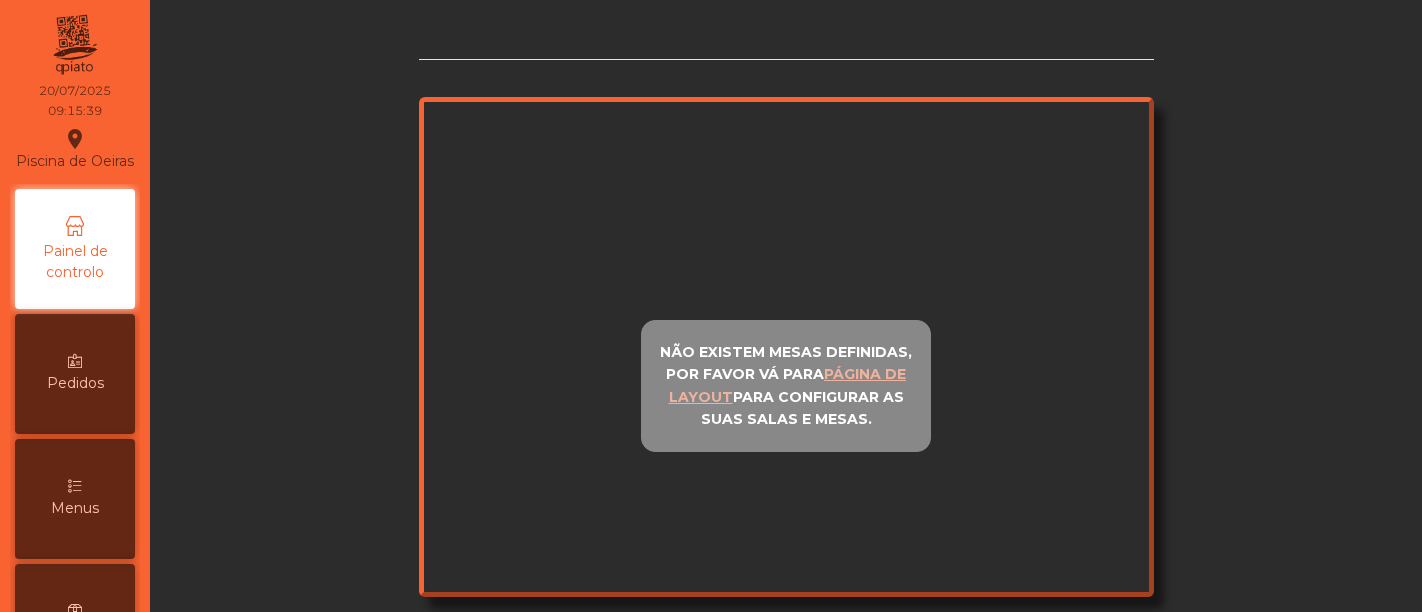 scroll, scrollTop: 0, scrollLeft: 0, axis: both 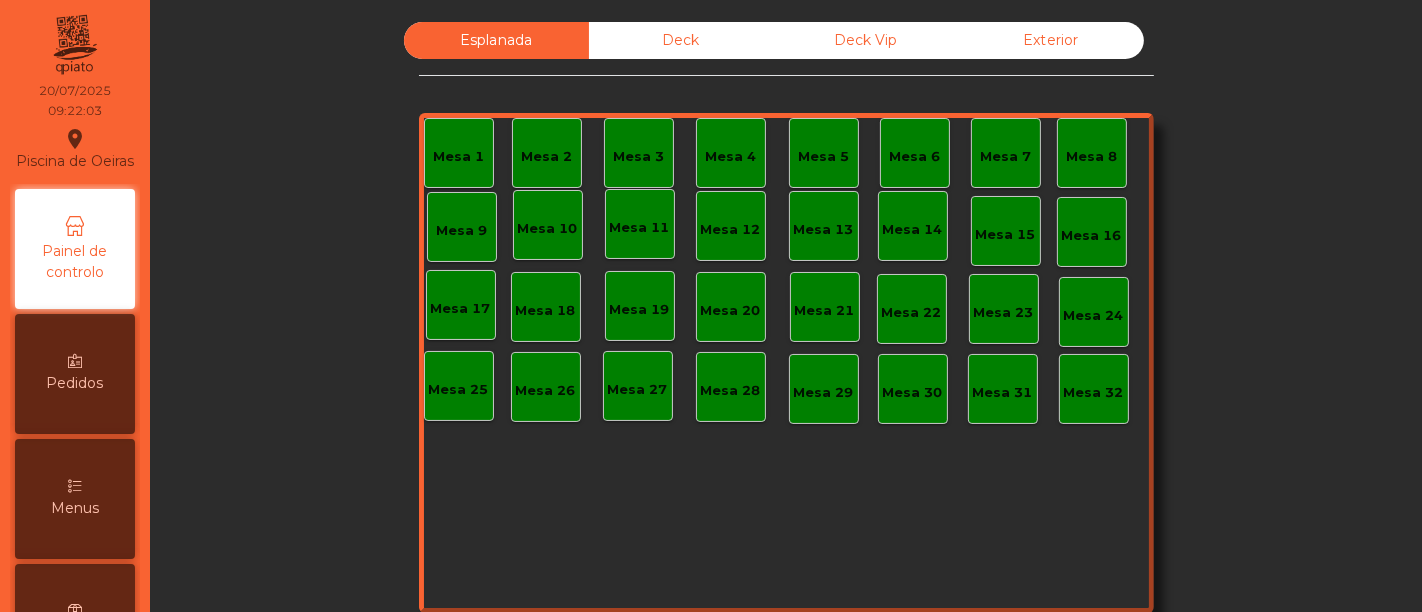 click at bounding box center (75, 486) 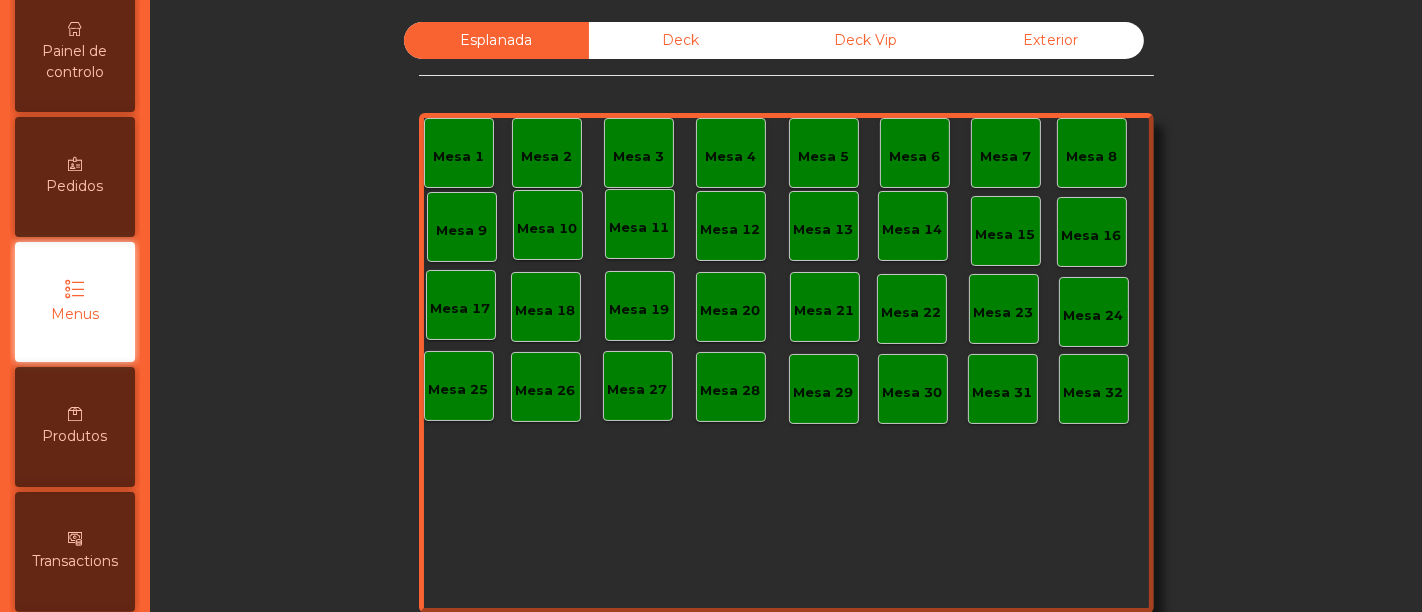 scroll, scrollTop: 208, scrollLeft: 0, axis: vertical 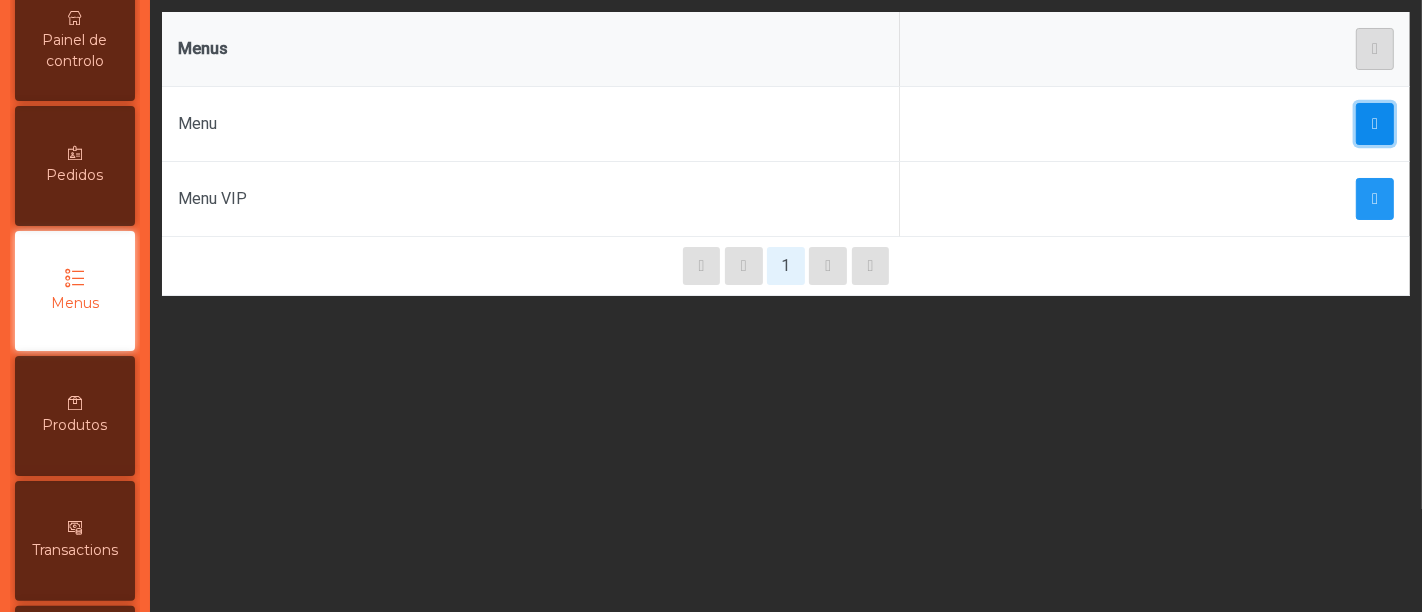 click 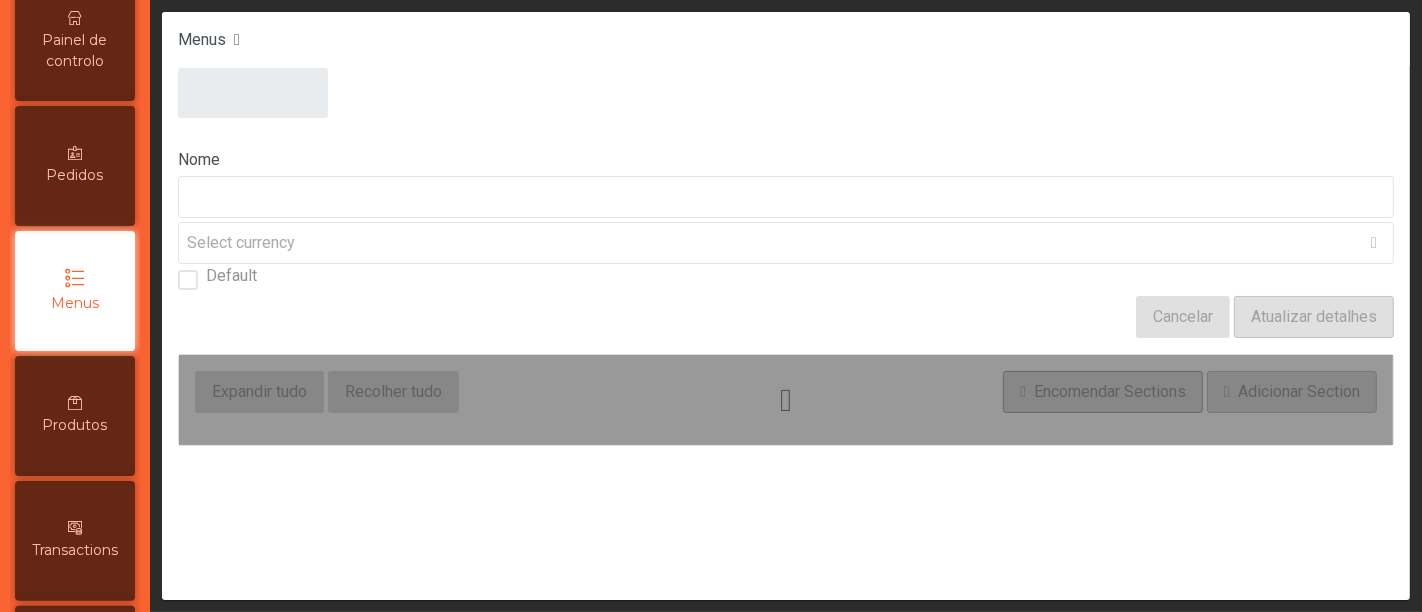 click 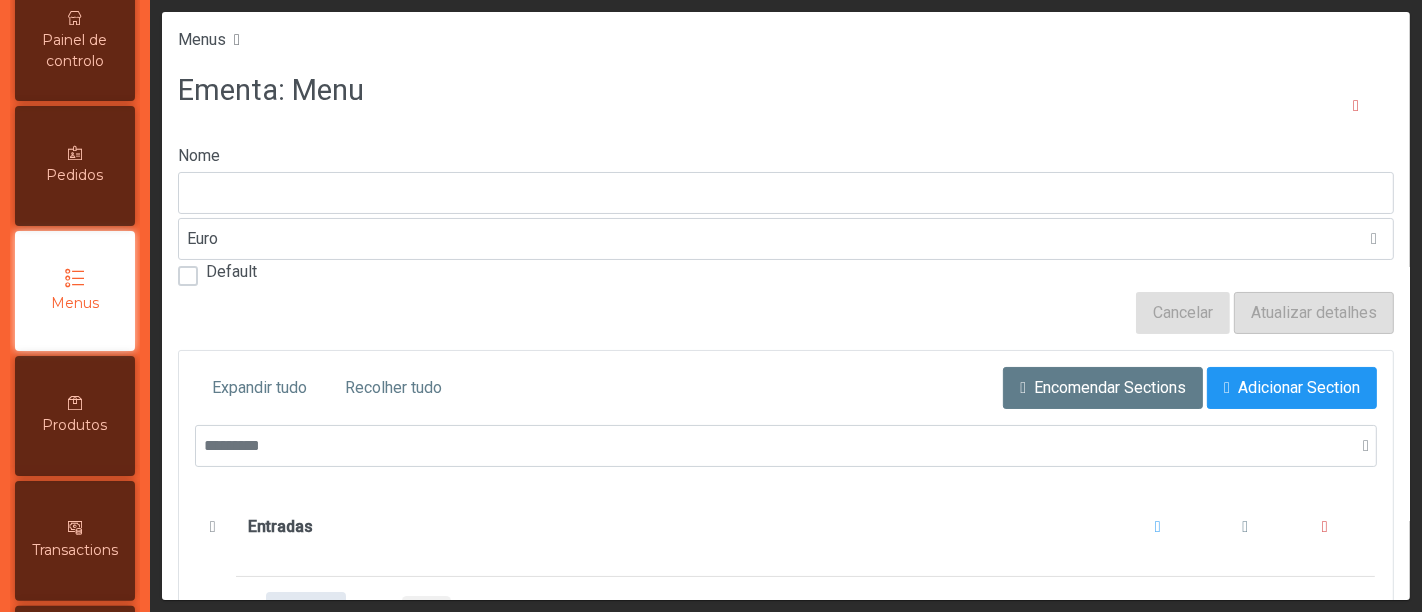 click on "Produtos" at bounding box center (75, 416) 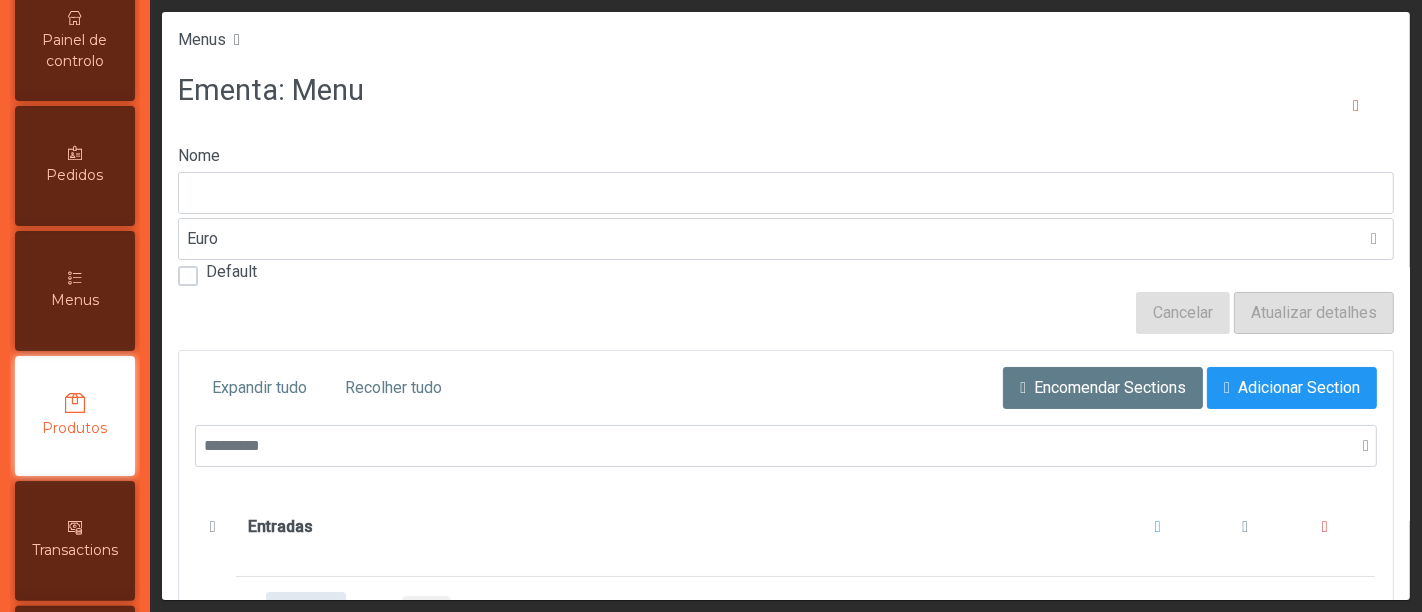 scroll, scrollTop: 333, scrollLeft: 0, axis: vertical 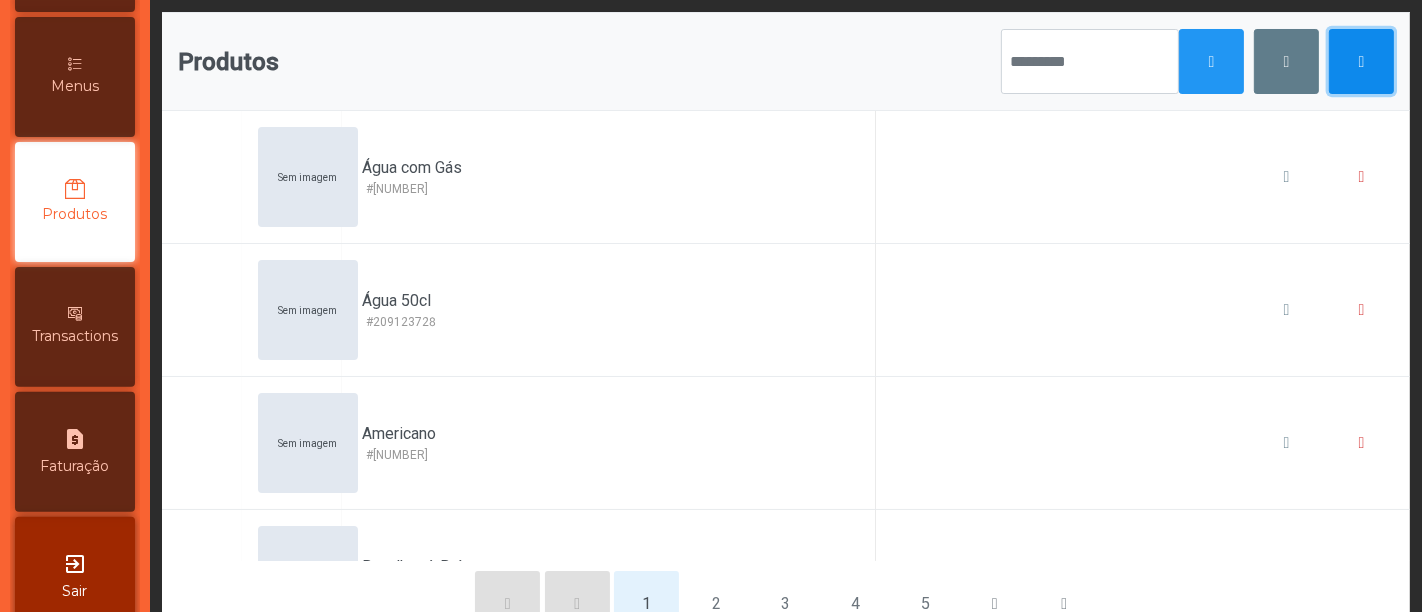 click 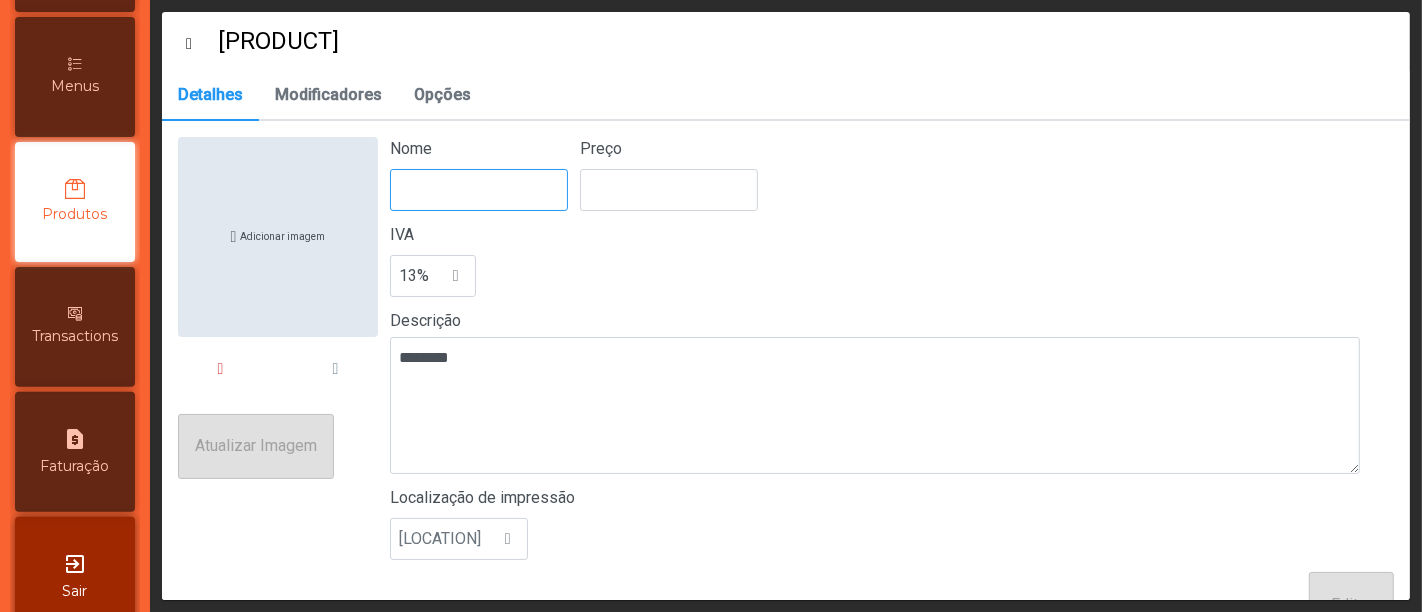 click on "Nome" at bounding box center [479, 190] 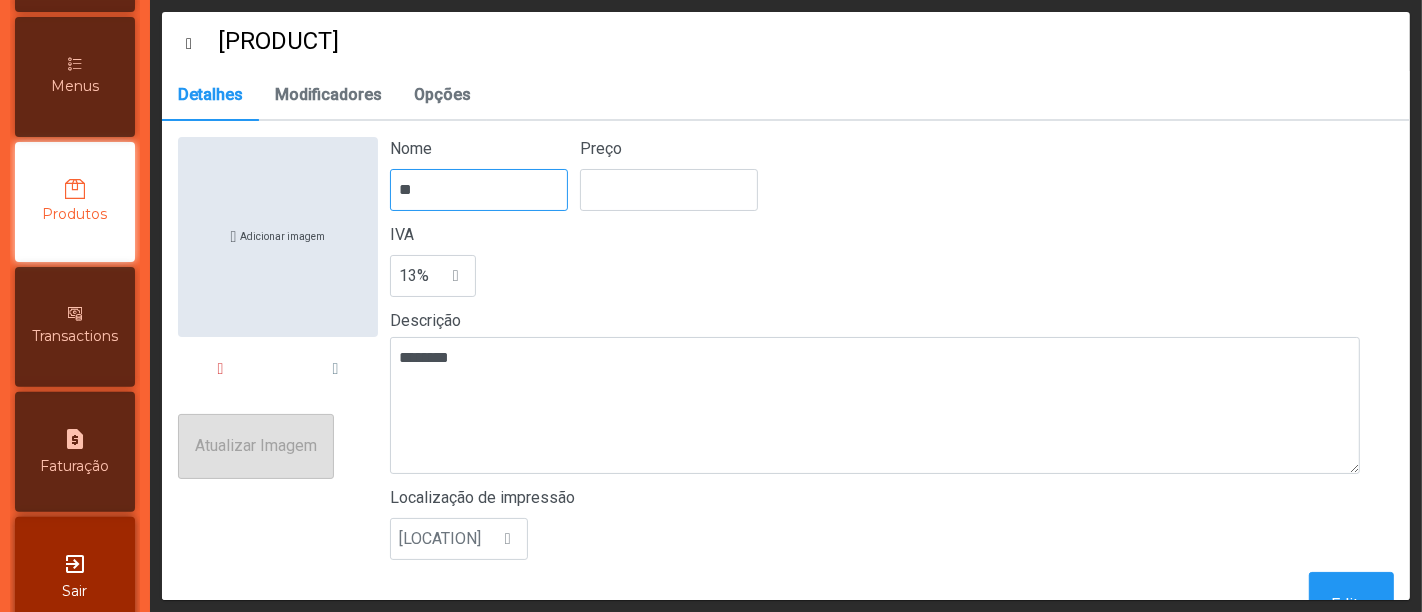type on "*" 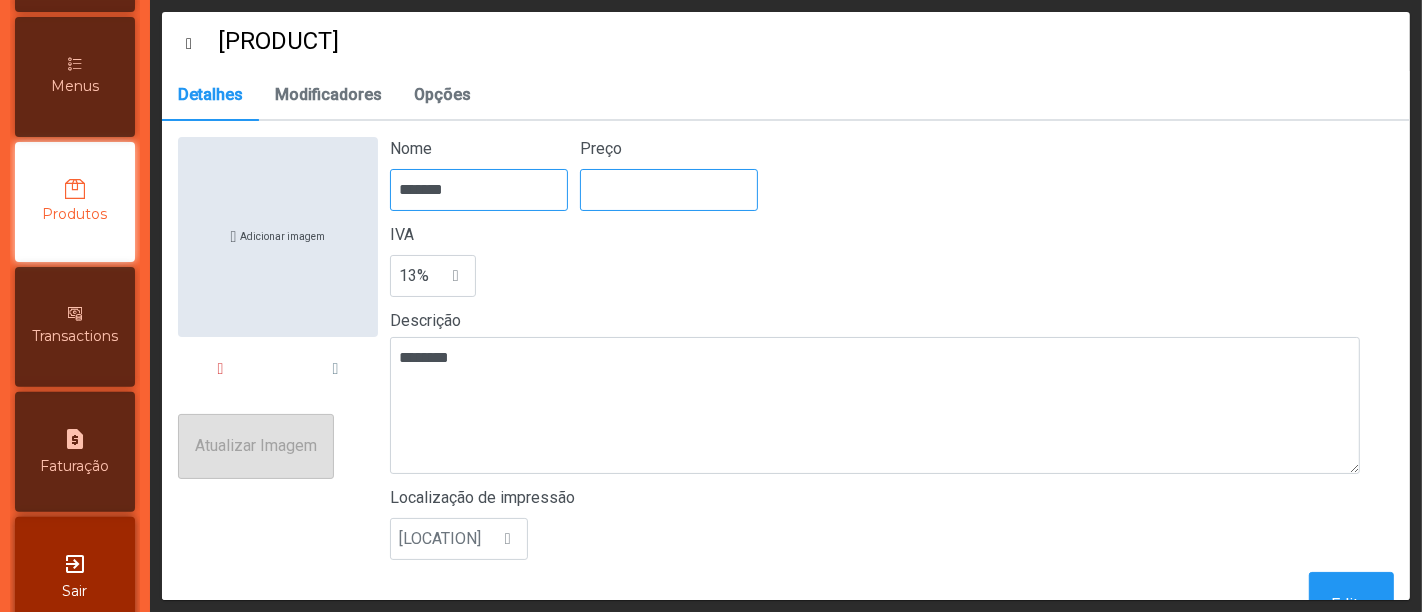 type on "*******" 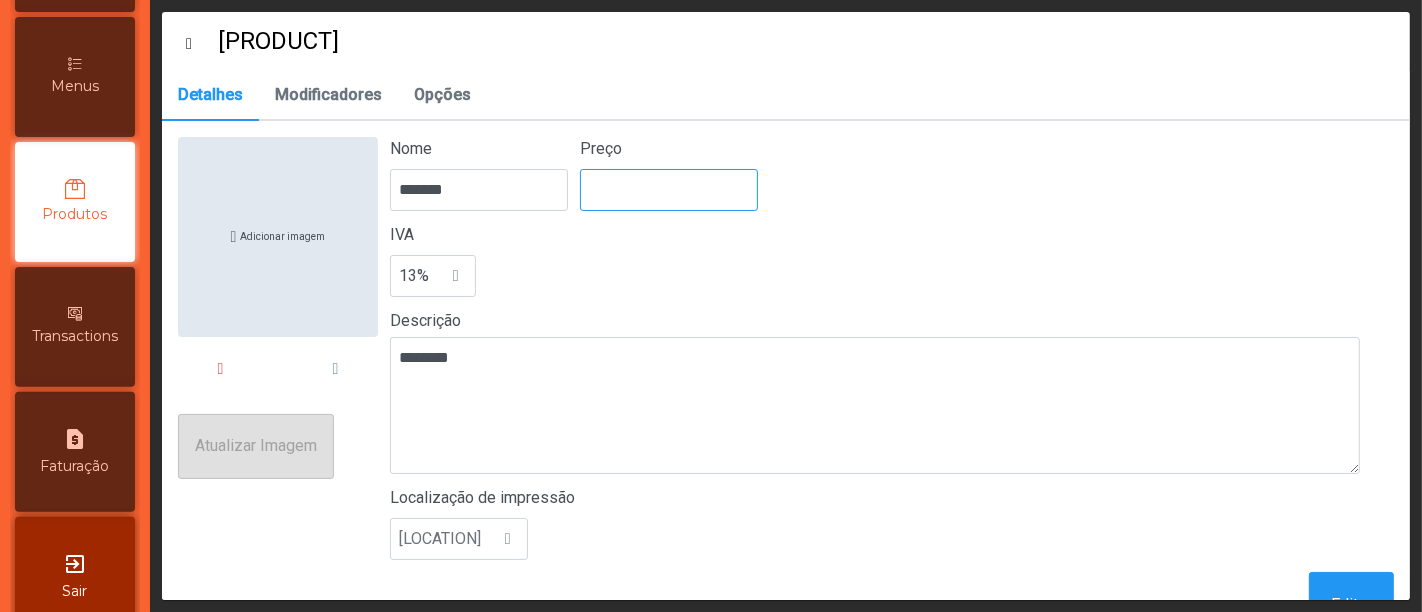 click on "Preço" at bounding box center [669, 190] 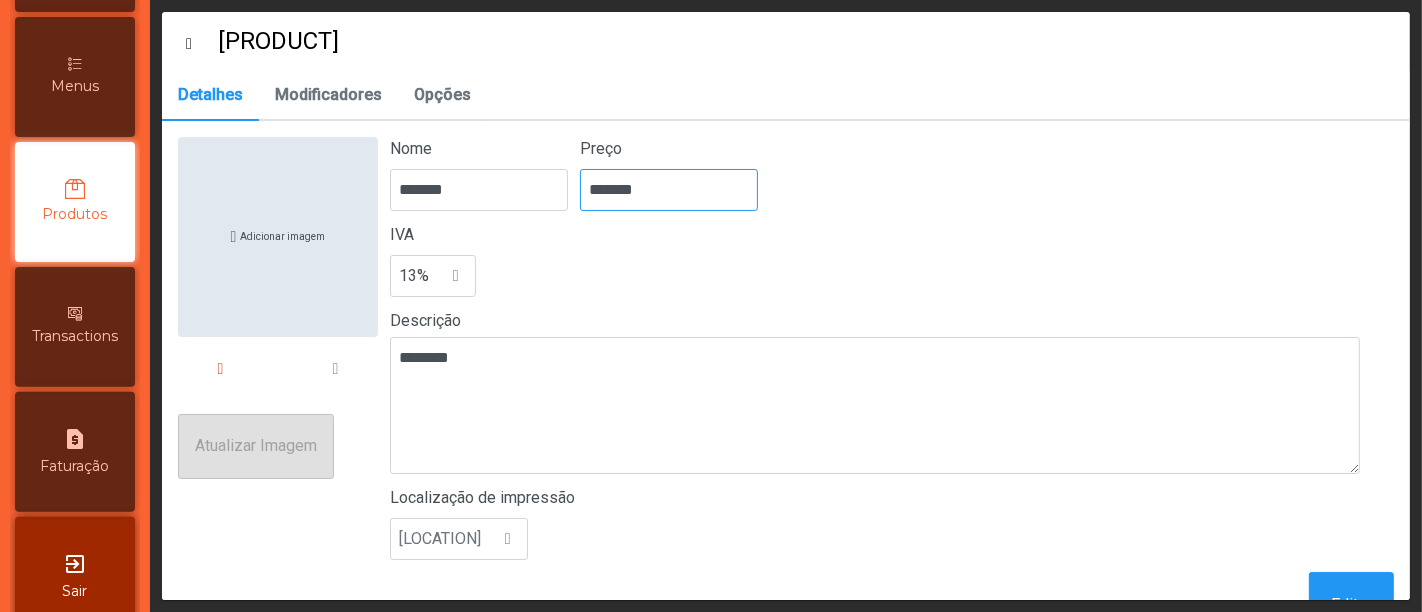 type on "******" 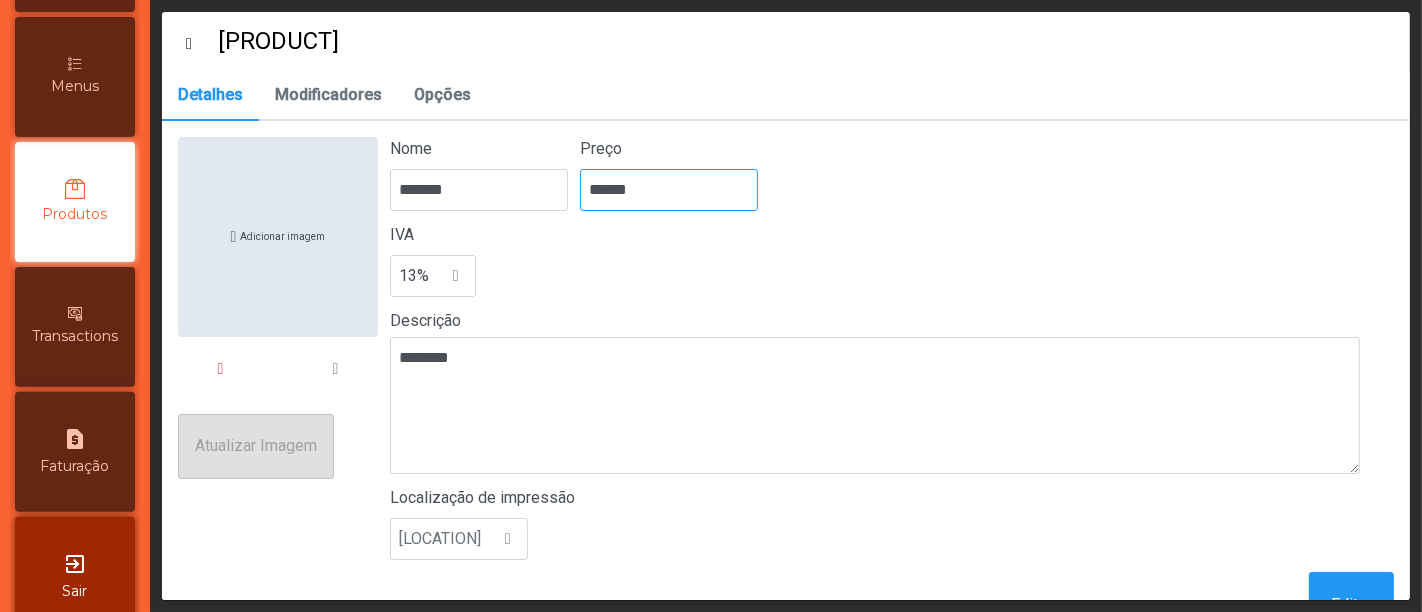 type on "******" 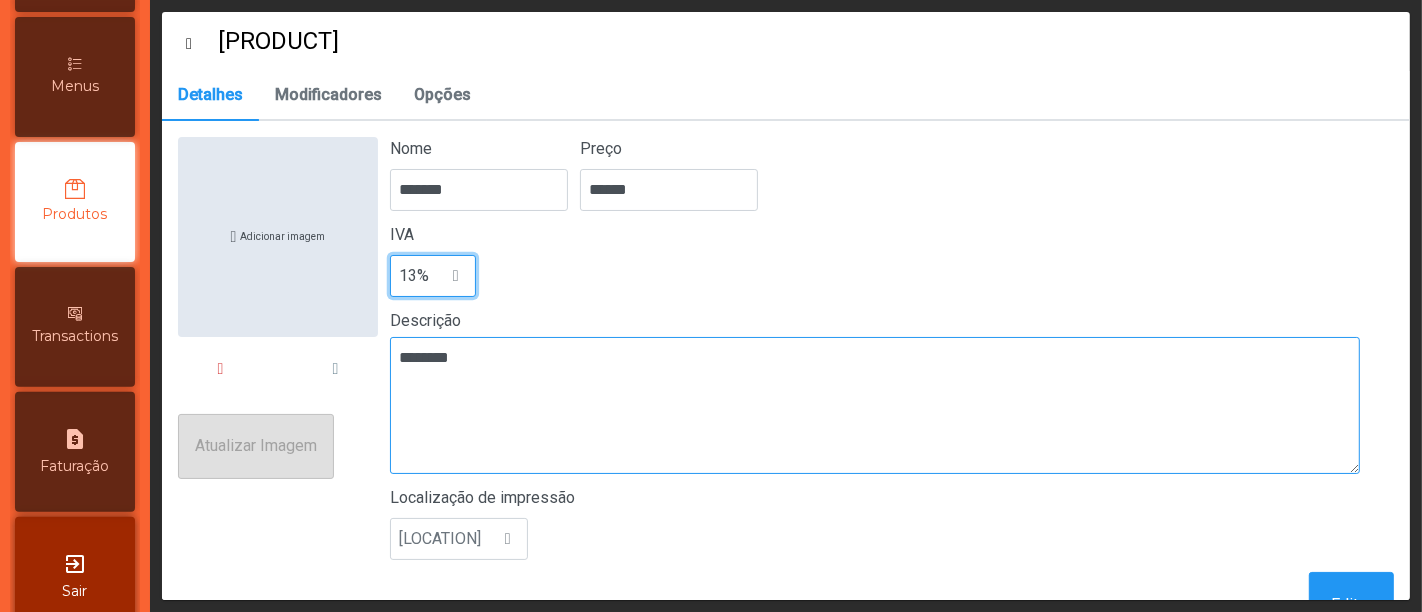 click at bounding box center (875, 405) 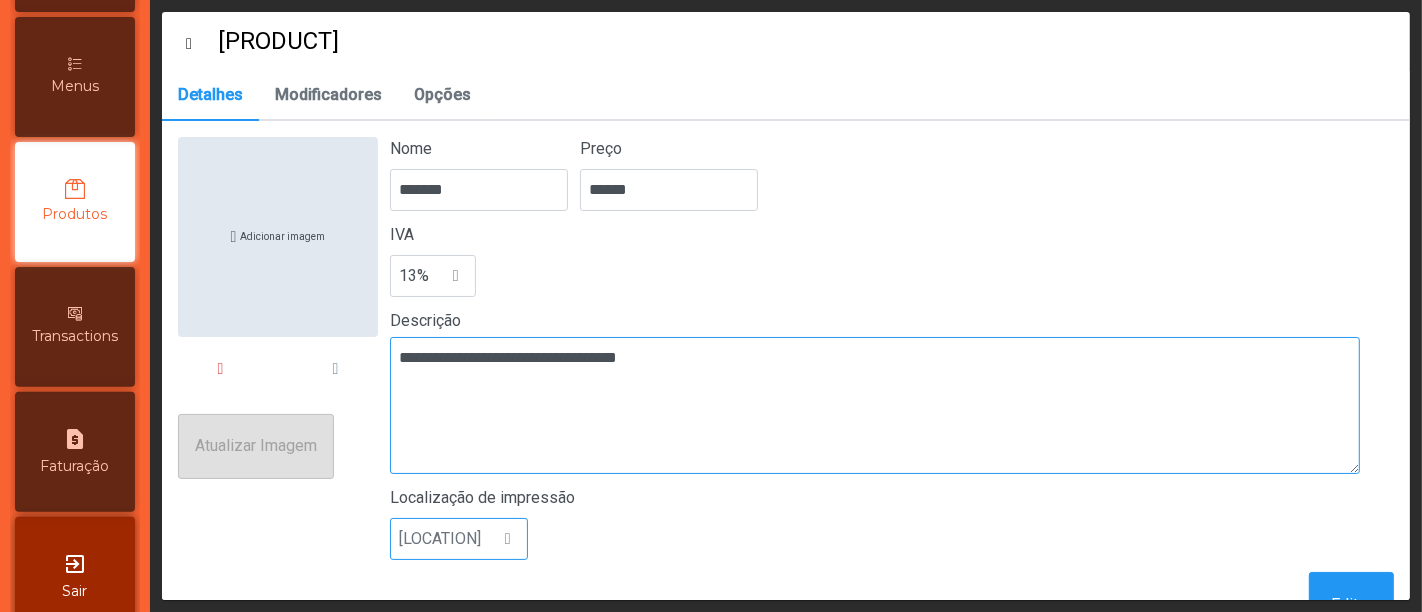 type on "**********" 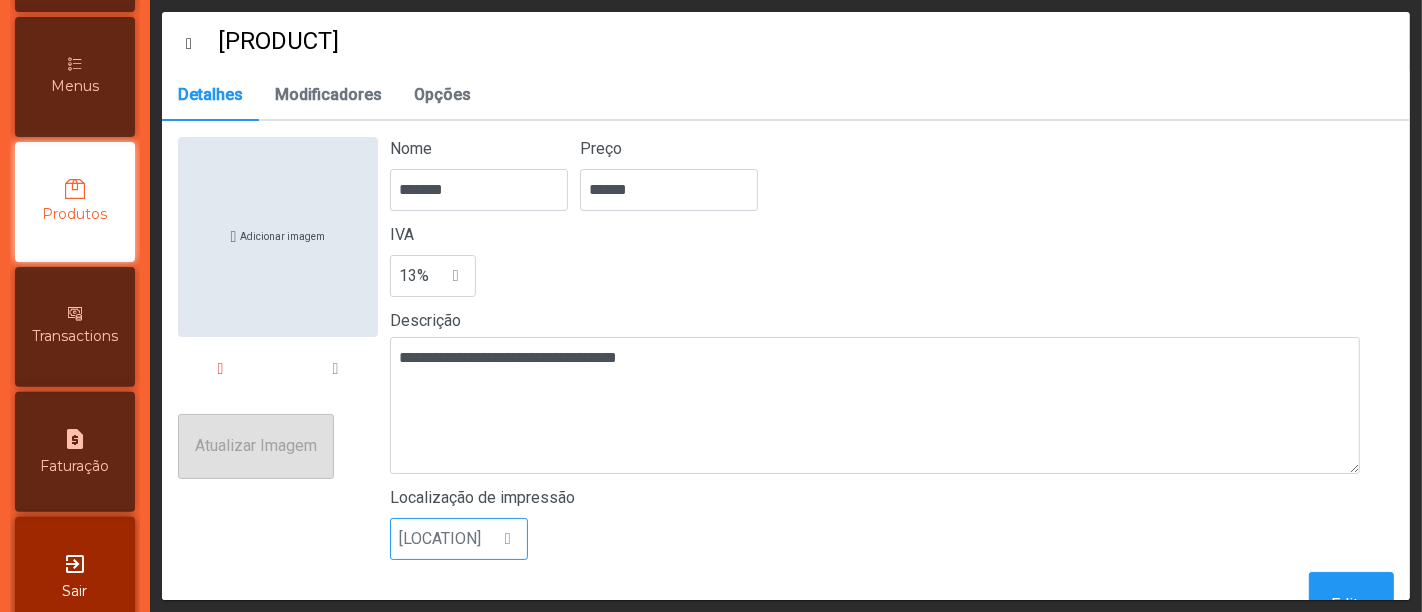click at bounding box center [508, 539] 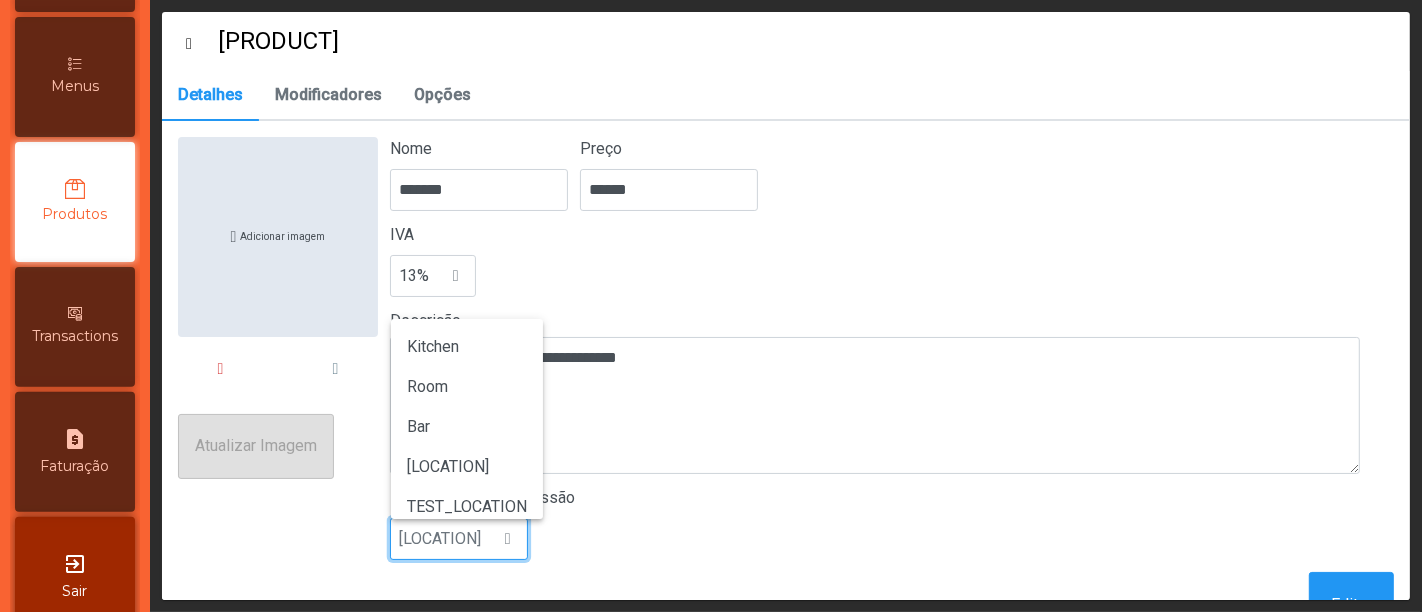 scroll, scrollTop: 14, scrollLeft: 102, axis: both 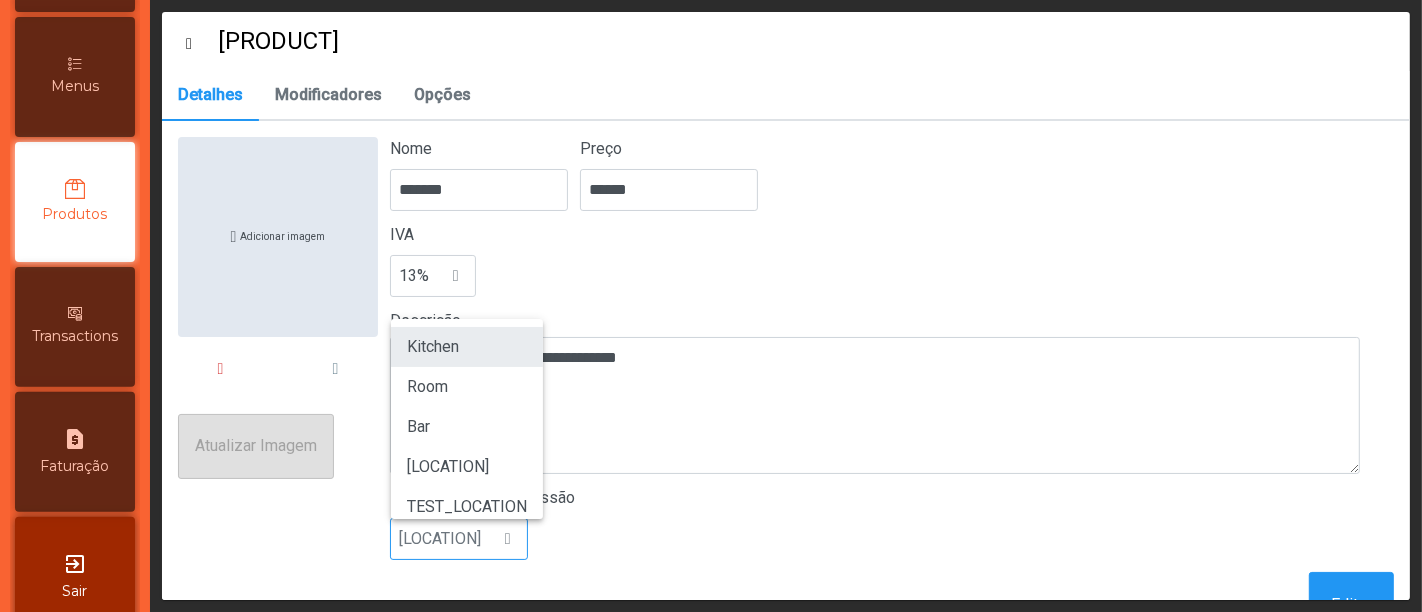 click on "Kitchen" at bounding box center [433, 346] 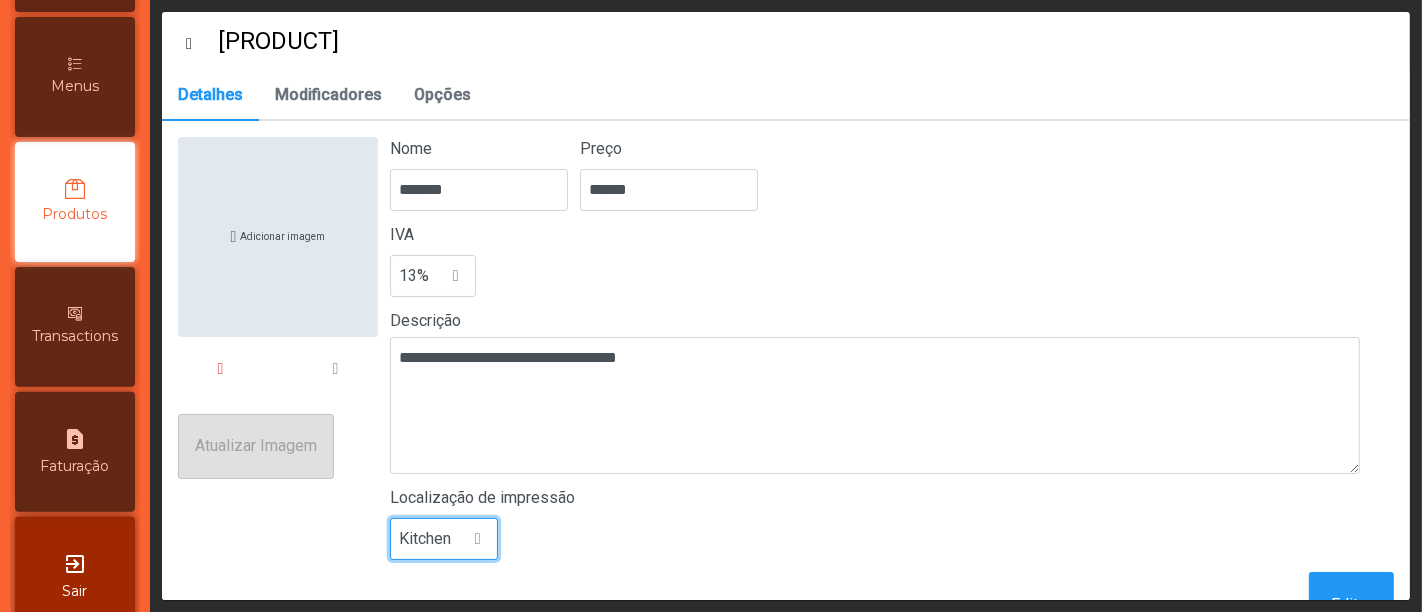 click on "Kitchen" at bounding box center (892, 539) 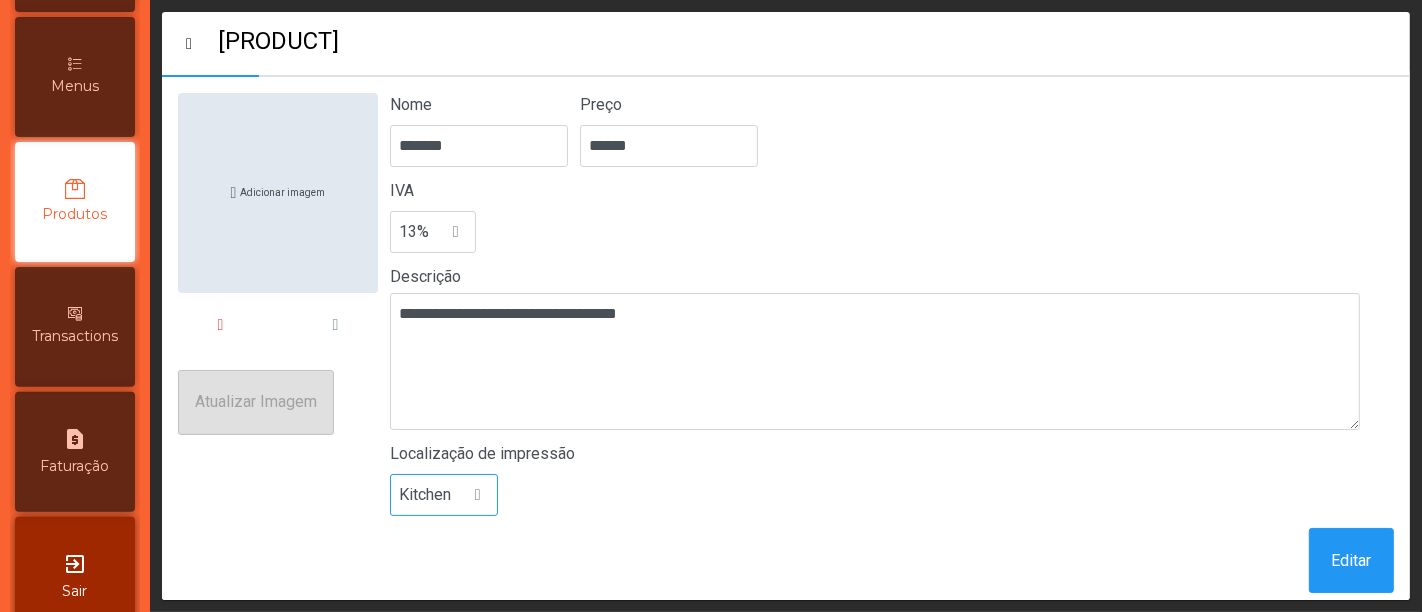 scroll, scrollTop: 66, scrollLeft: 0, axis: vertical 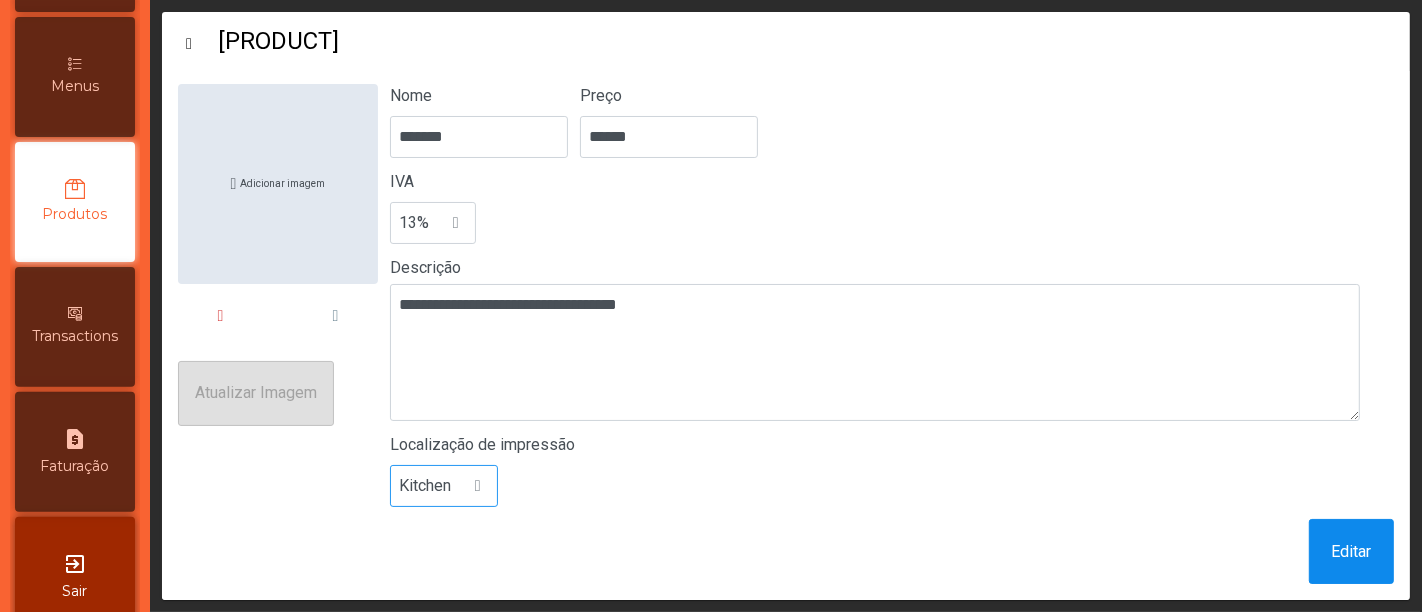 click on "Editar" at bounding box center [1351, 552] 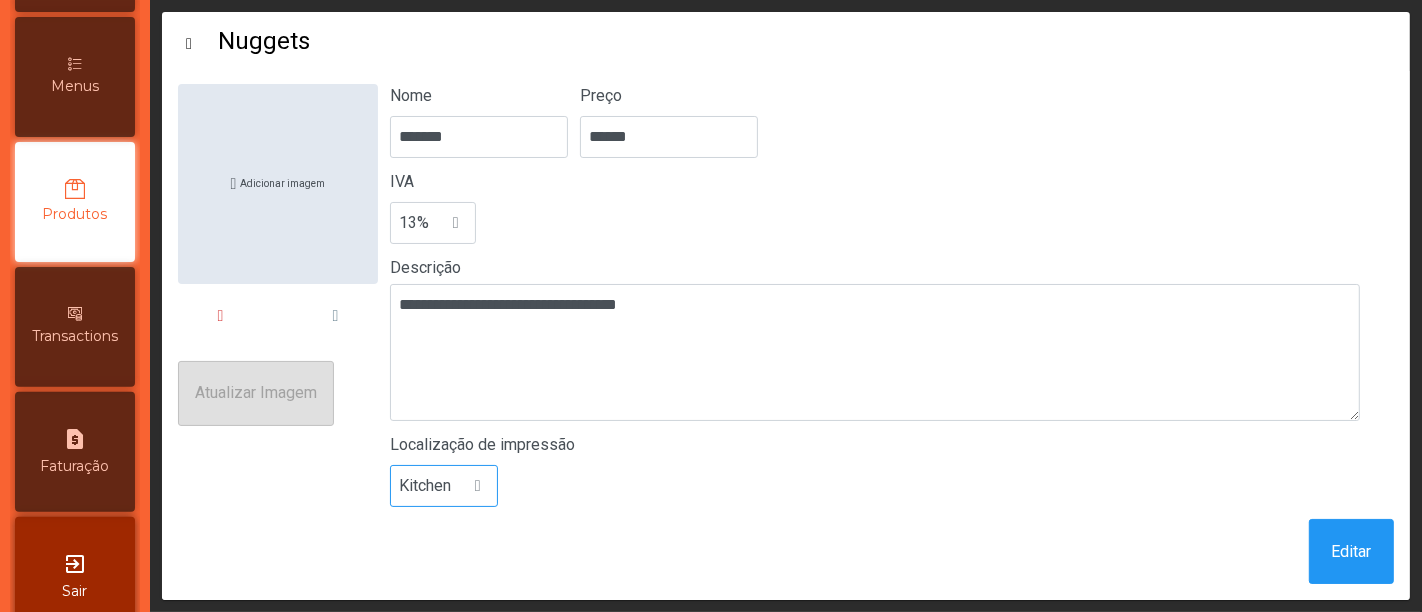 click on "Menus" at bounding box center (75, 77) 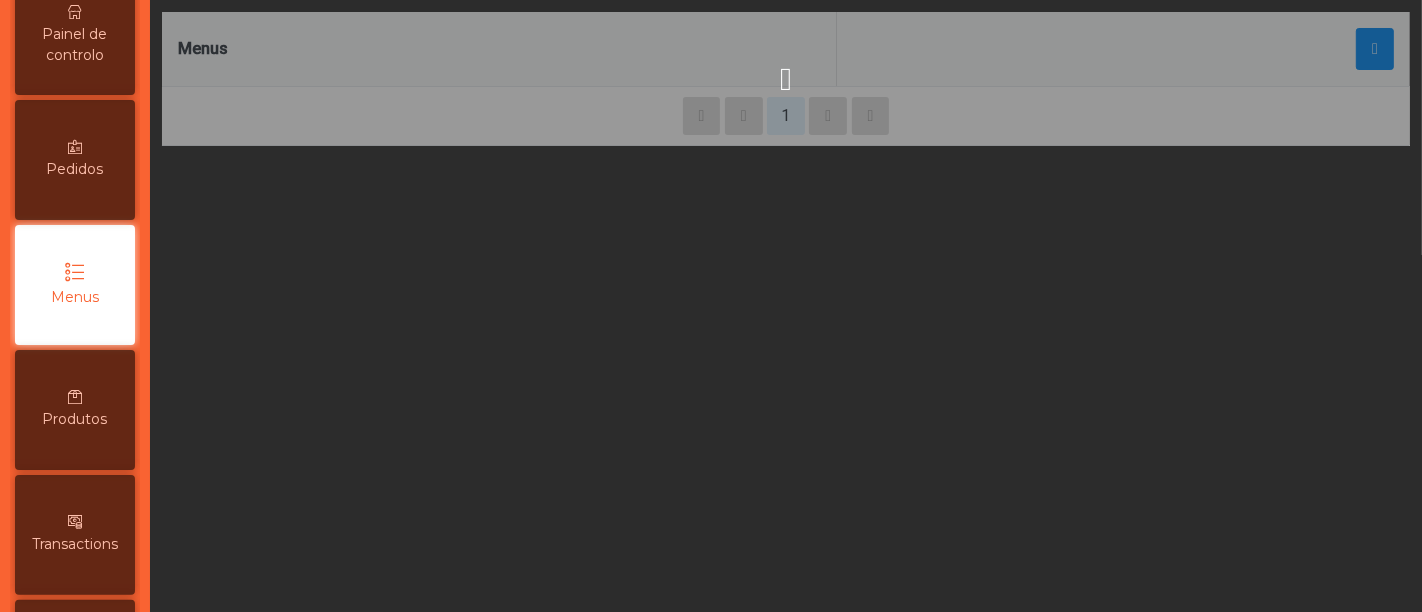 scroll, scrollTop: 208, scrollLeft: 0, axis: vertical 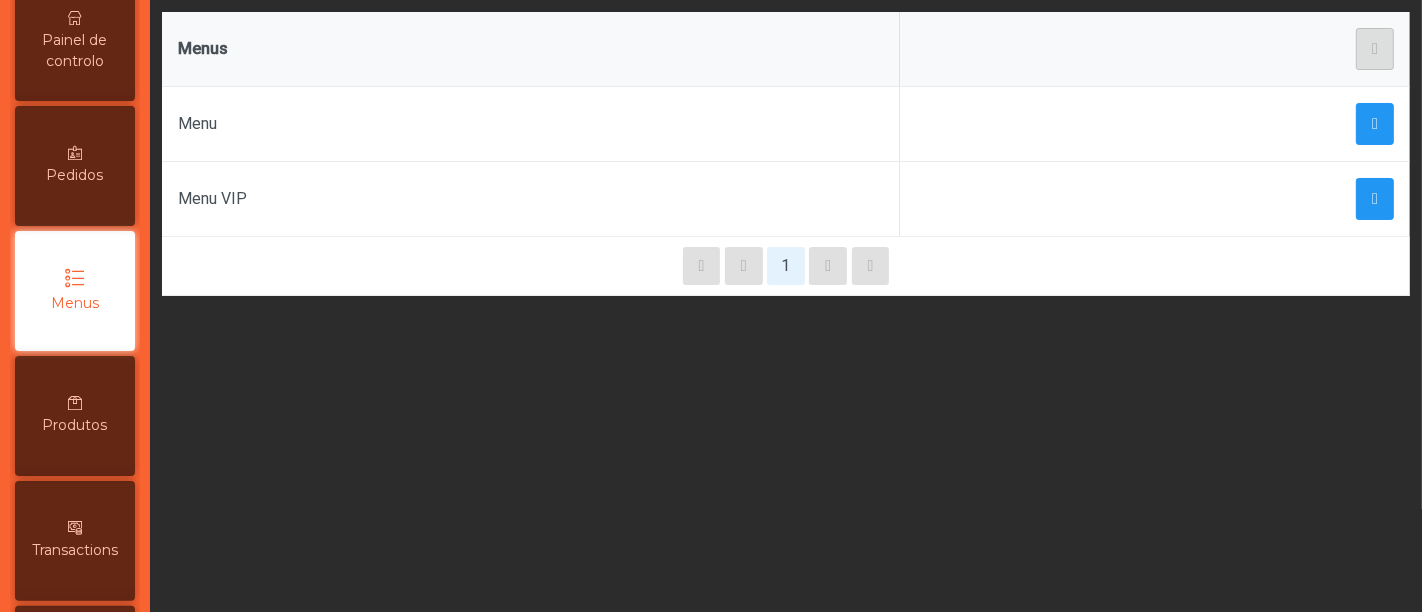 click 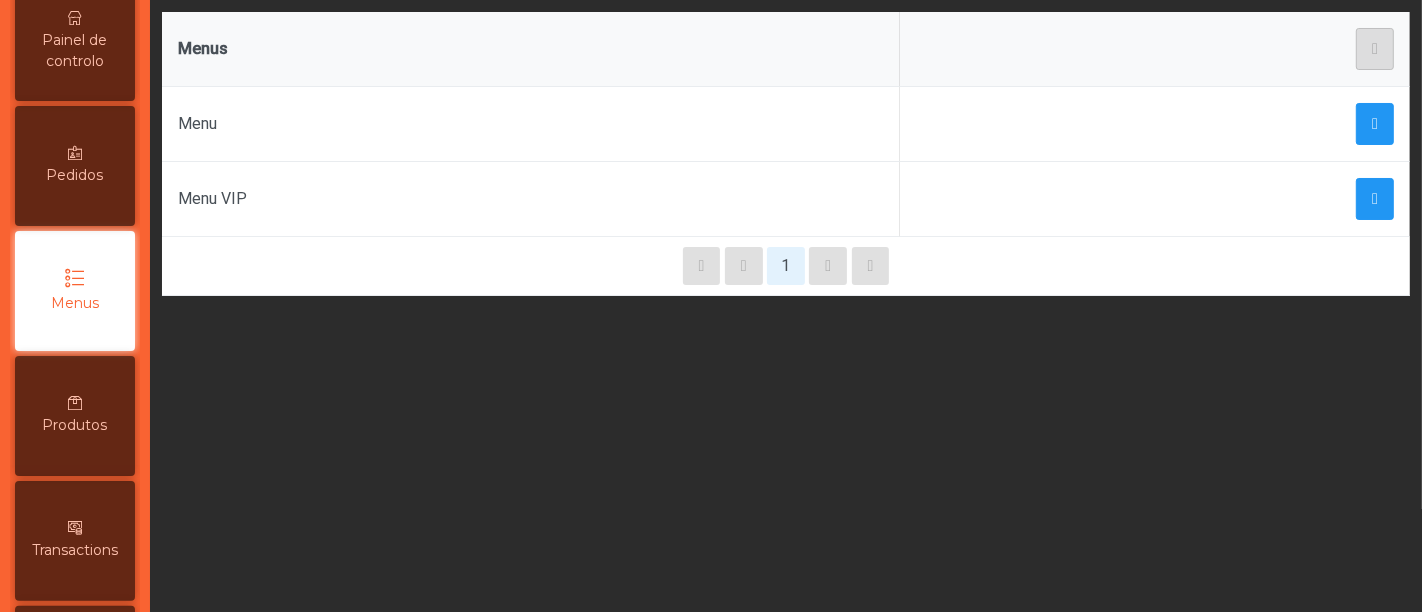 click 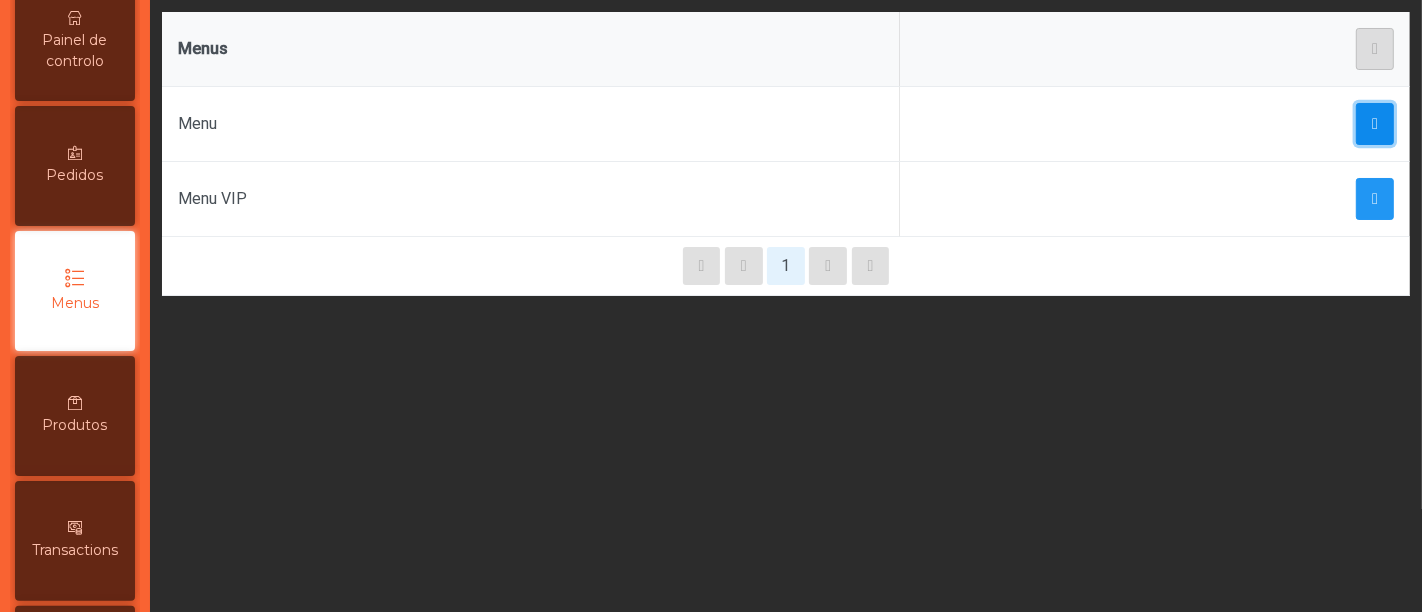 click 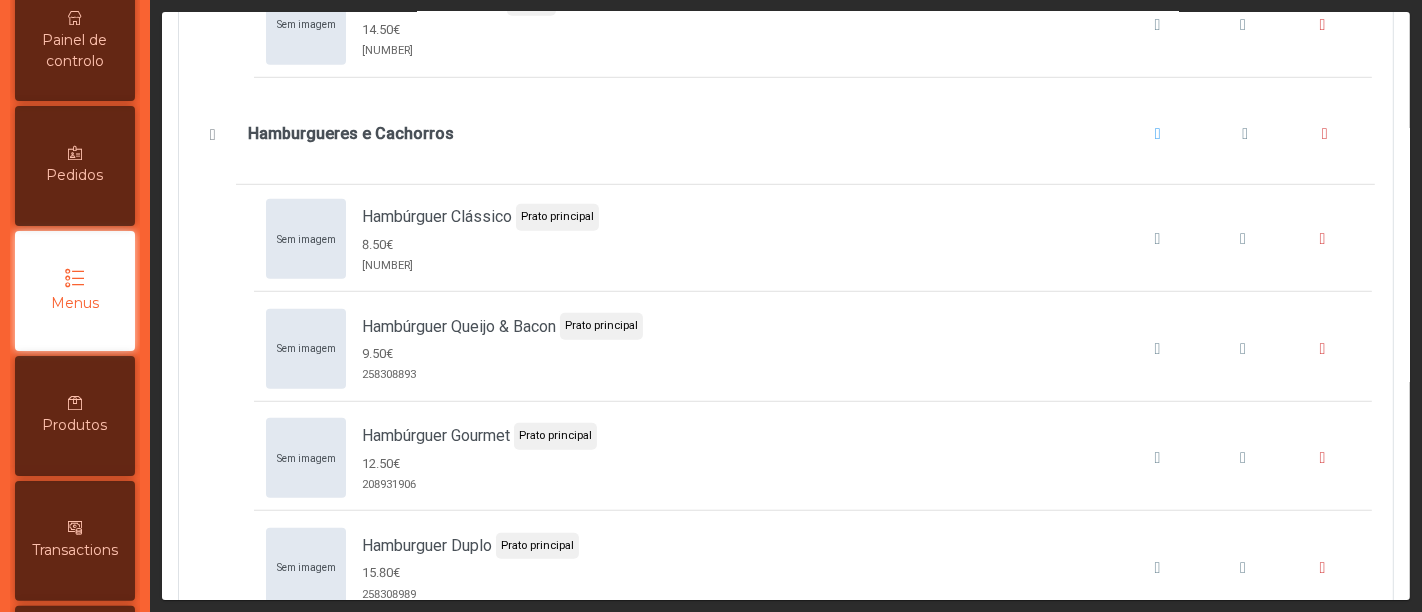scroll, scrollTop: 1111, scrollLeft: 0, axis: vertical 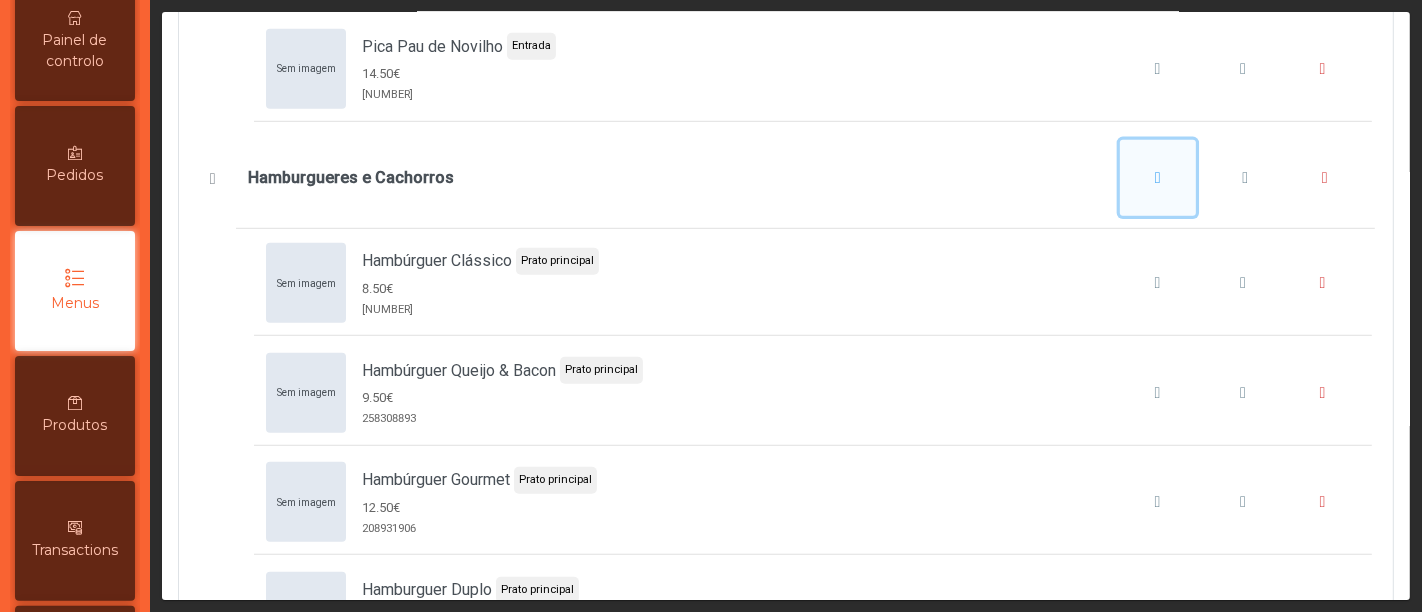 click 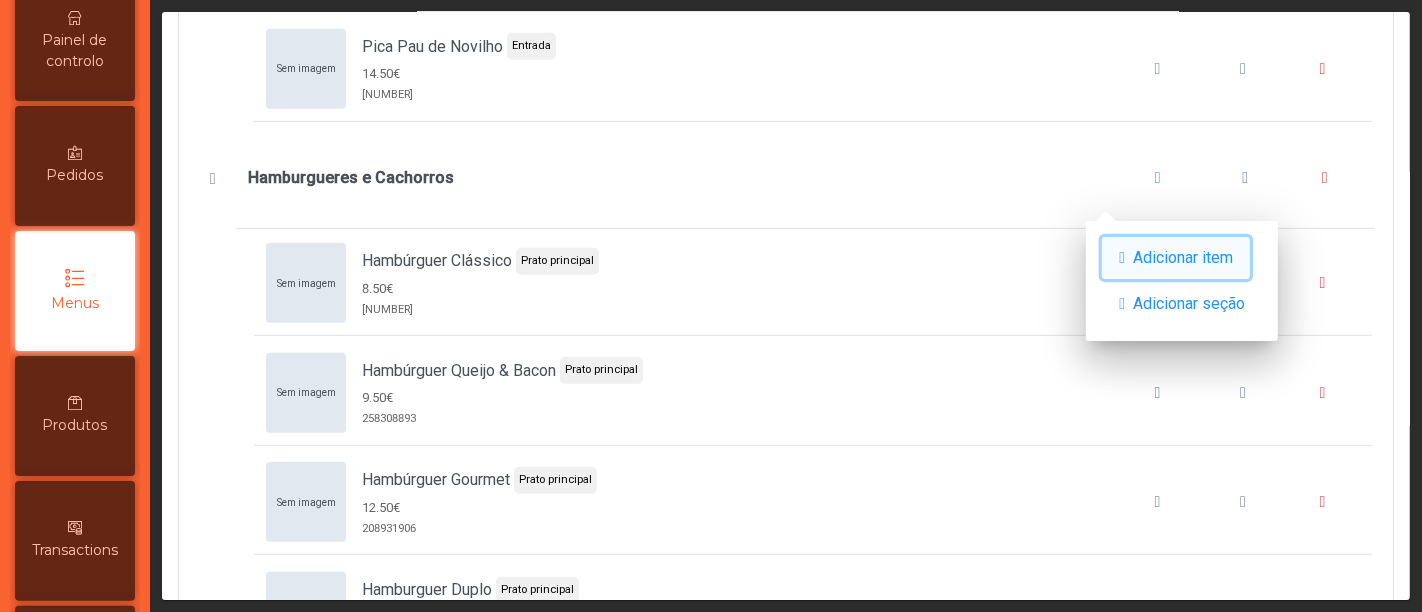 click on "Adicionar item" at bounding box center [1183, 258] 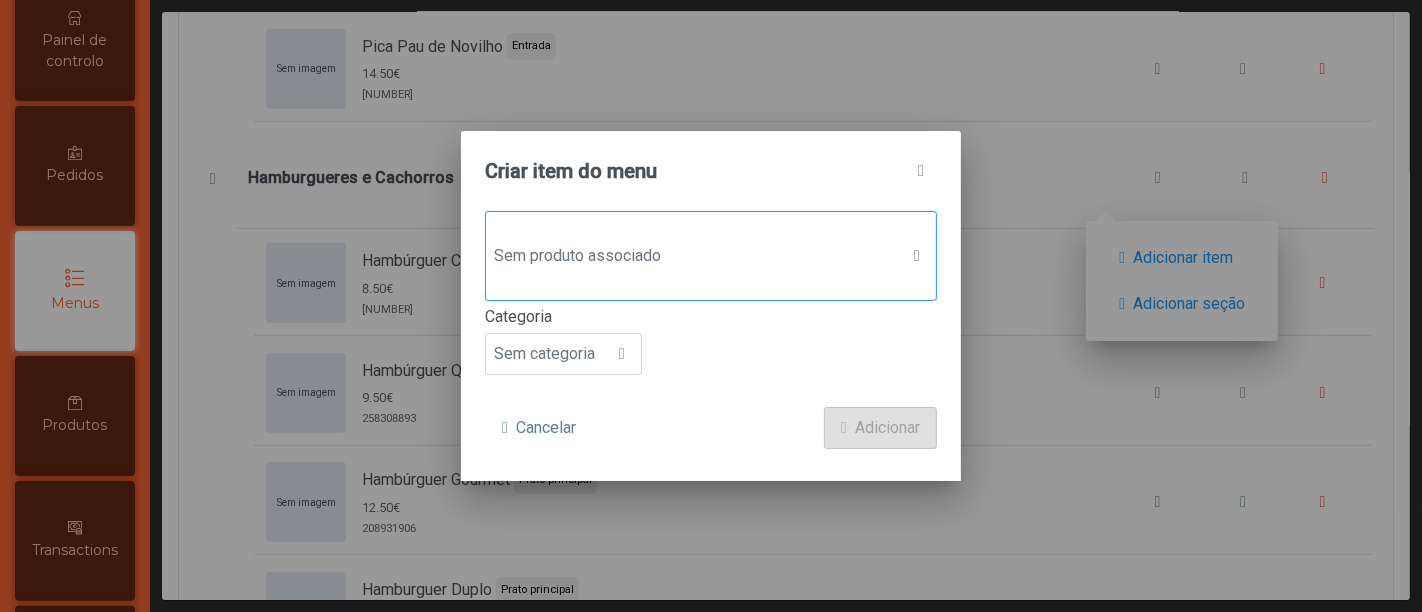 click 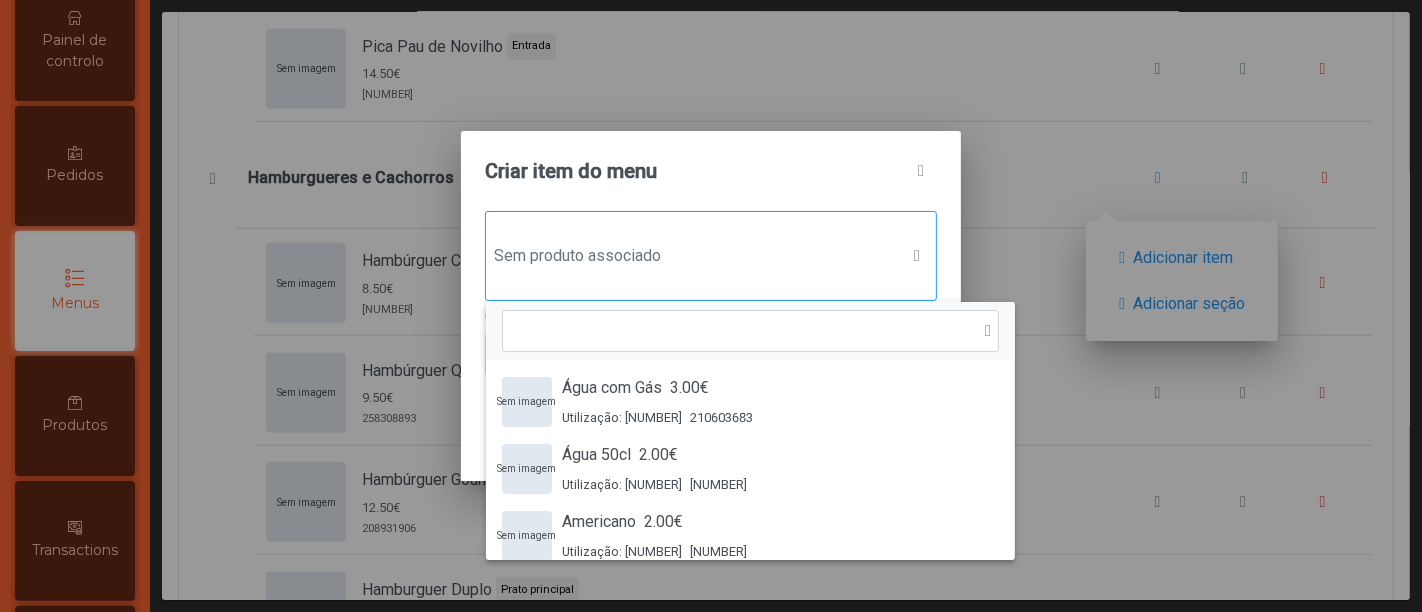 scroll, scrollTop: 14, scrollLeft: 102, axis: both 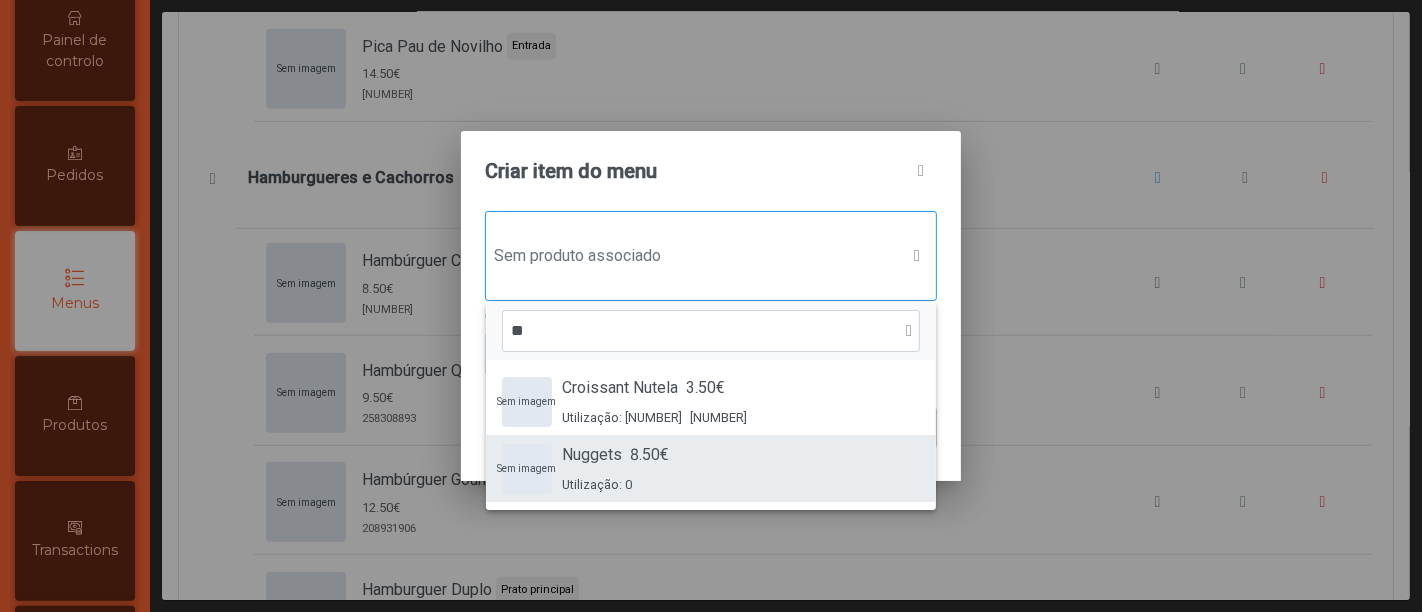type on "**" 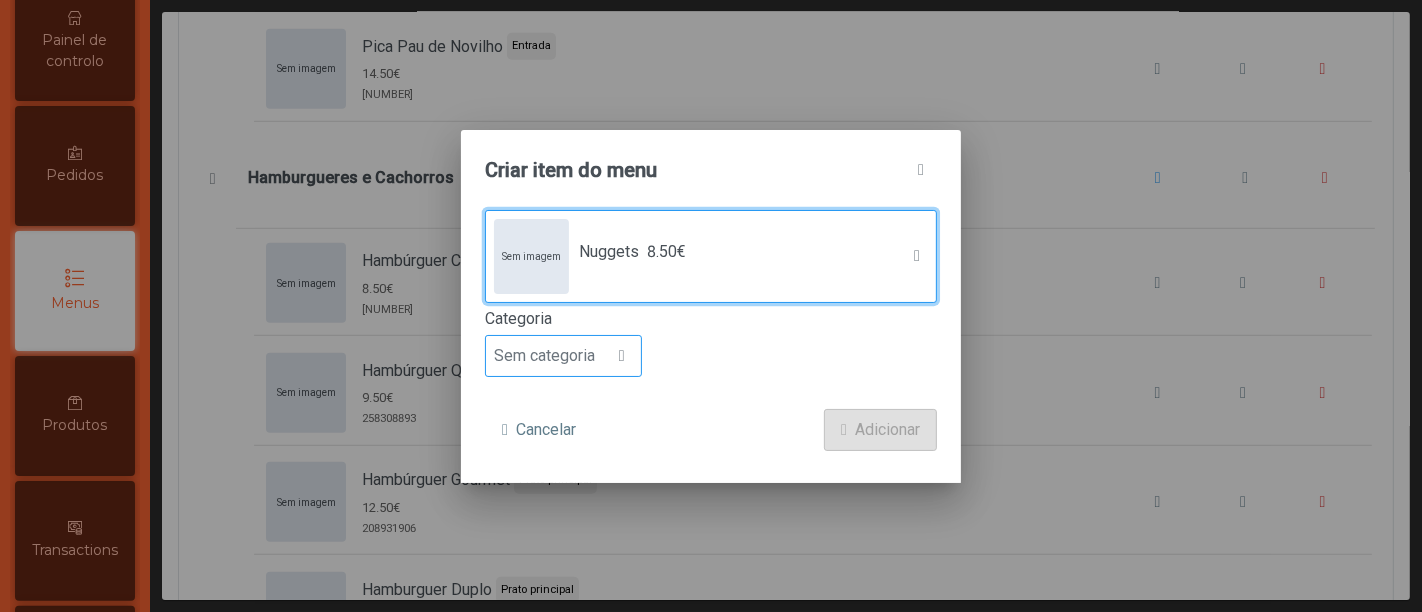 click 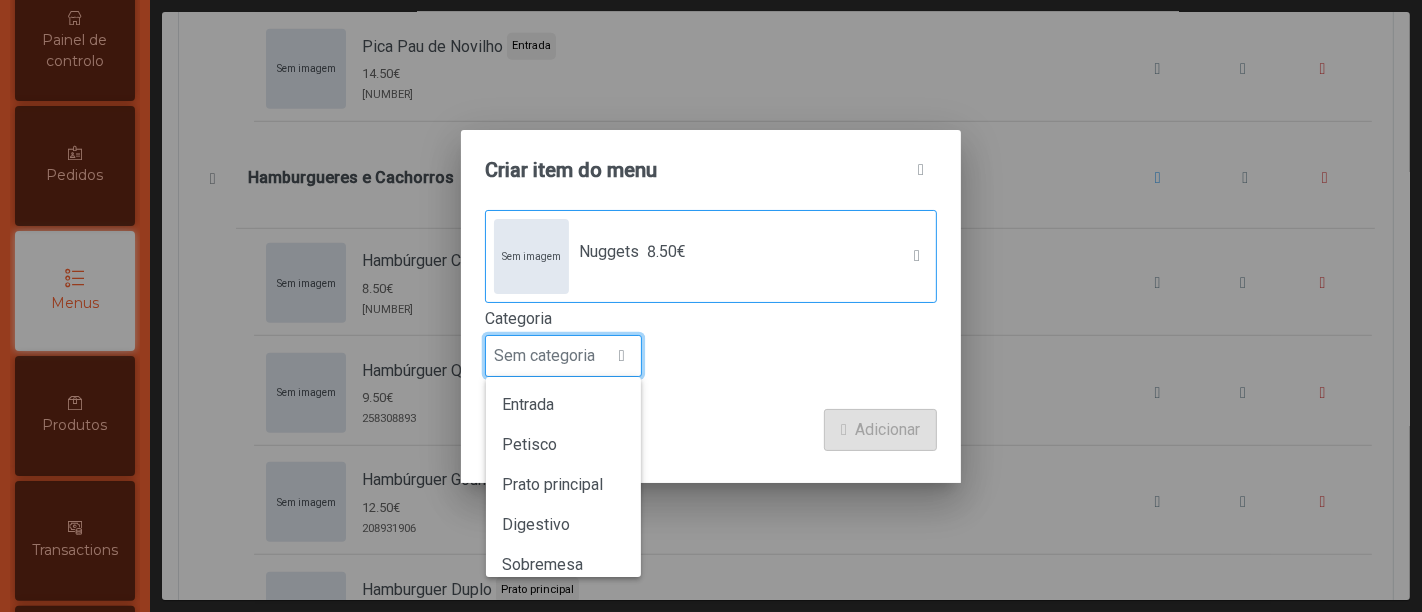 scroll, scrollTop: 14, scrollLeft: 102, axis: both 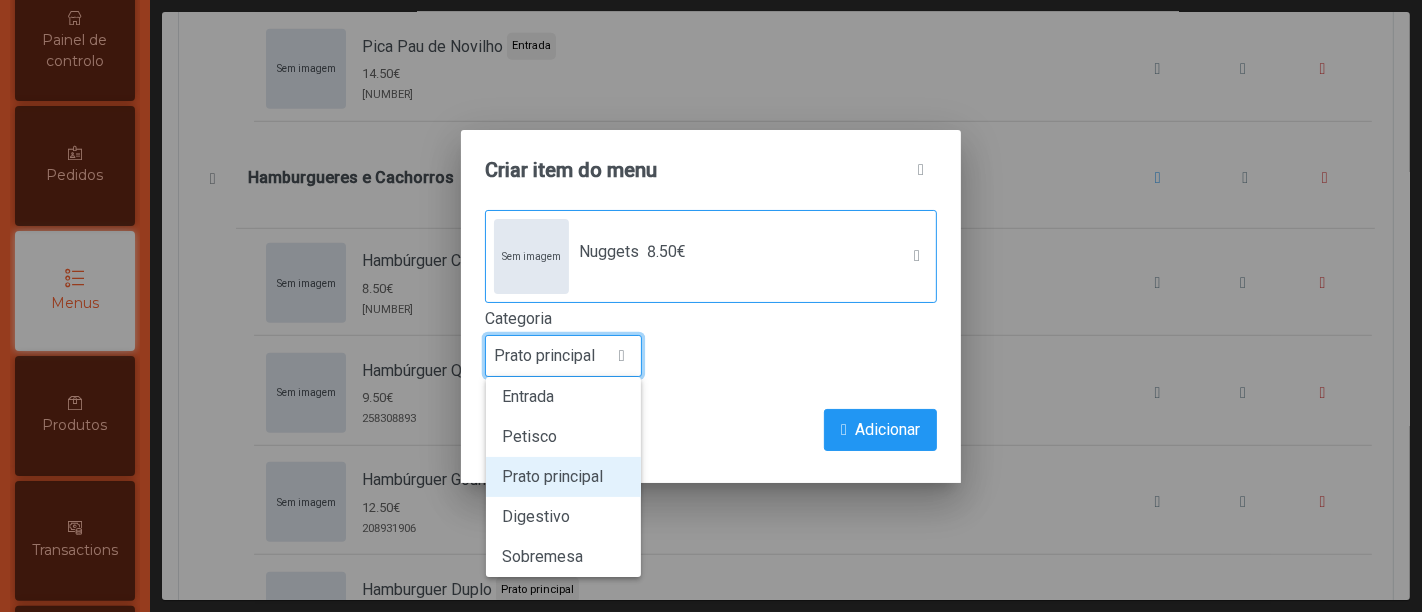 click on "Cancelar Adicionar" 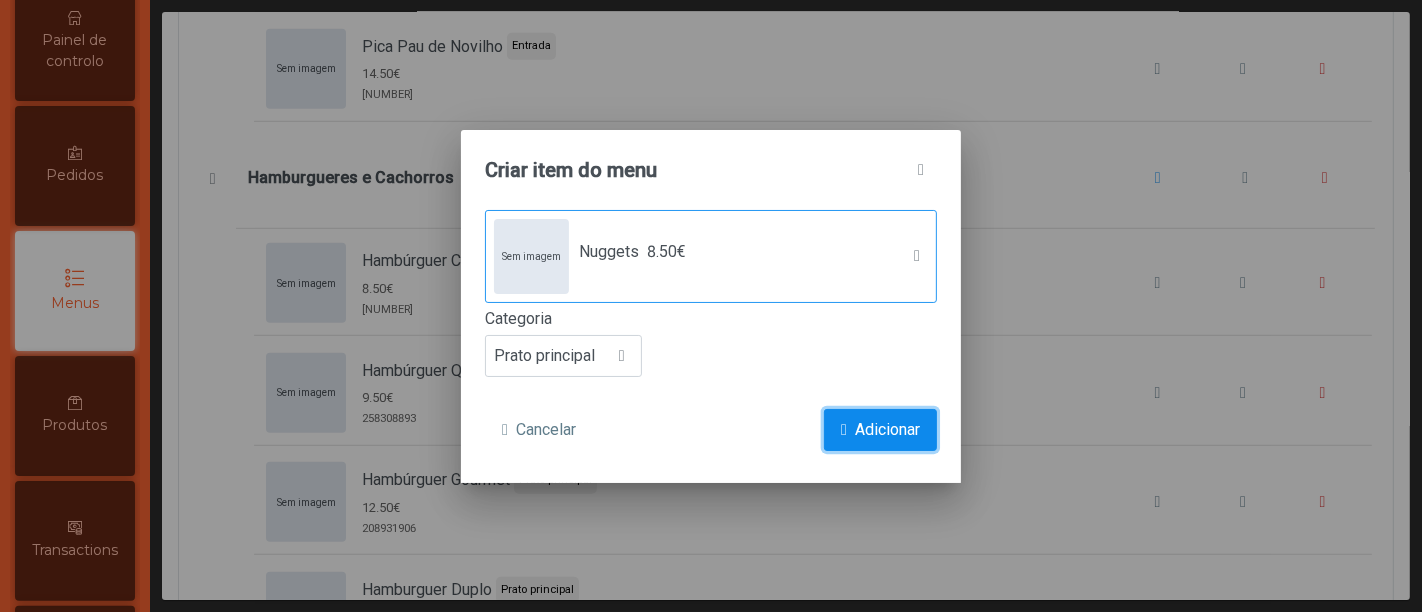 click on "Adicionar" 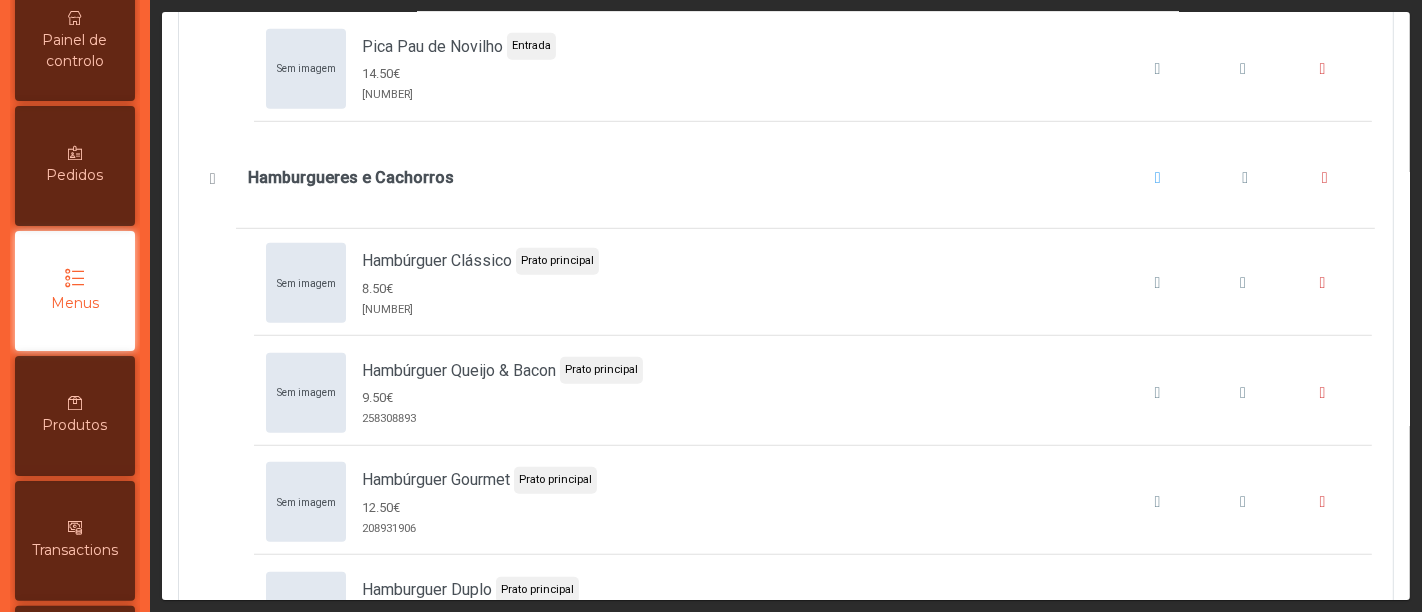 scroll, scrollTop: 1611, scrollLeft: 0, axis: vertical 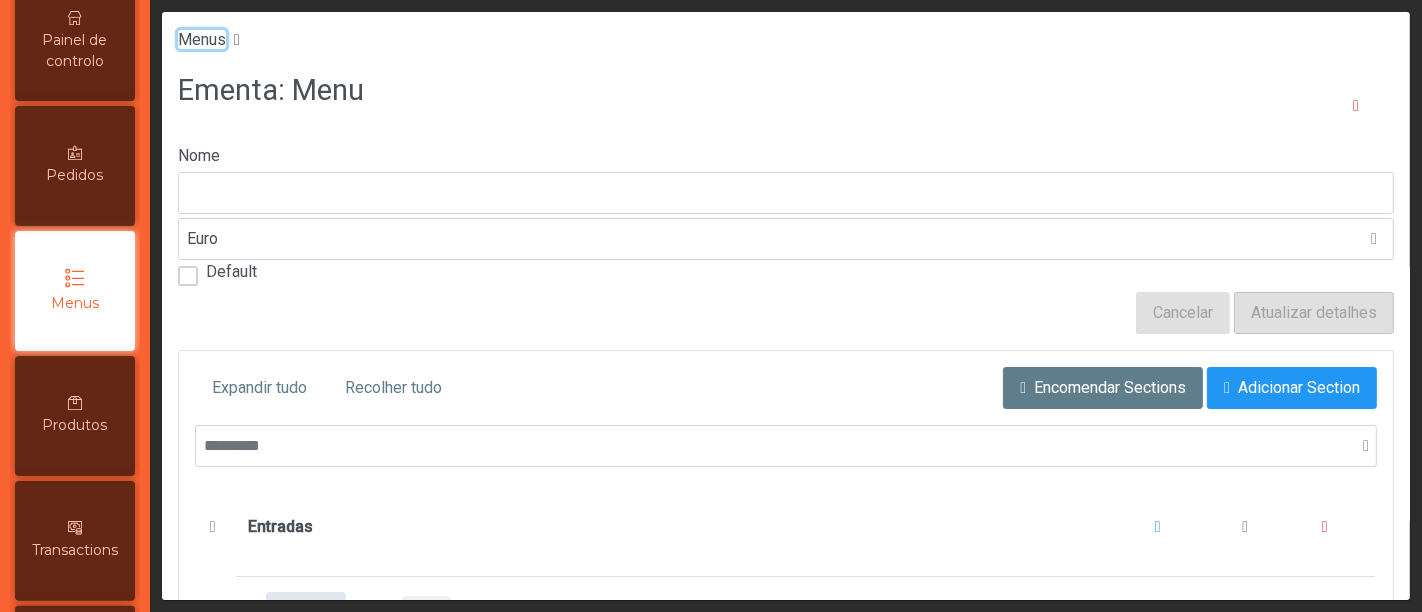 click on "Menus" 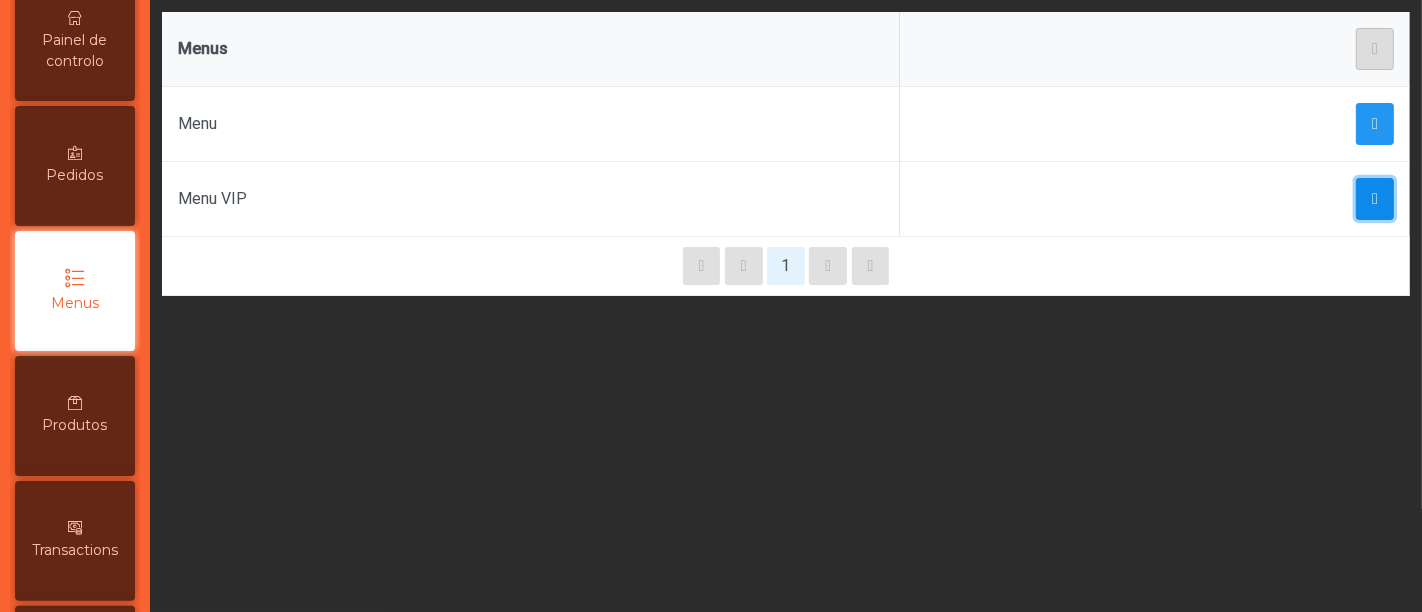 click 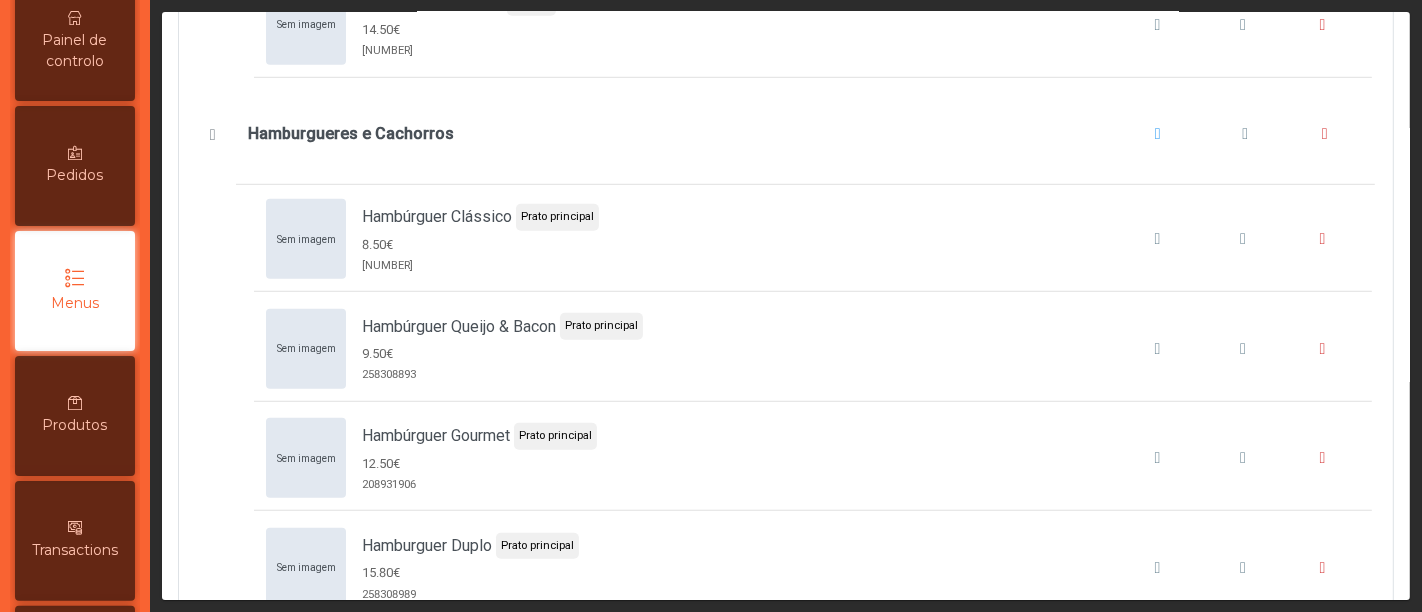 scroll, scrollTop: 1111, scrollLeft: 0, axis: vertical 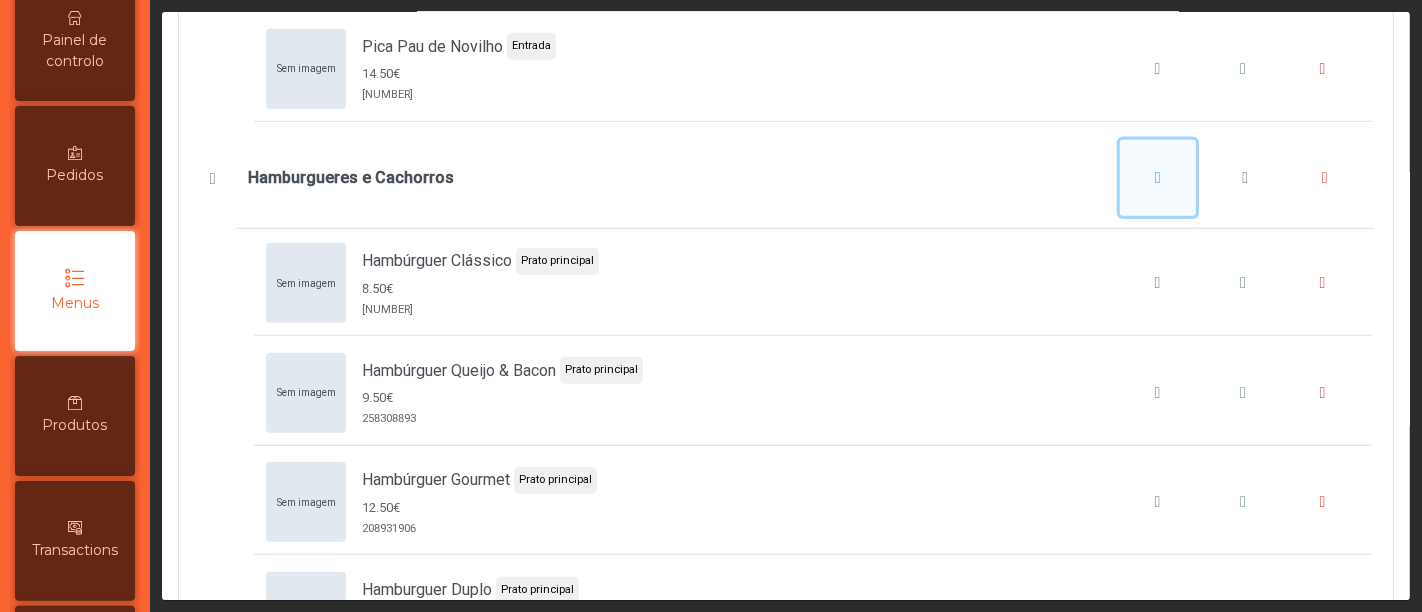 click 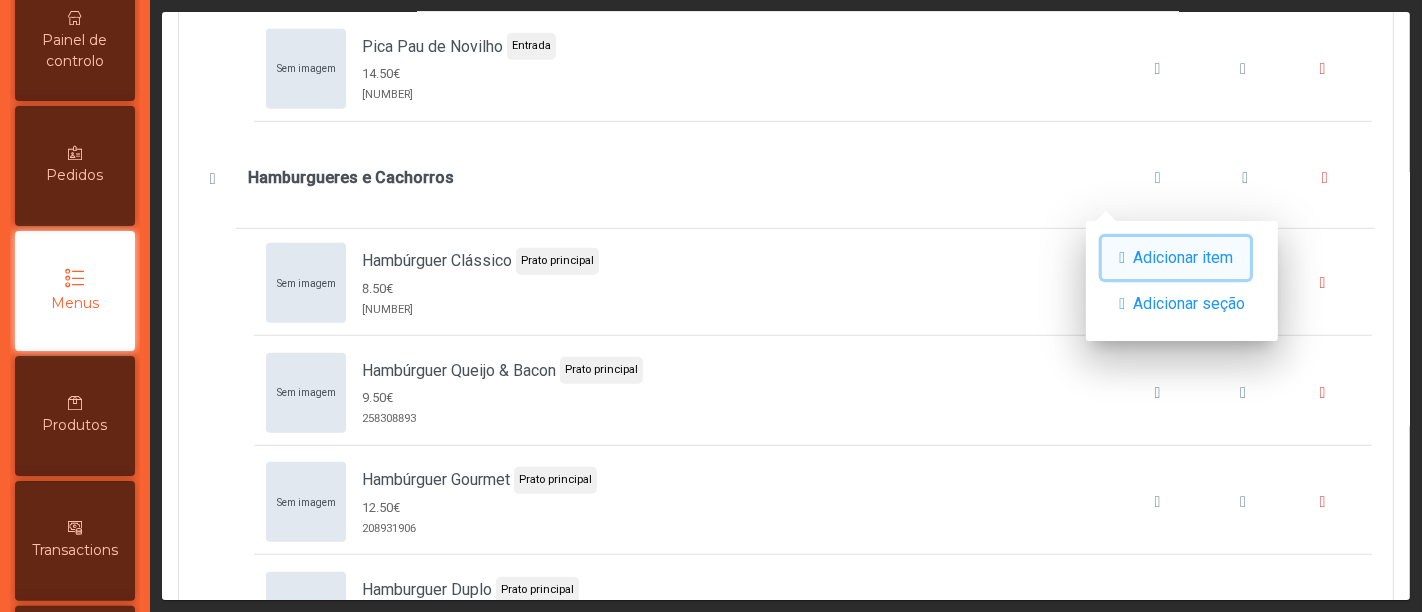 click on "Adicionar item" at bounding box center (1183, 258) 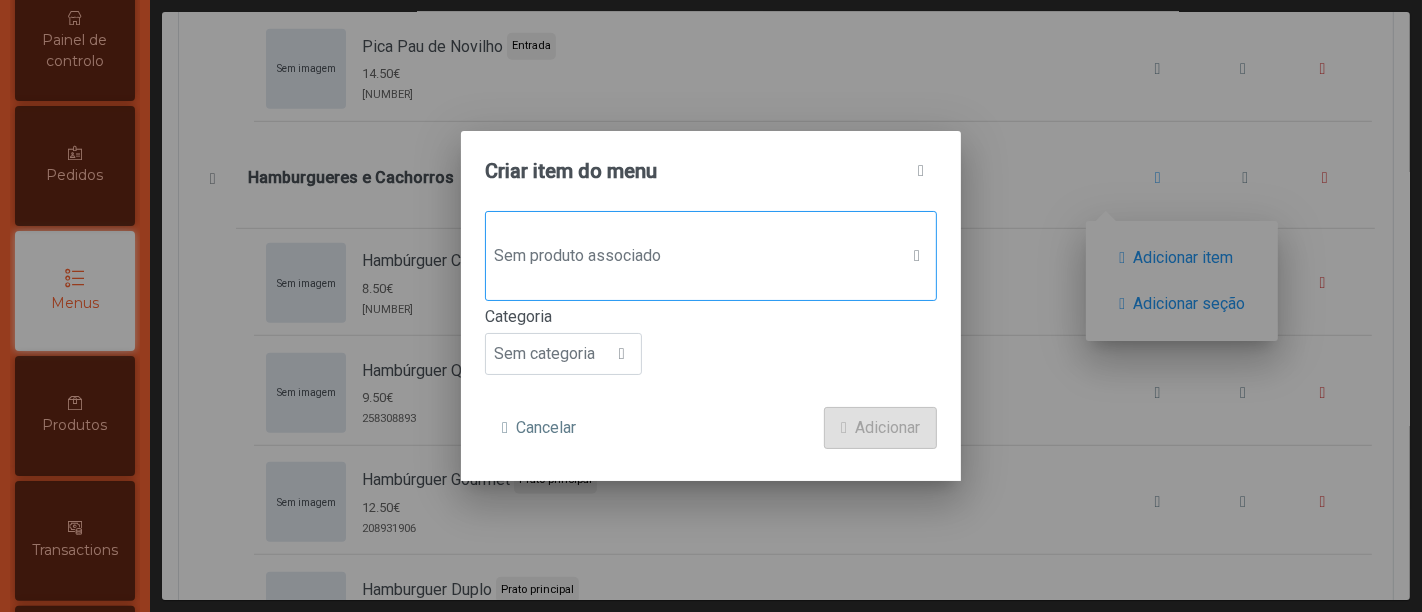 click 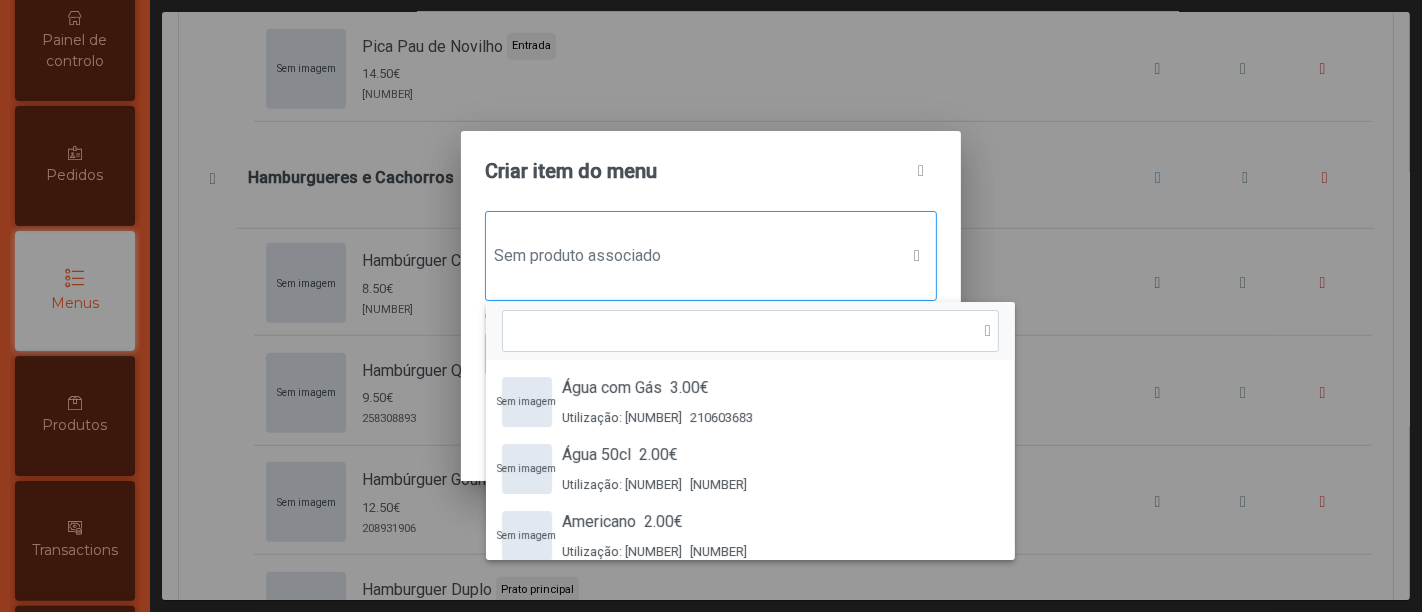 scroll, scrollTop: 14, scrollLeft: 102, axis: both 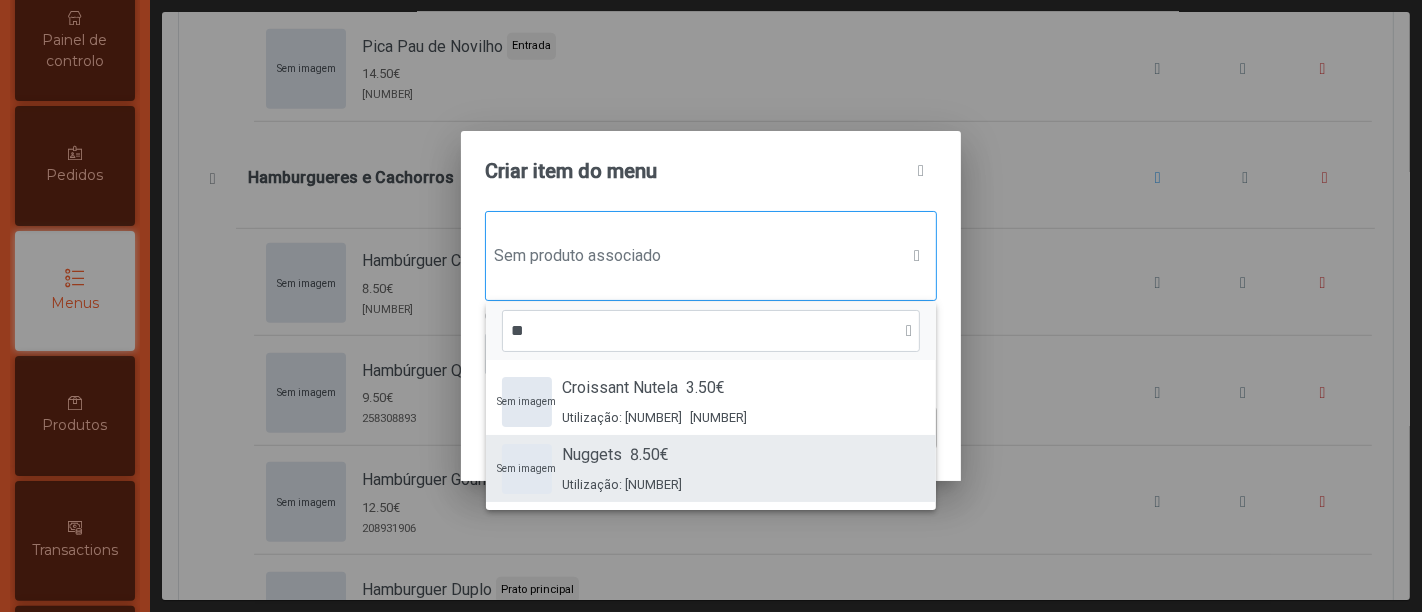 type on "**" 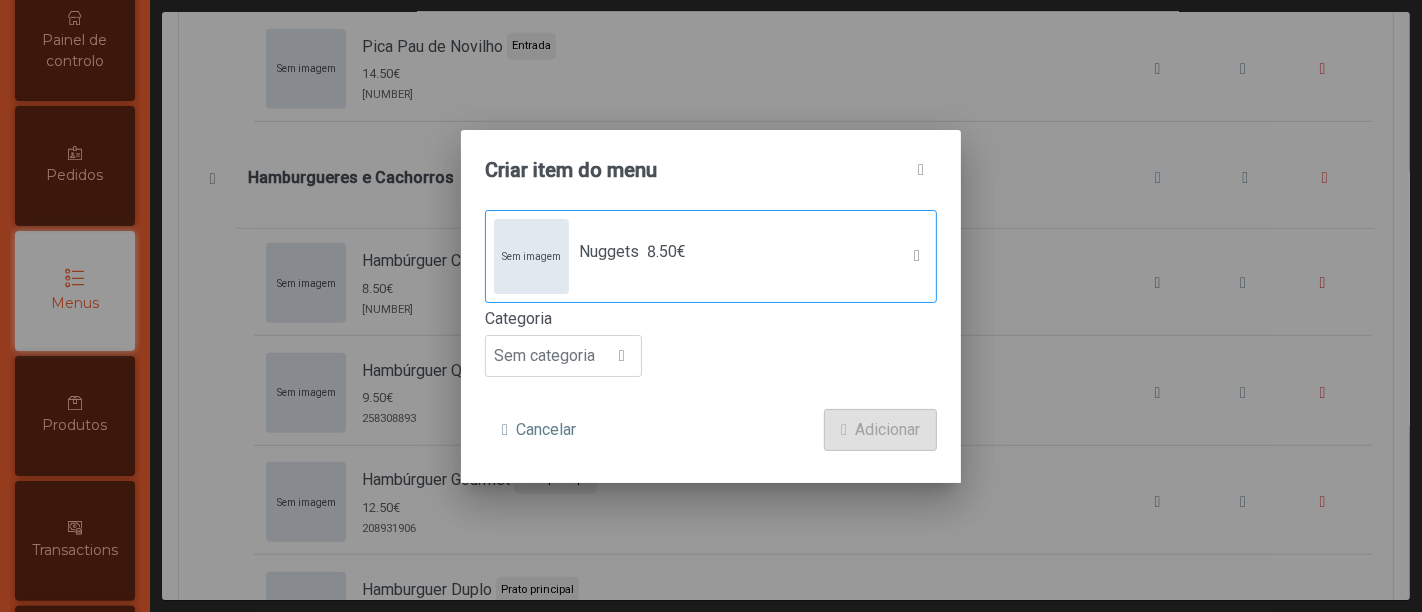 click on "Sem imagem  Nuggets 8.50€" 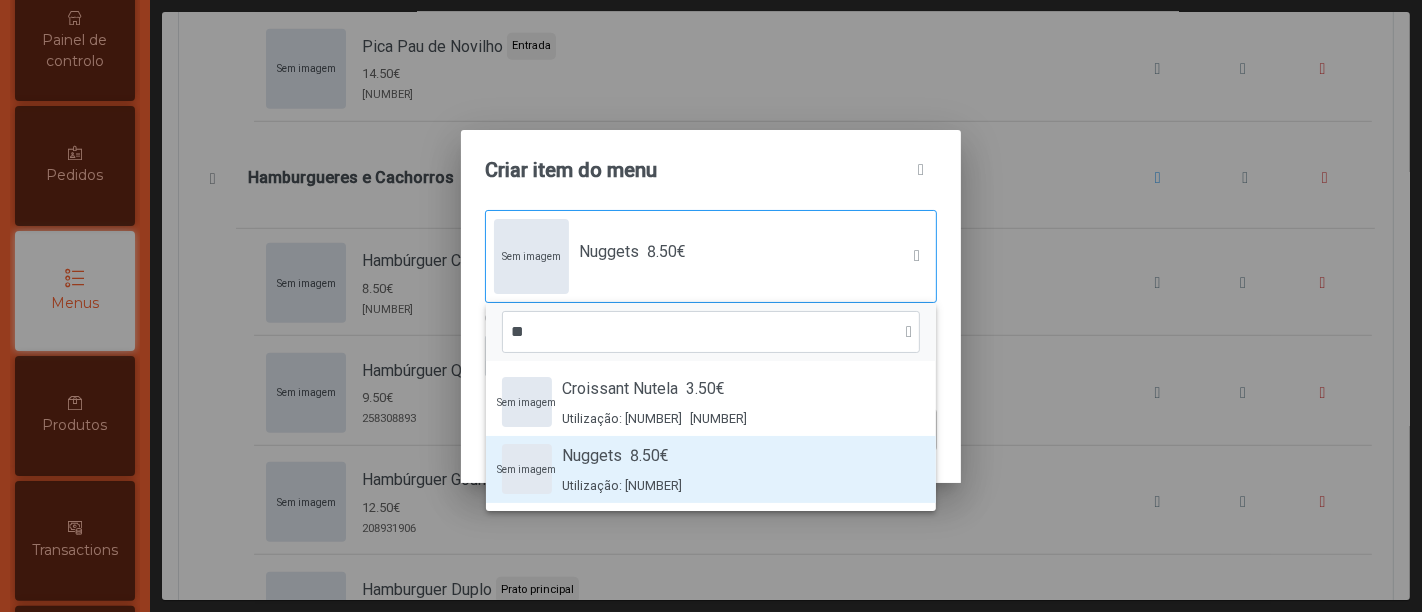 click on "Sem imagem  Nuggets 8.50€ Utilização: 1" 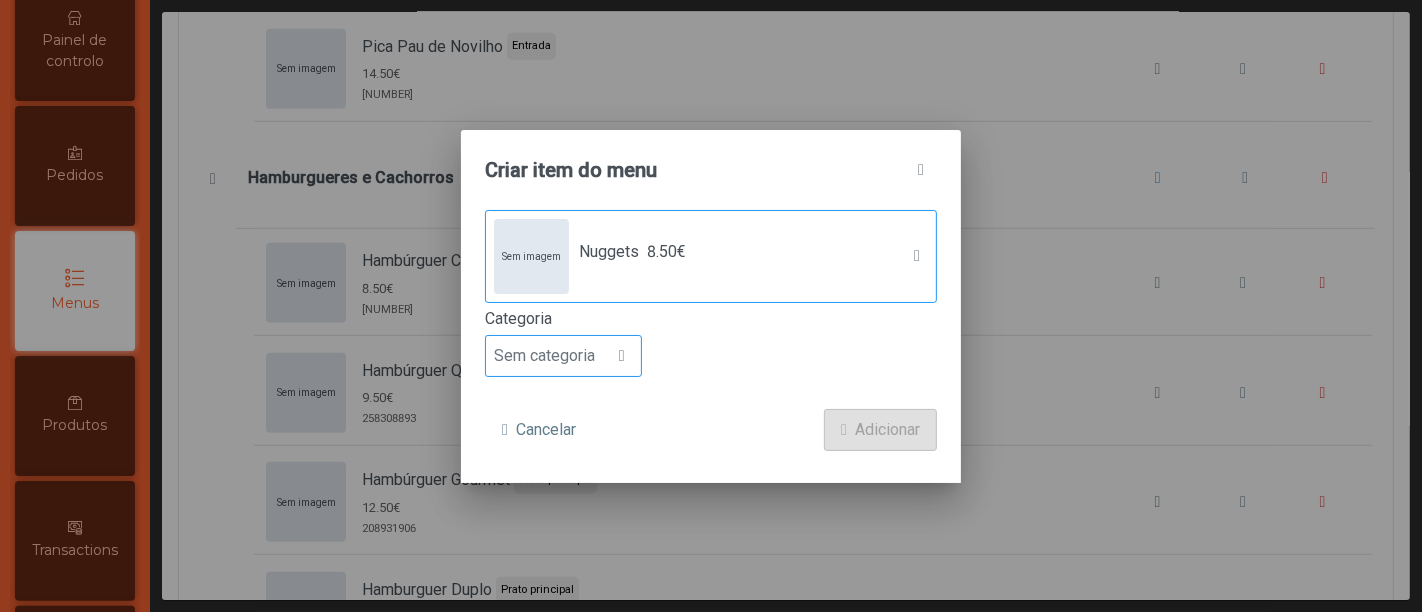click 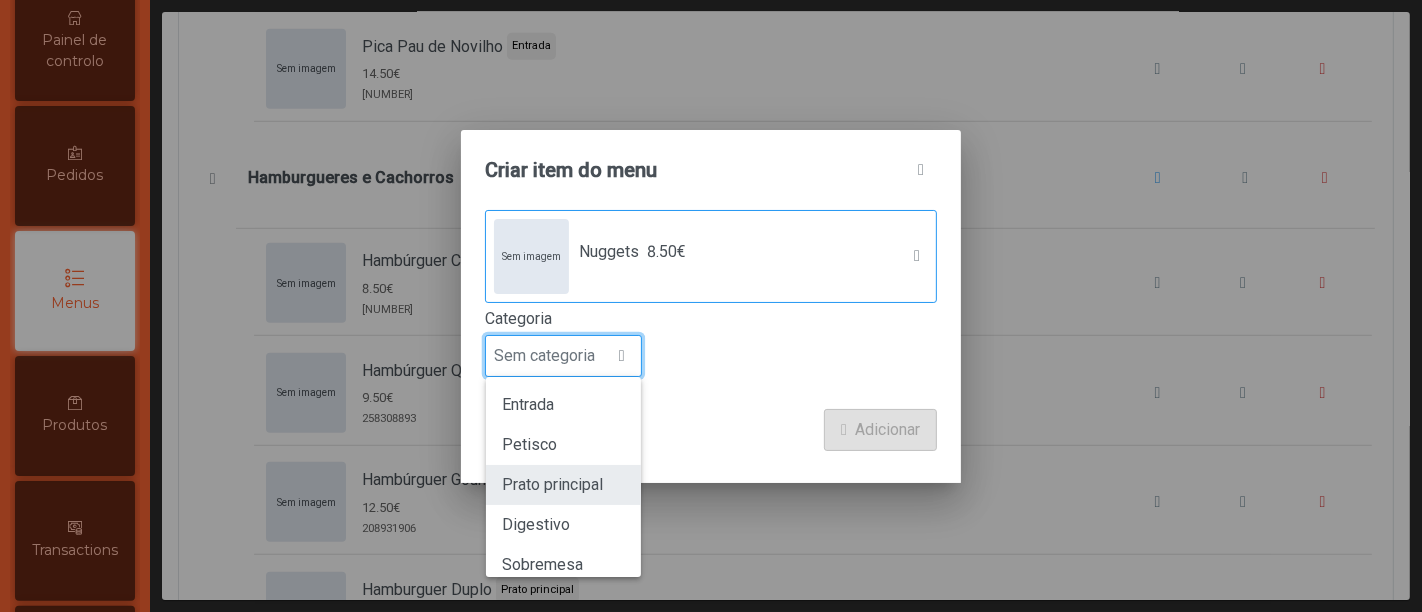 click on "Prato principal" 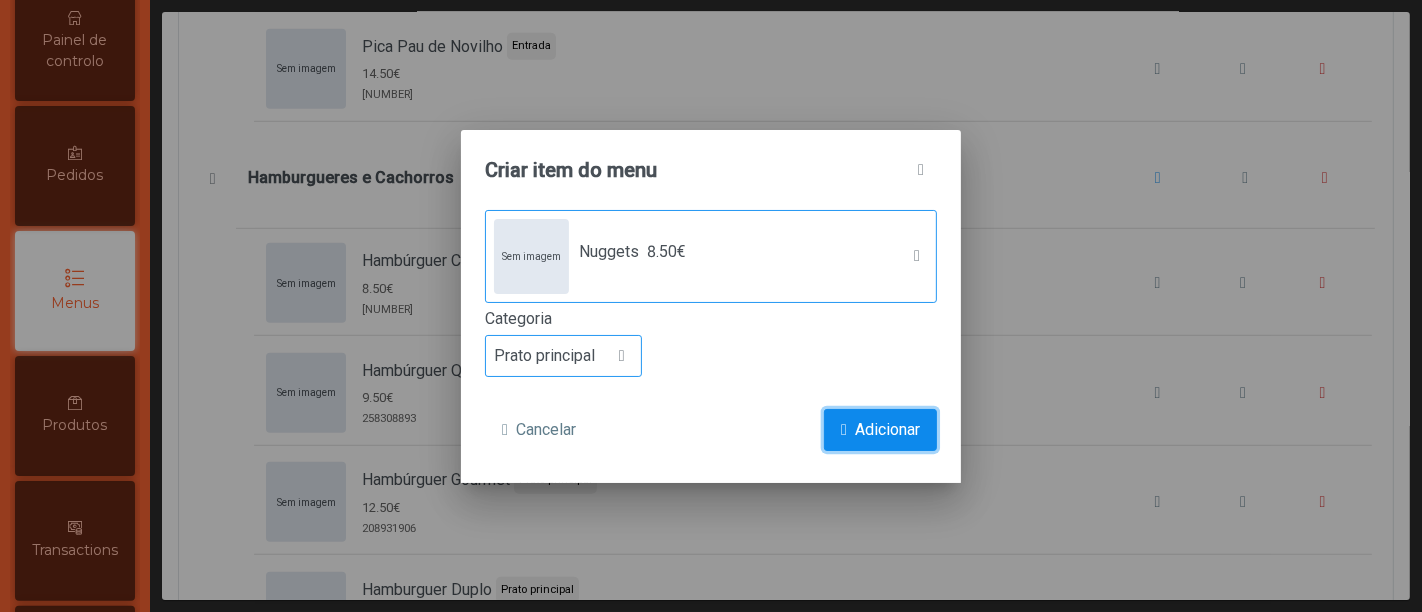 click on "Adicionar" 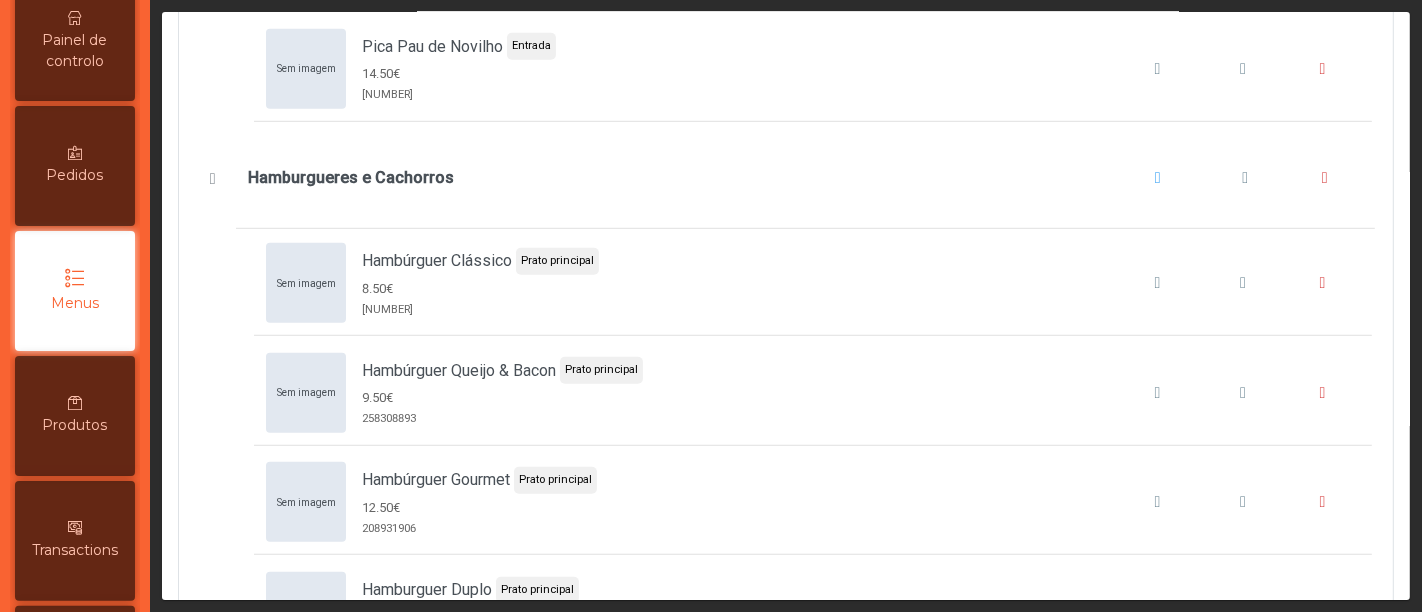 scroll, scrollTop: 1611, scrollLeft: 0, axis: vertical 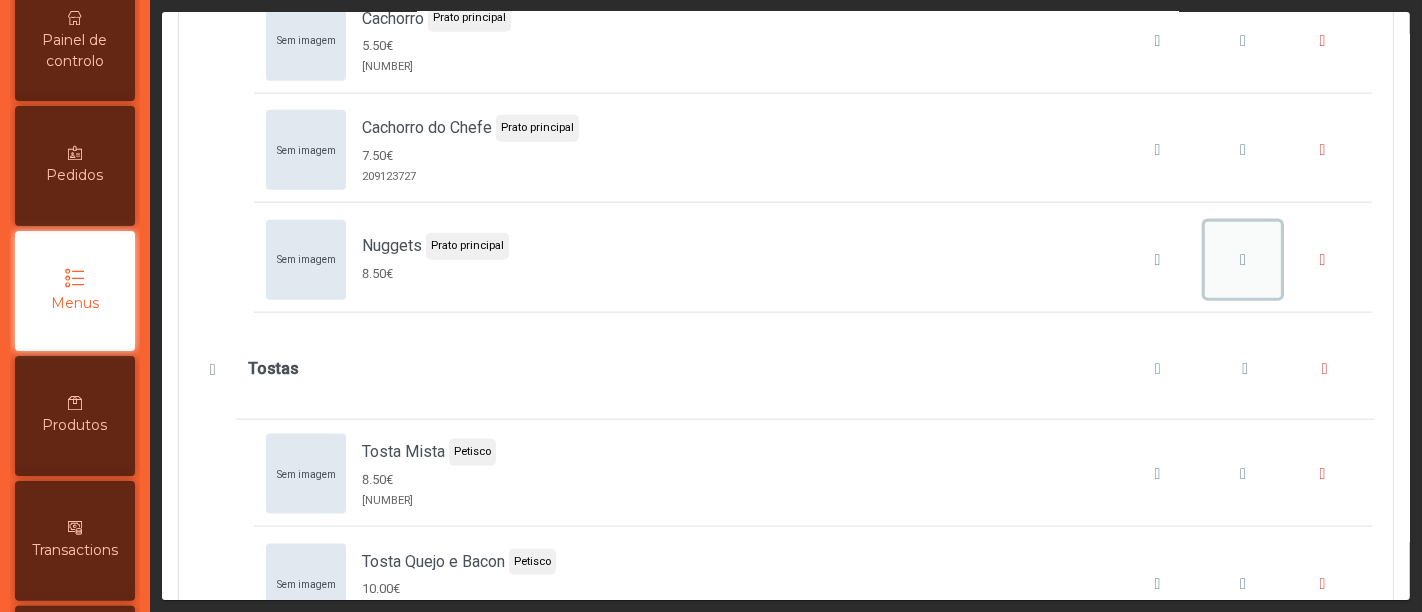 click 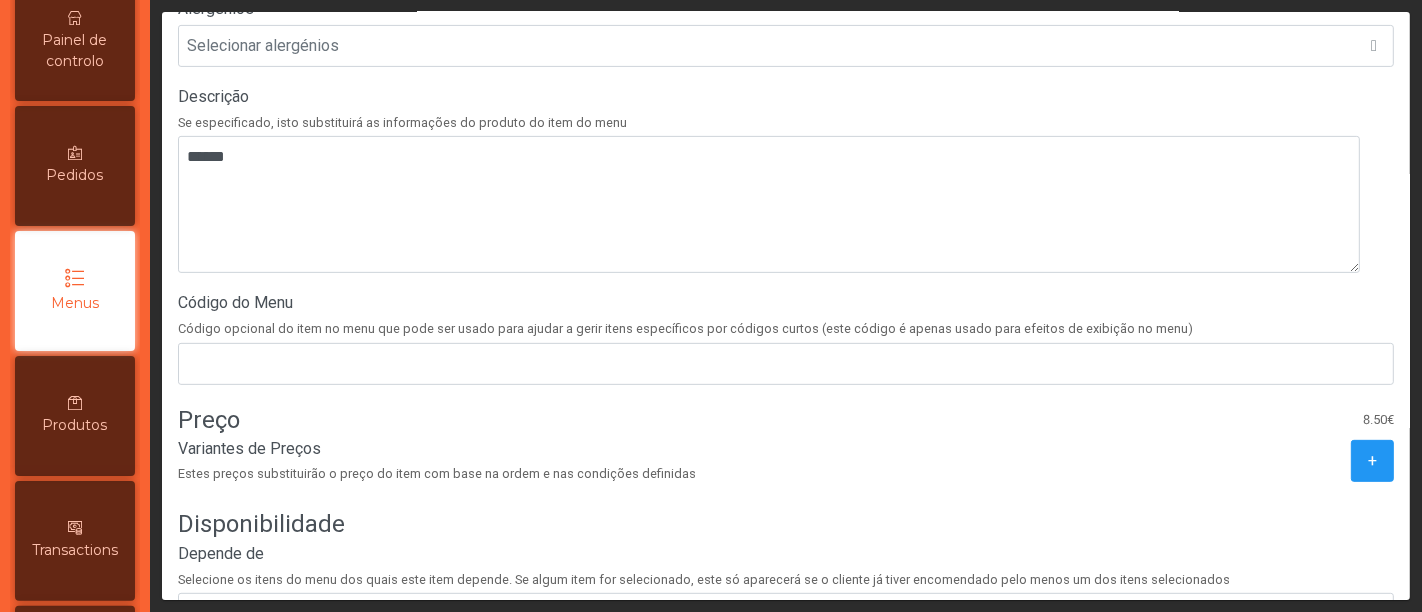 scroll, scrollTop: 666, scrollLeft: 0, axis: vertical 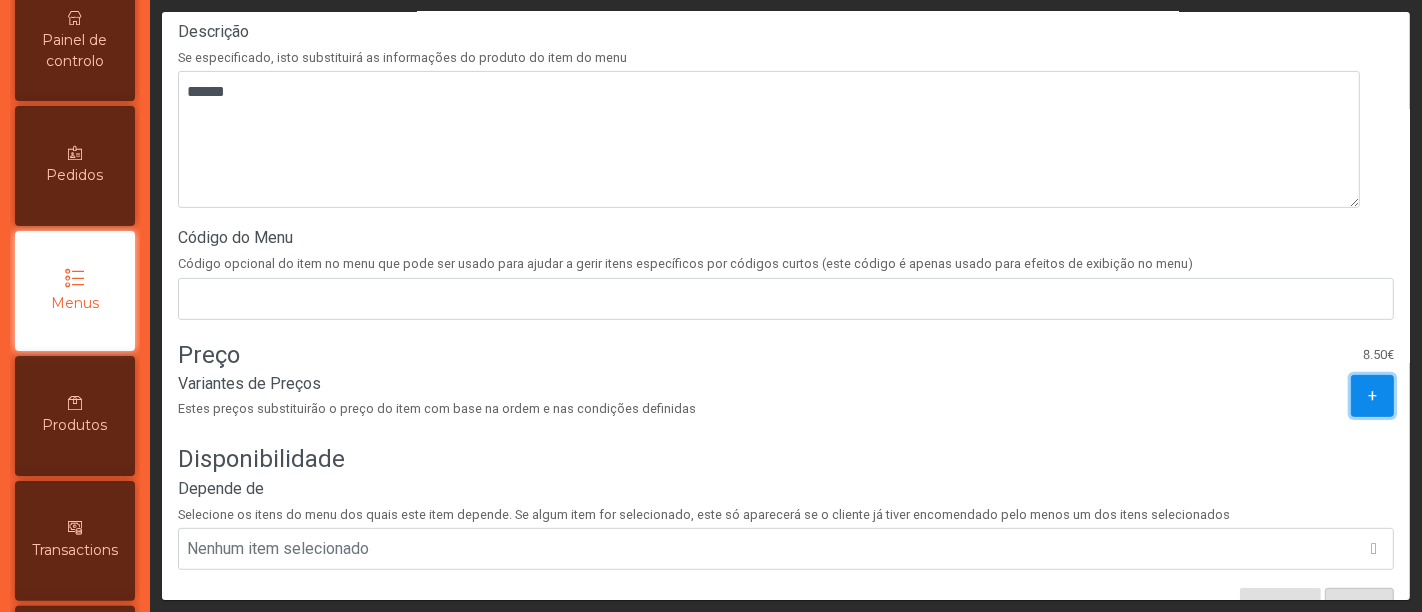 click on "+" 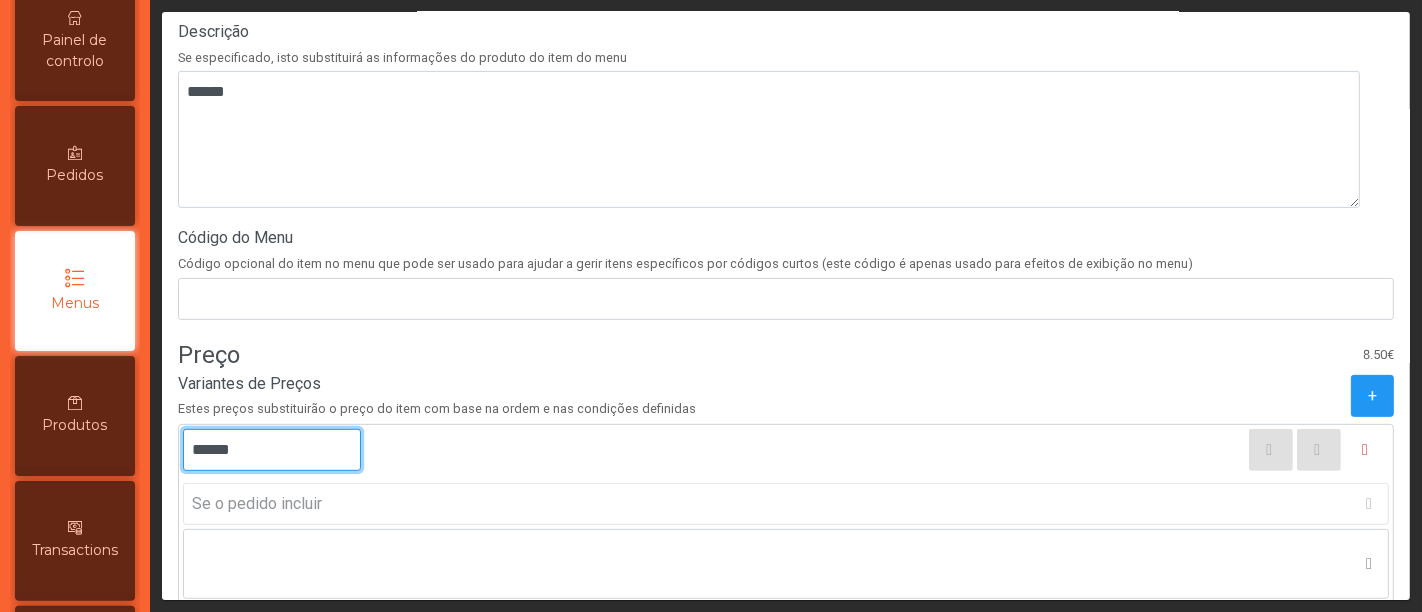 click on "******" 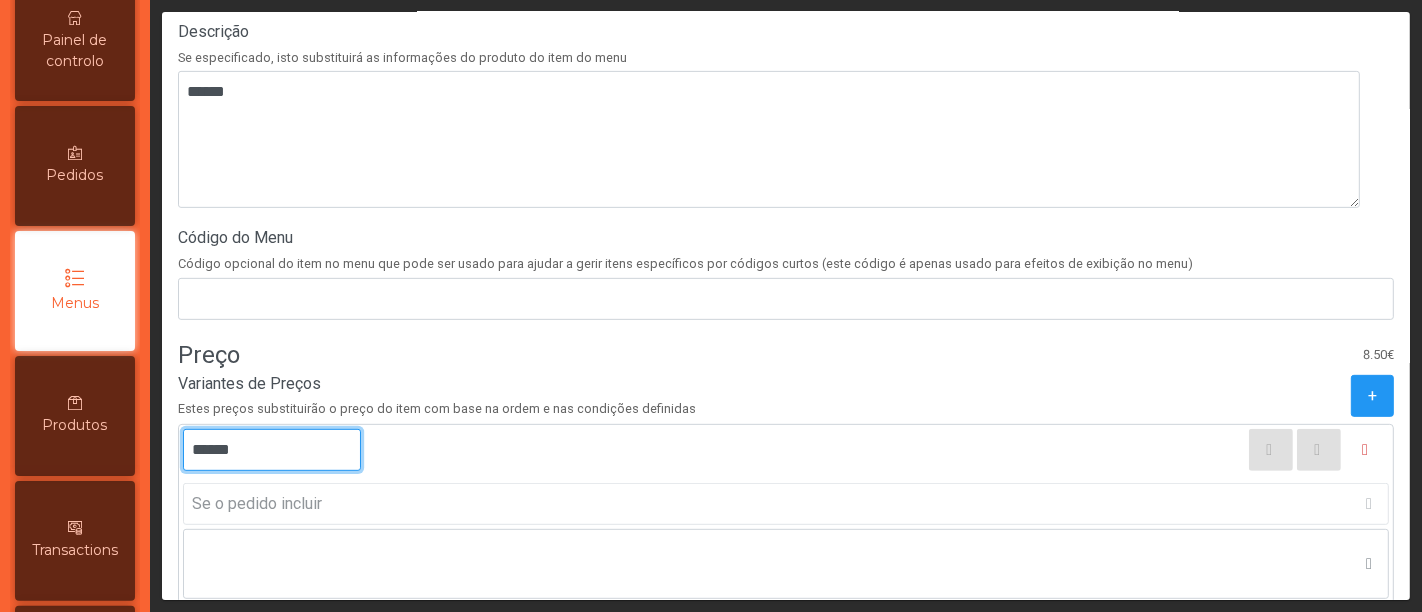 type on "******" 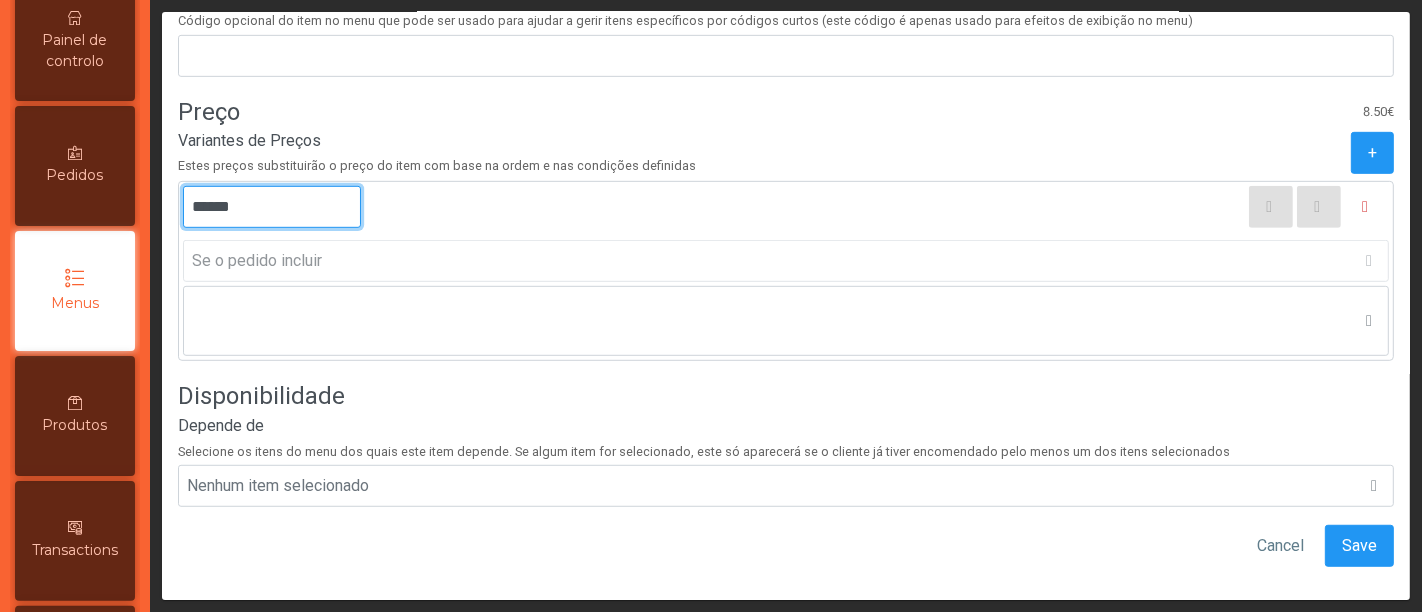 scroll, scrollTop: 934, scrollLeft: 0, axis: vertical 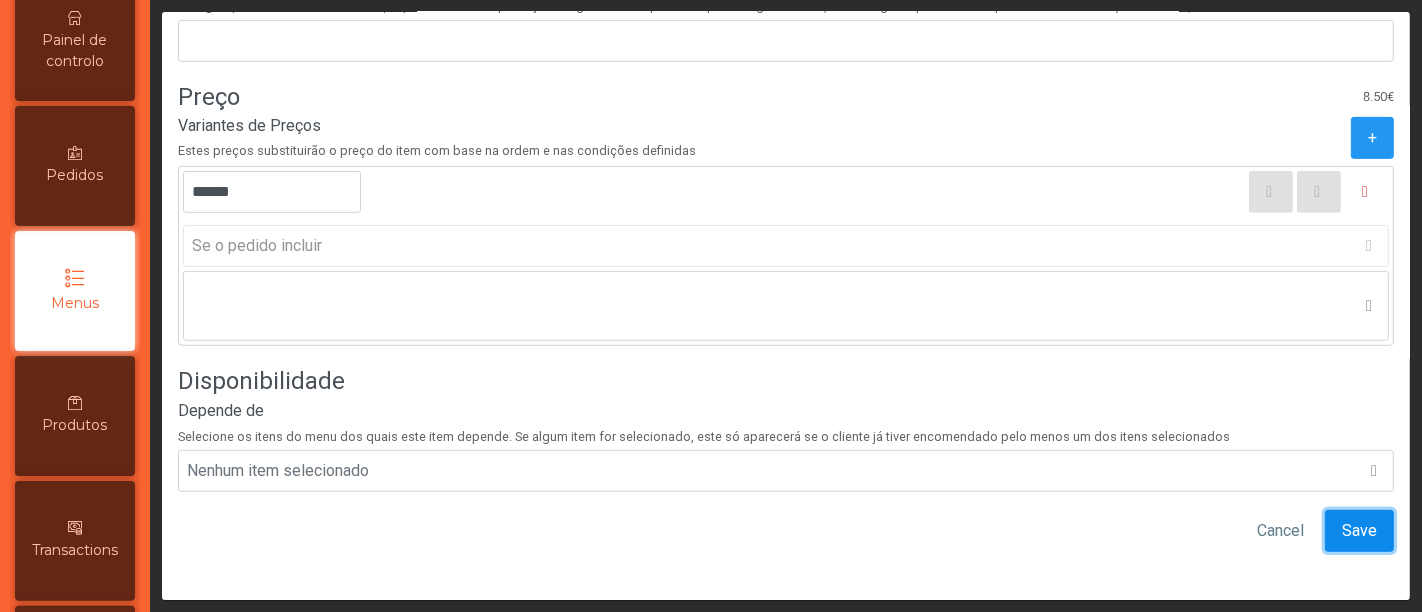 click on "Save" 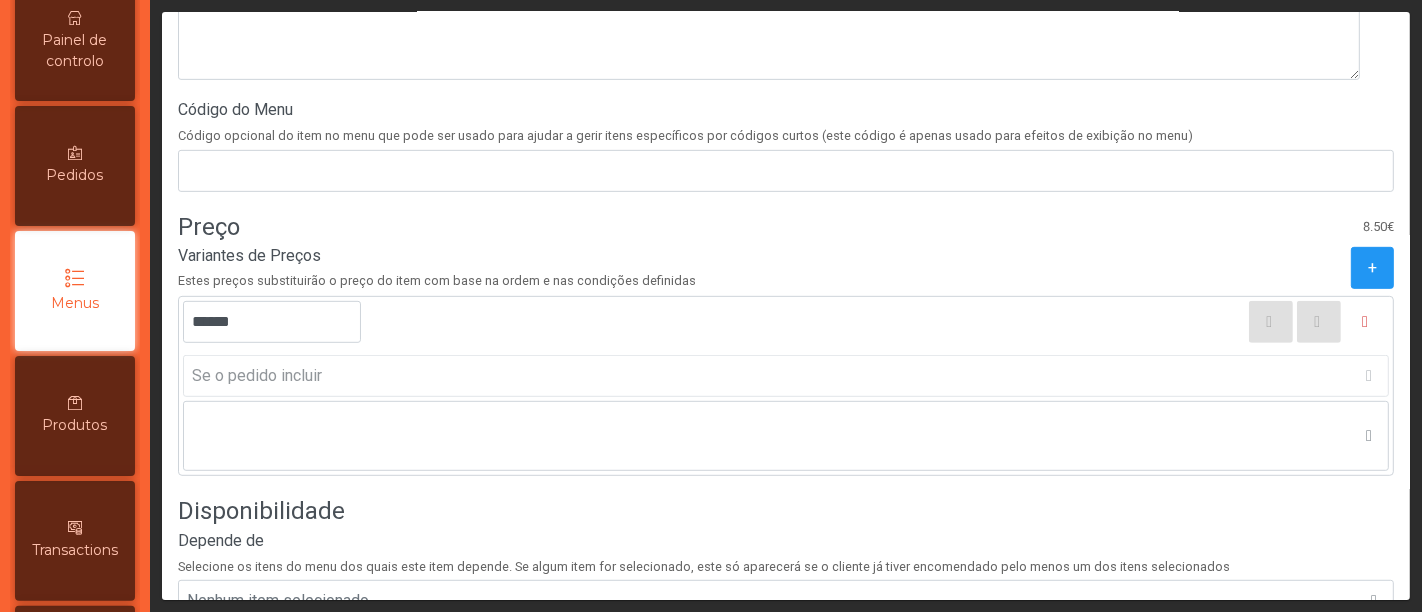 scroll, scrollTop: 800, scrollLeft: 0, axis: vertical 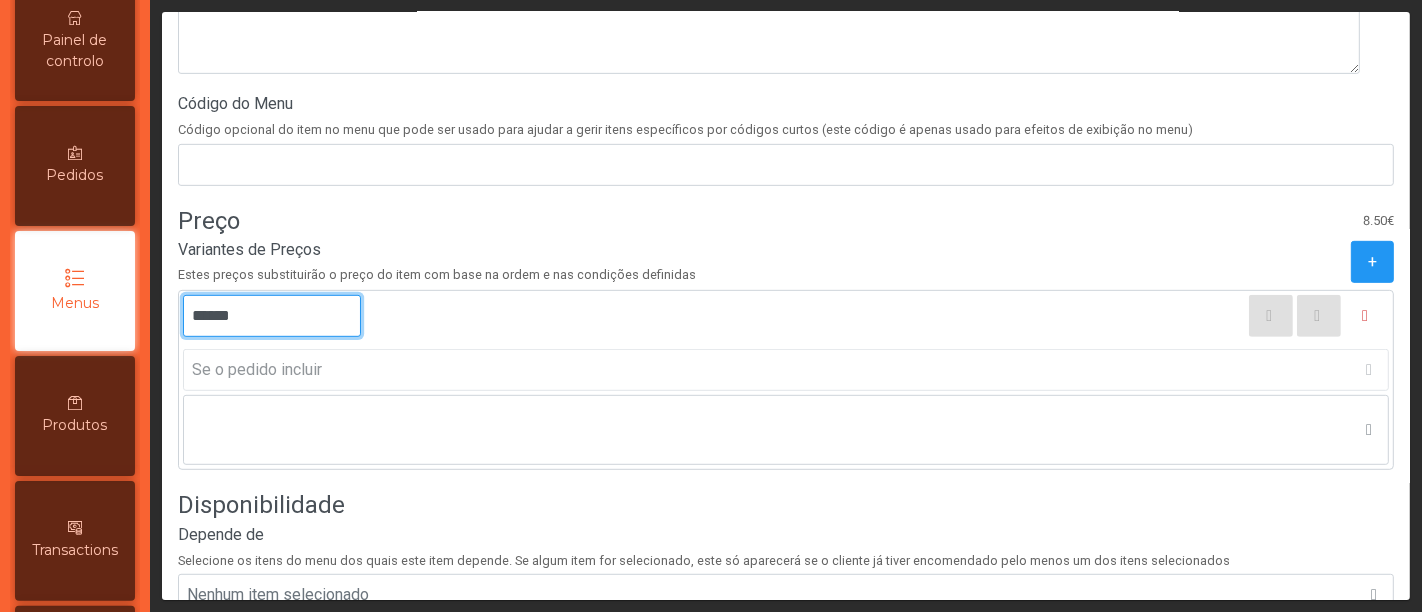 click on "******" 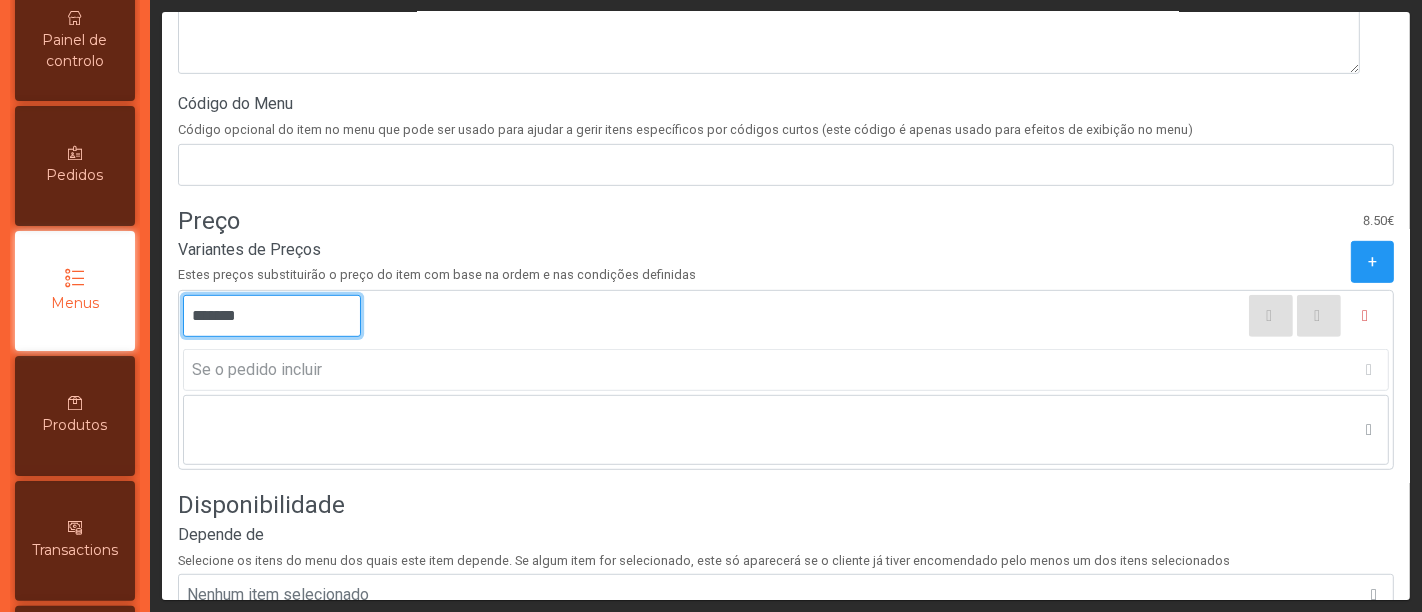 type on "******" 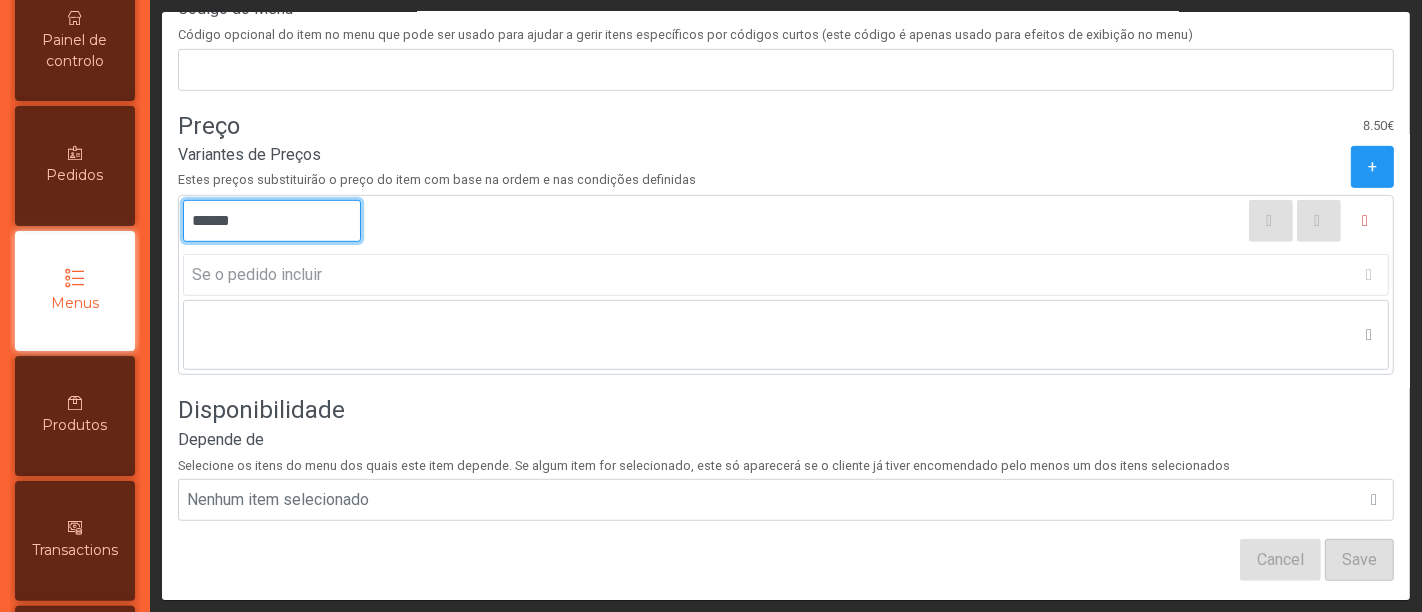 scroll, scrollTop: 934, scrollLeft: 0, axis: vertical 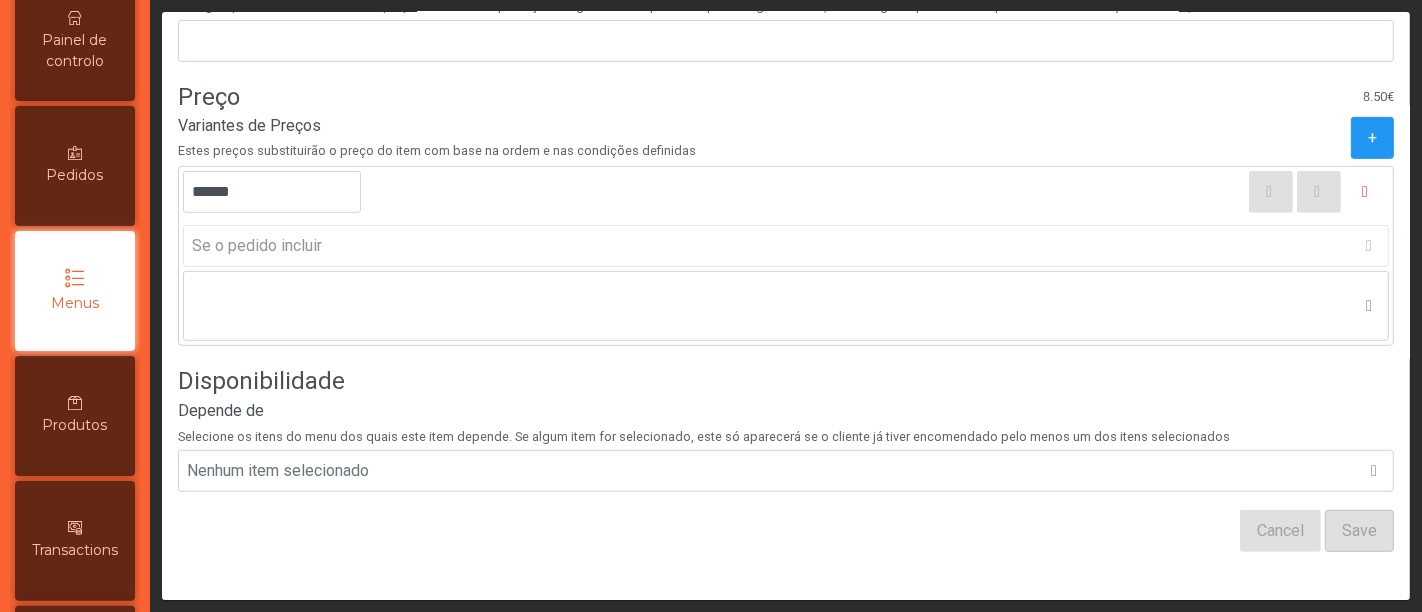 click on "Save" 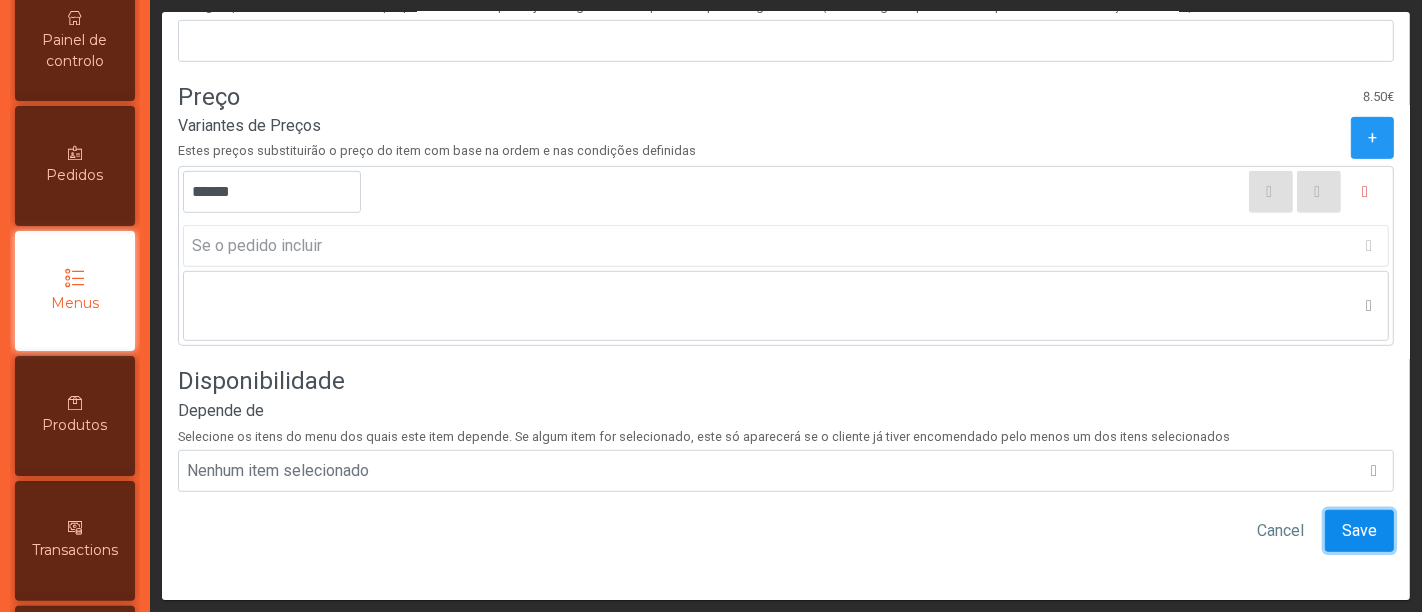 click on "Save" 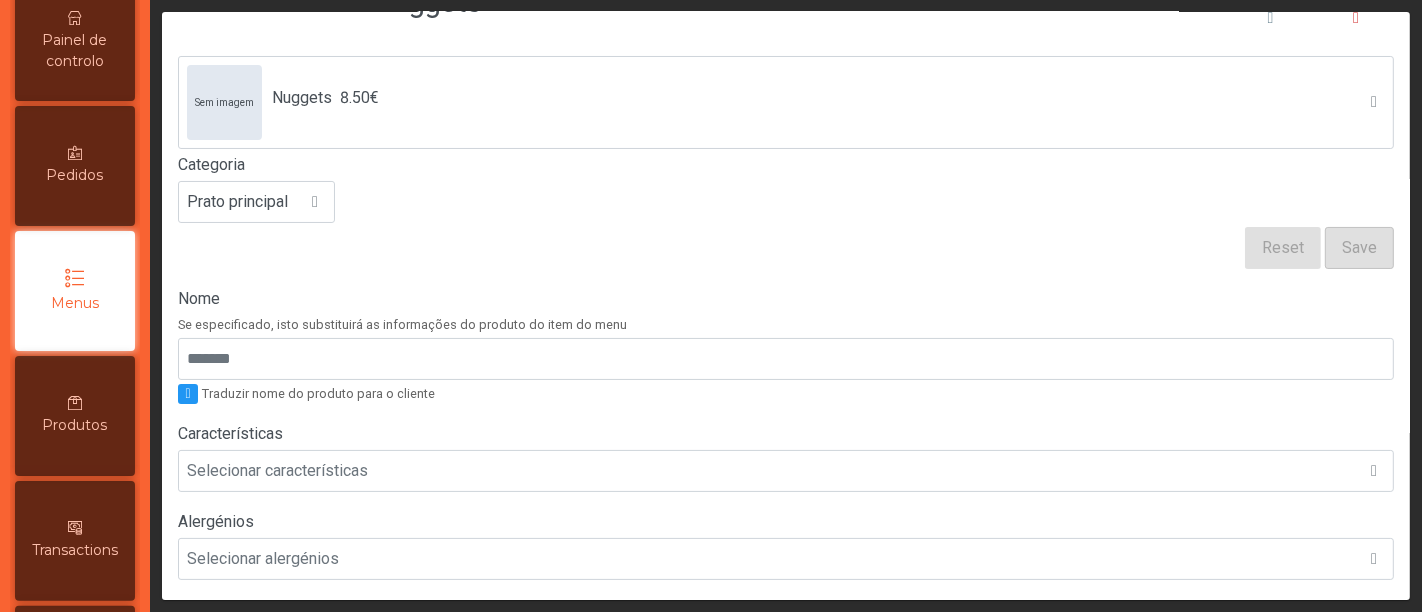 scroll, scrollTop: 0, scrollLeft: 0, axis: both 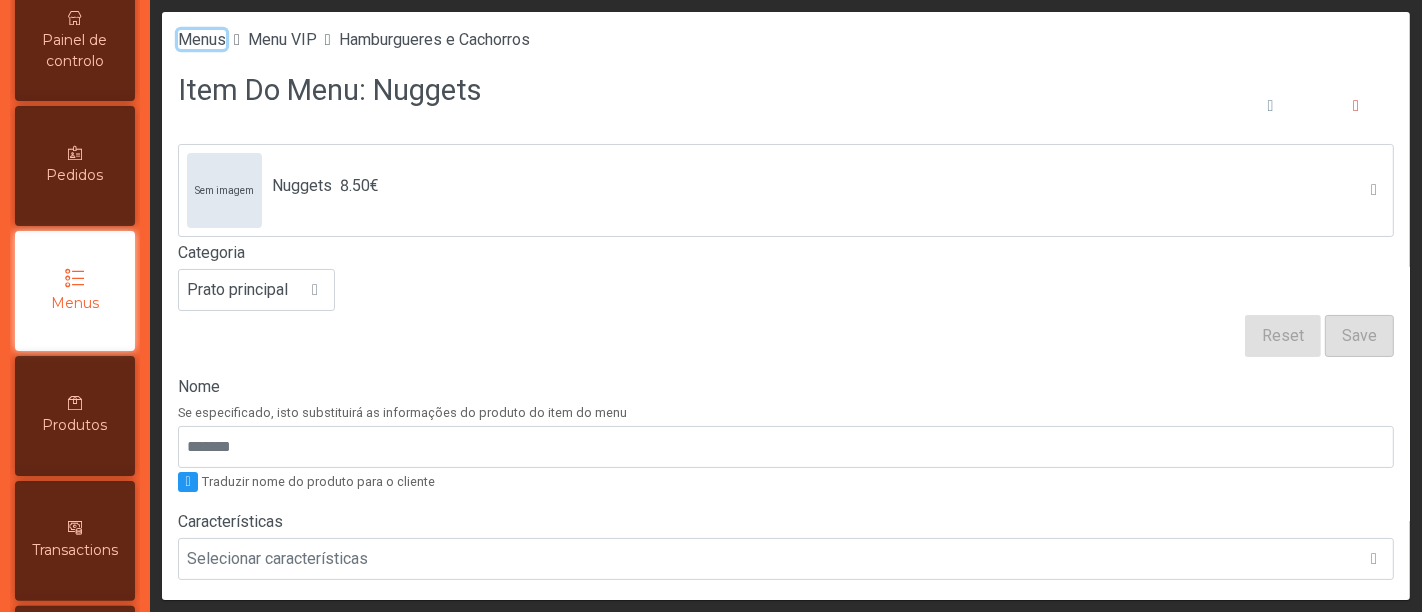 click on "Menus" 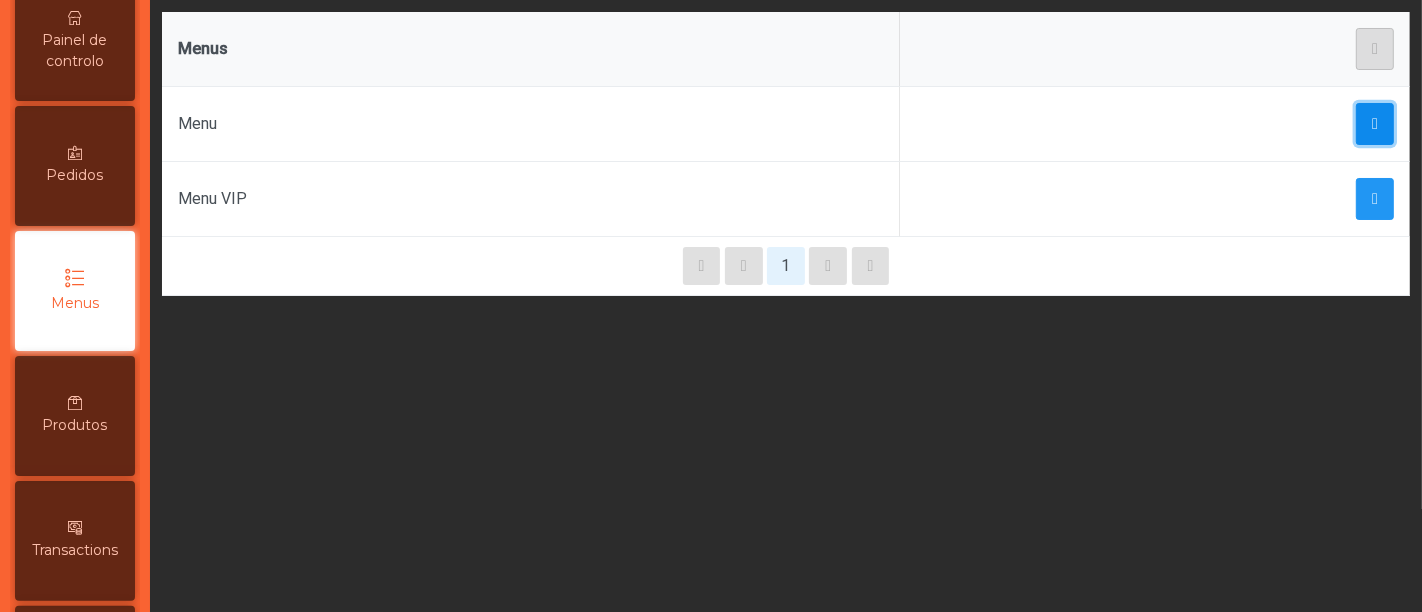 click 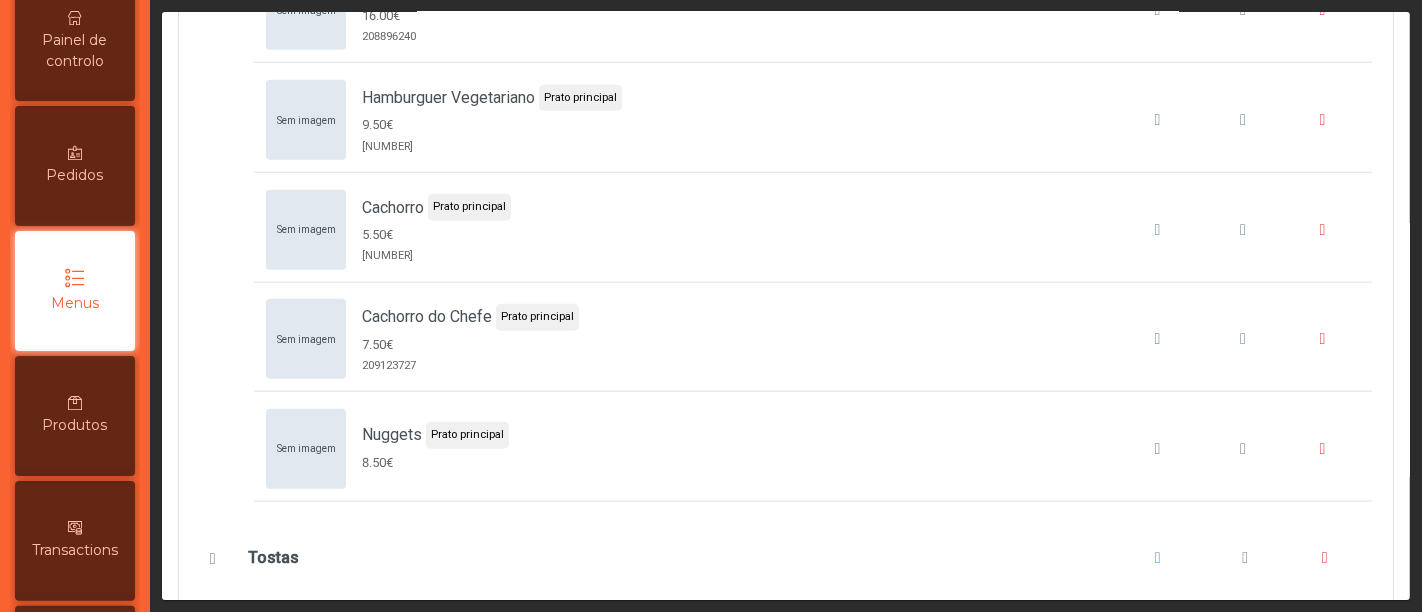 scroll, scrollTop: 1866, scrollLeft: 0, axis: vertical 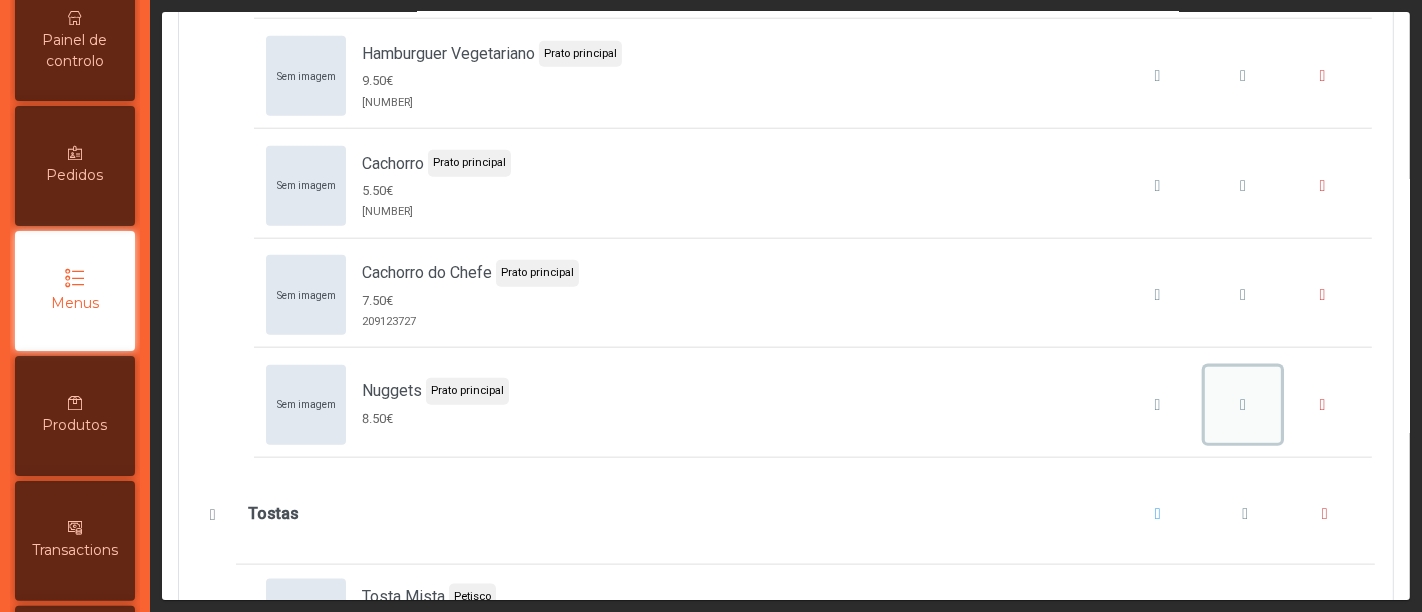 click 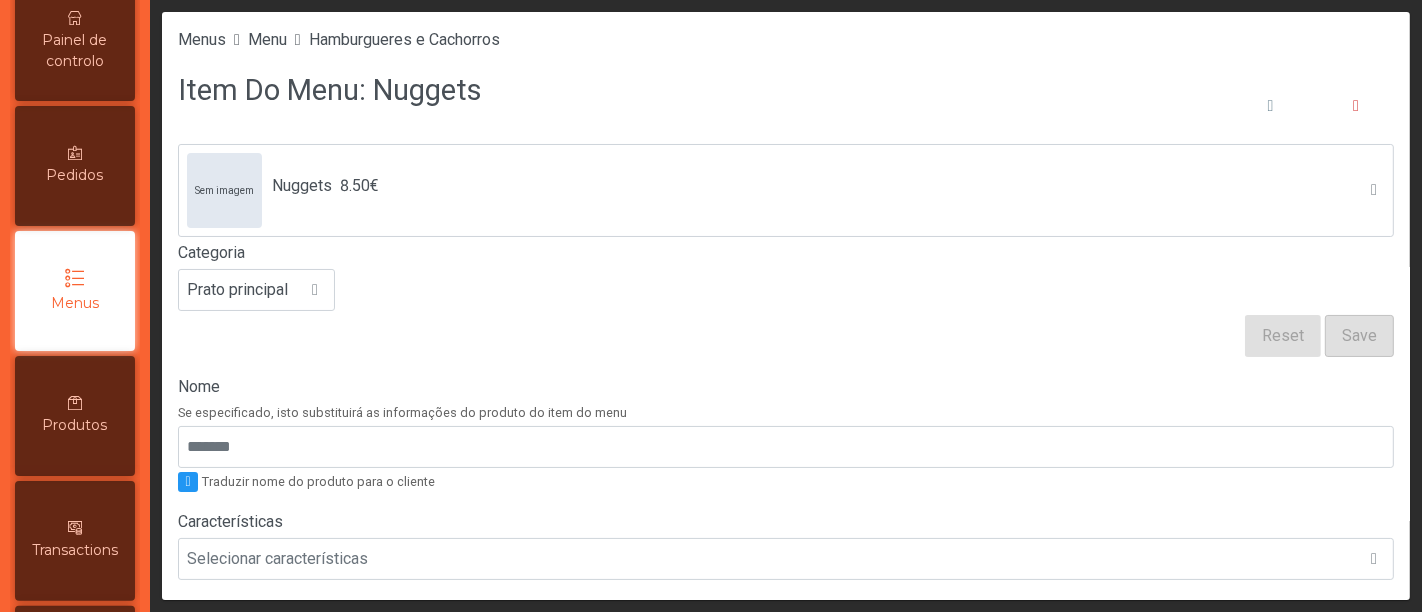 click on "Menus Menu Hamburgueres e Cachorros Item Do Menu: Nuggets     Sem imagem  Nuggets 8.50€ Categoria Prato principal Reset Save Nome  Se especificado, isto substituirá as informações do produto do item do menu   Traduzir nome do produto para o cliente  Características Selecionar características Alergénios Selecionar alergénios Descrição  Se especificado, isto substituirá as informações do produto do item do menu         Código do Menu  Código opcional do item no menu que pode ser usado para ajudar a gerir itens específicos por códigos curtos (este código é apenas usado para efeitos de exibição no menu)   Preço   8.50€   Variantes de Preços   Estes preços substituirão o preço do item com base na ordem e nas condições definidas  +  Disponibilidade   Depende de   Selecione os itens do menu dos quais este item depende. Se algum item for selecionado, este só aparecerá se o cliente já tiver encomendado pelo menos um dos itens selecionados  Nenhum item selecionado Cancel Save" 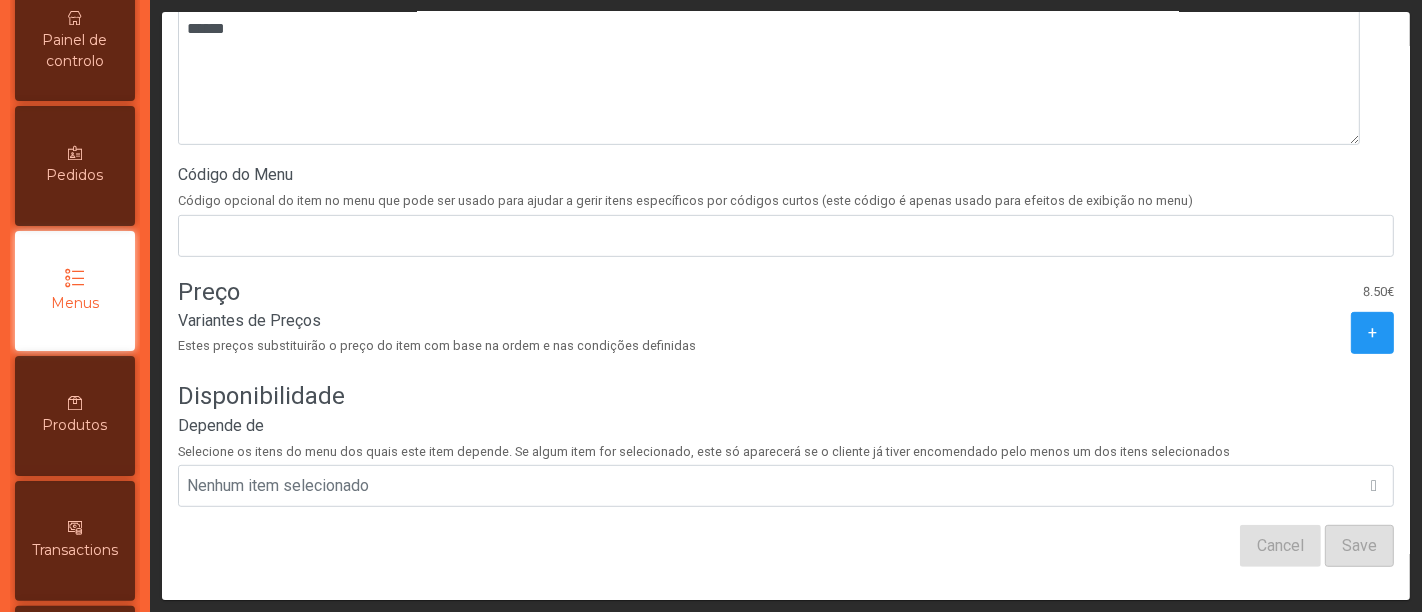 scroll, scrollTop: 755, scrollLeft: 0, axis: vertical 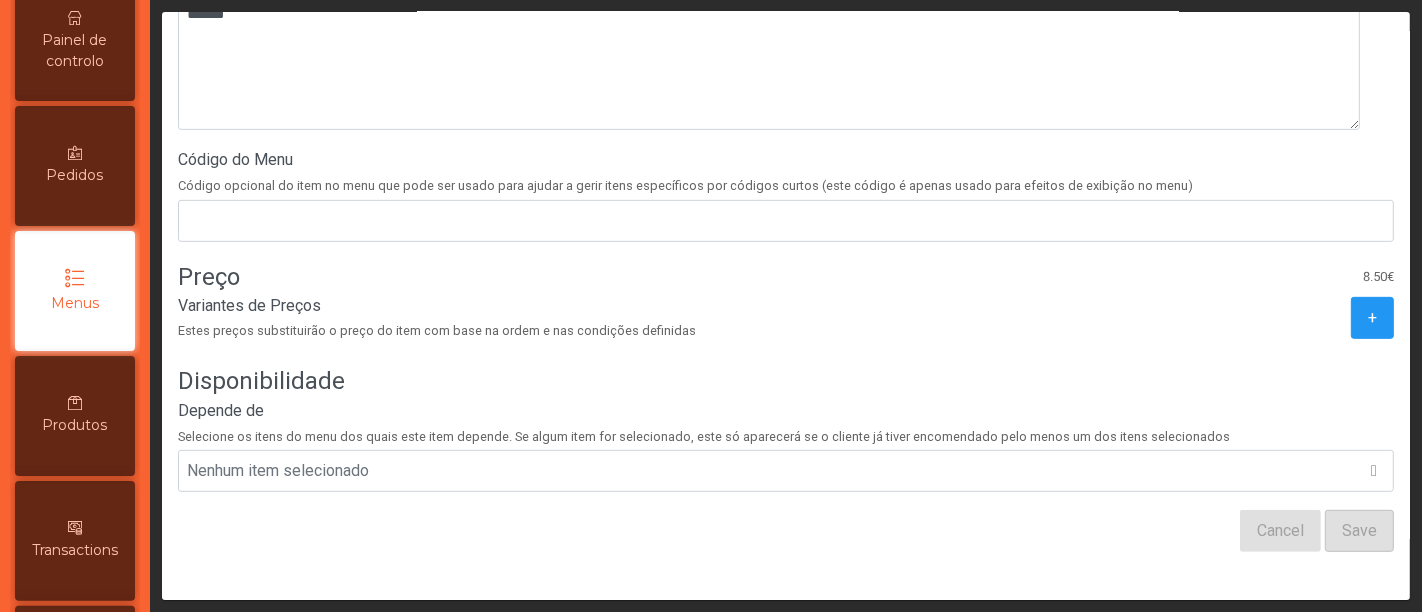 click on "Save" 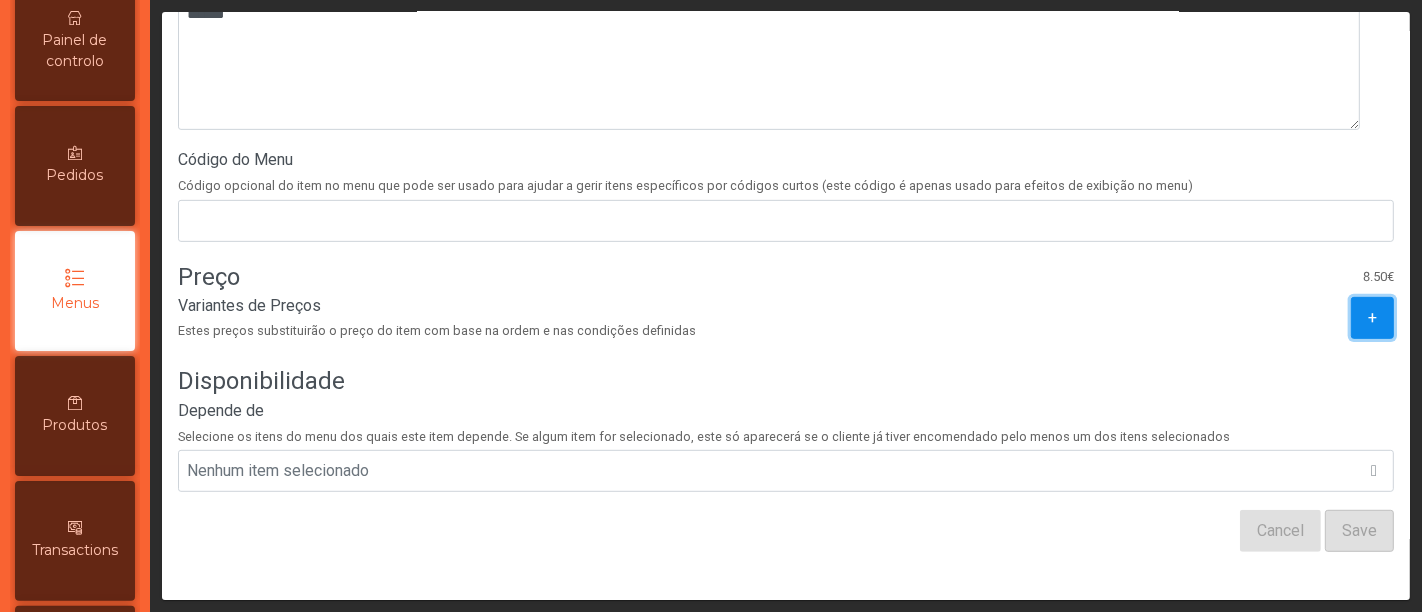click on "+" 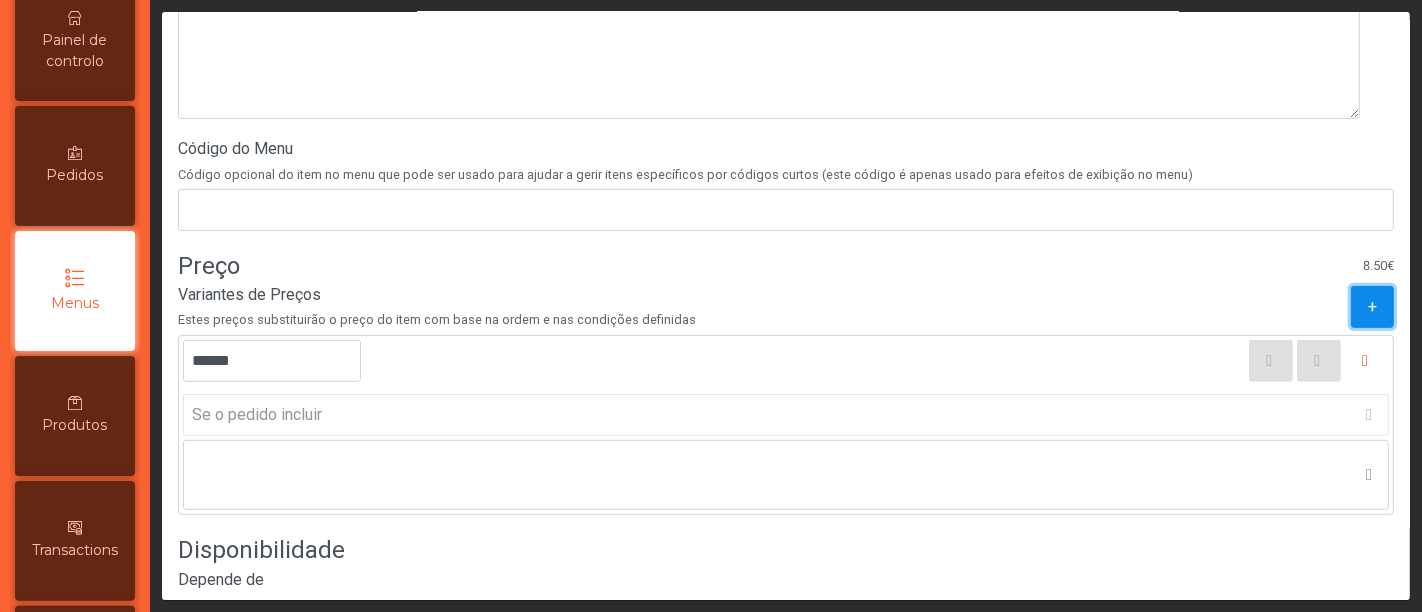 click on "+" 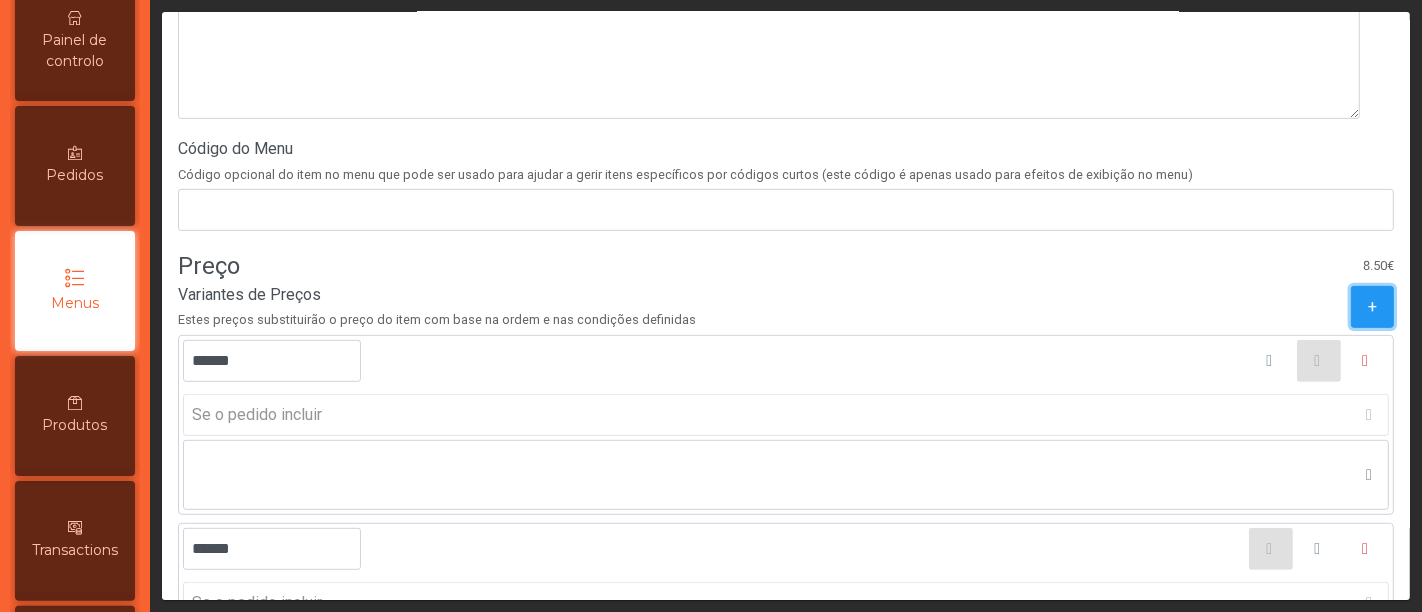 type 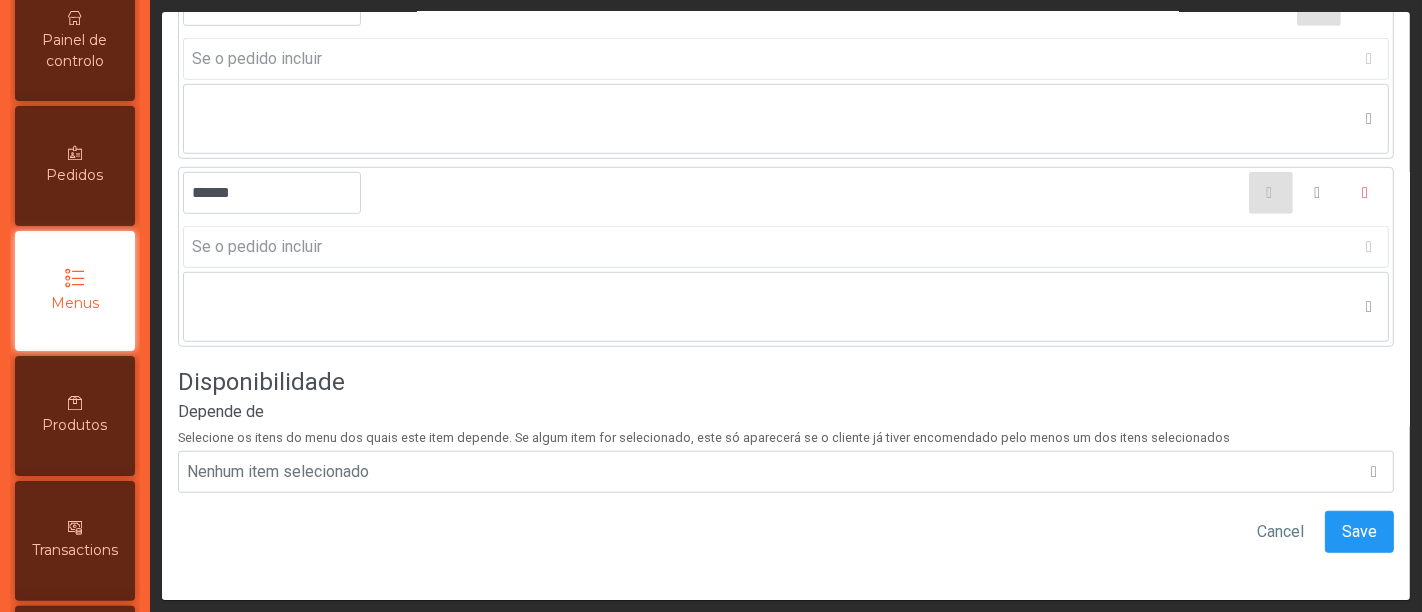 scroll, scrollTop: 1120, scrollLeft: 0, axis: vertical 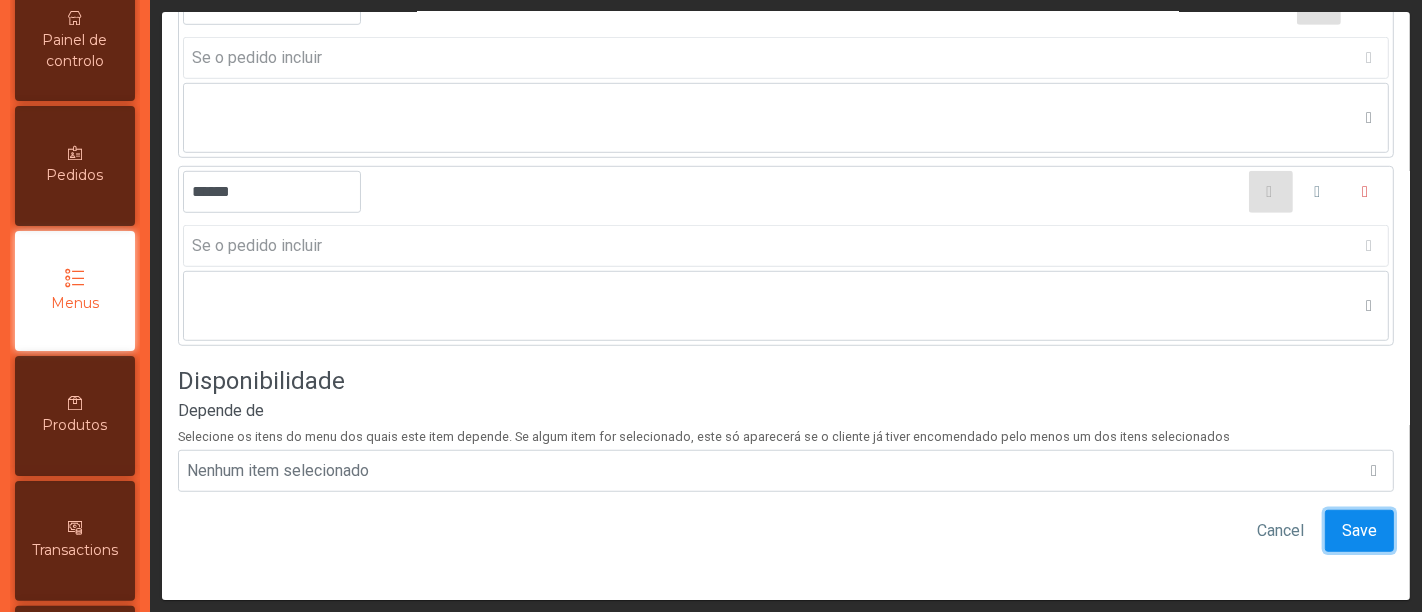 click on "Save" 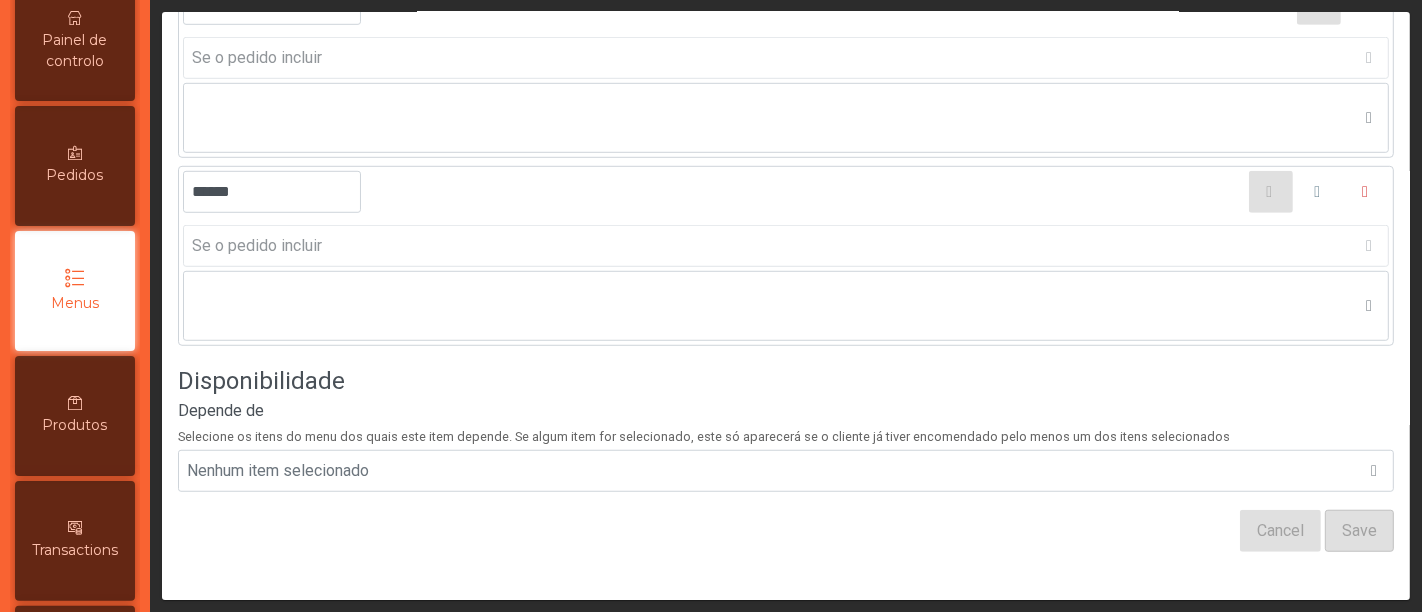scroll, scrollTop: 1120, scrollLeft: 0, axis: vertical 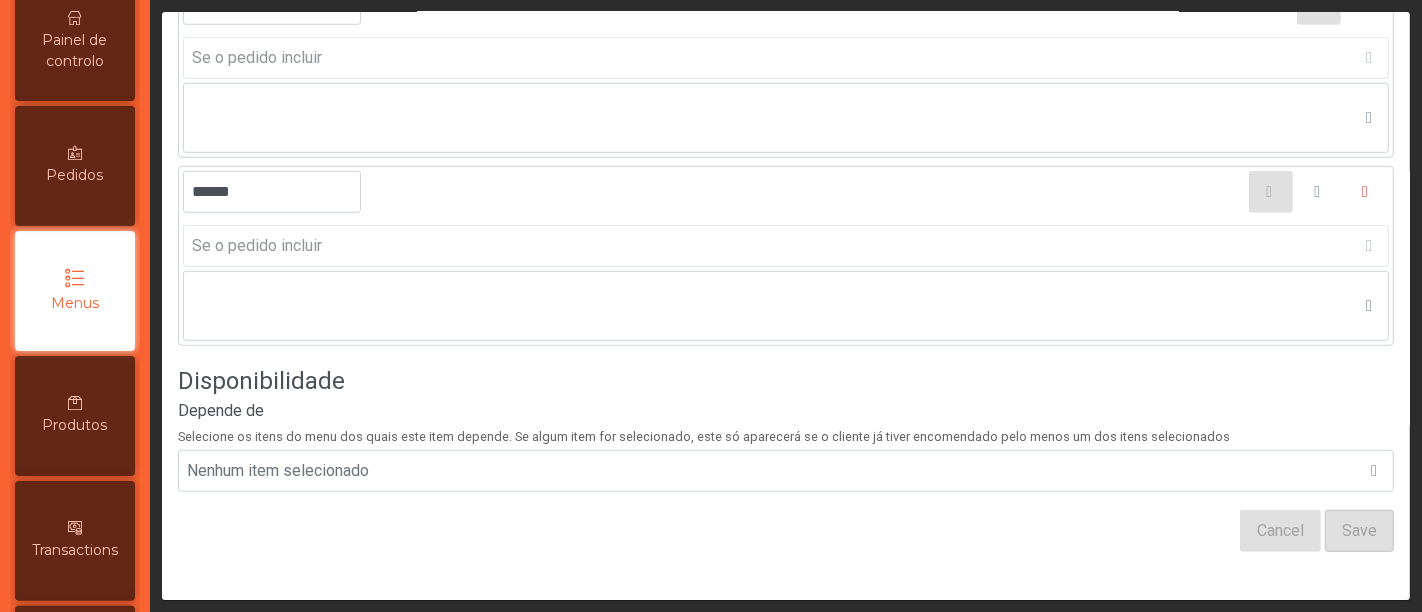 click on "Disponibilidade" 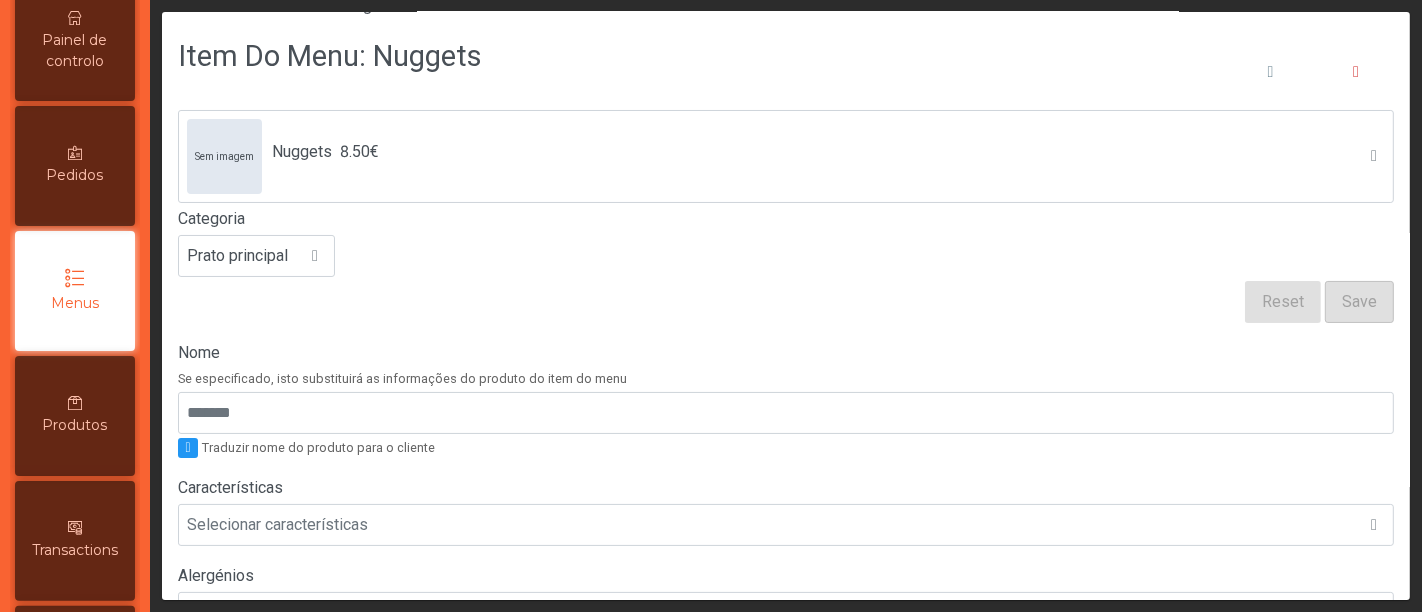 scroll, scrollTop: 0, scrollLeft: 0, axis: both 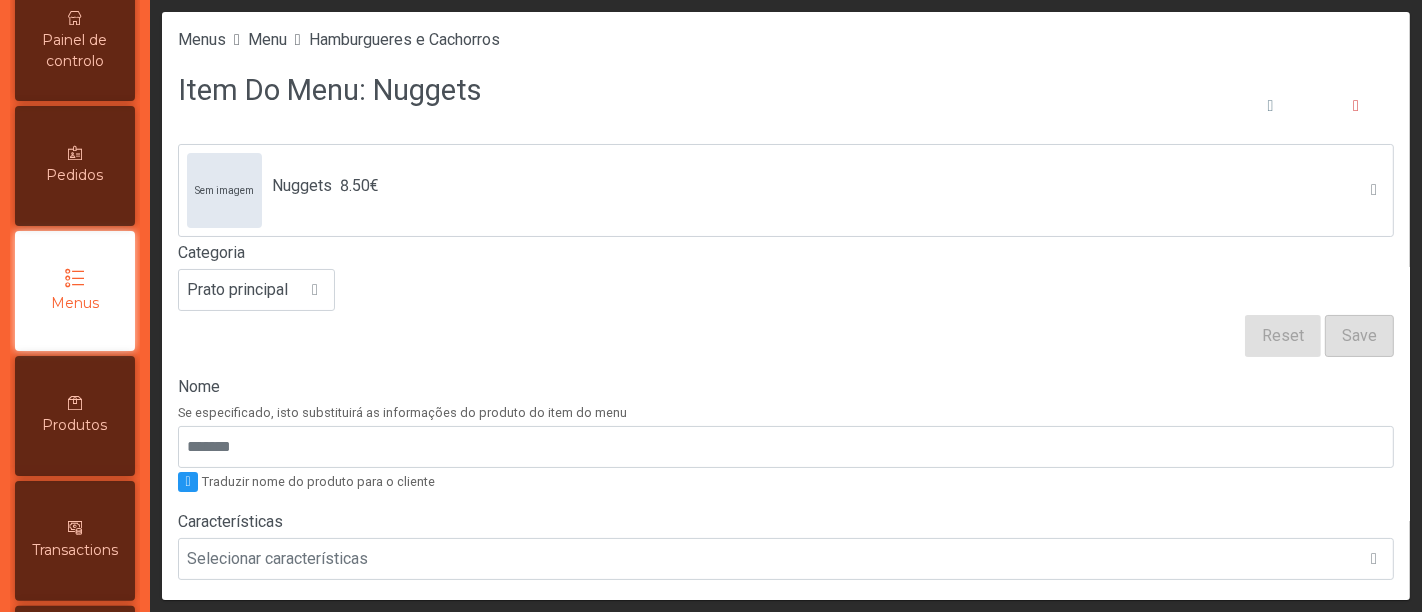 click on "Save" 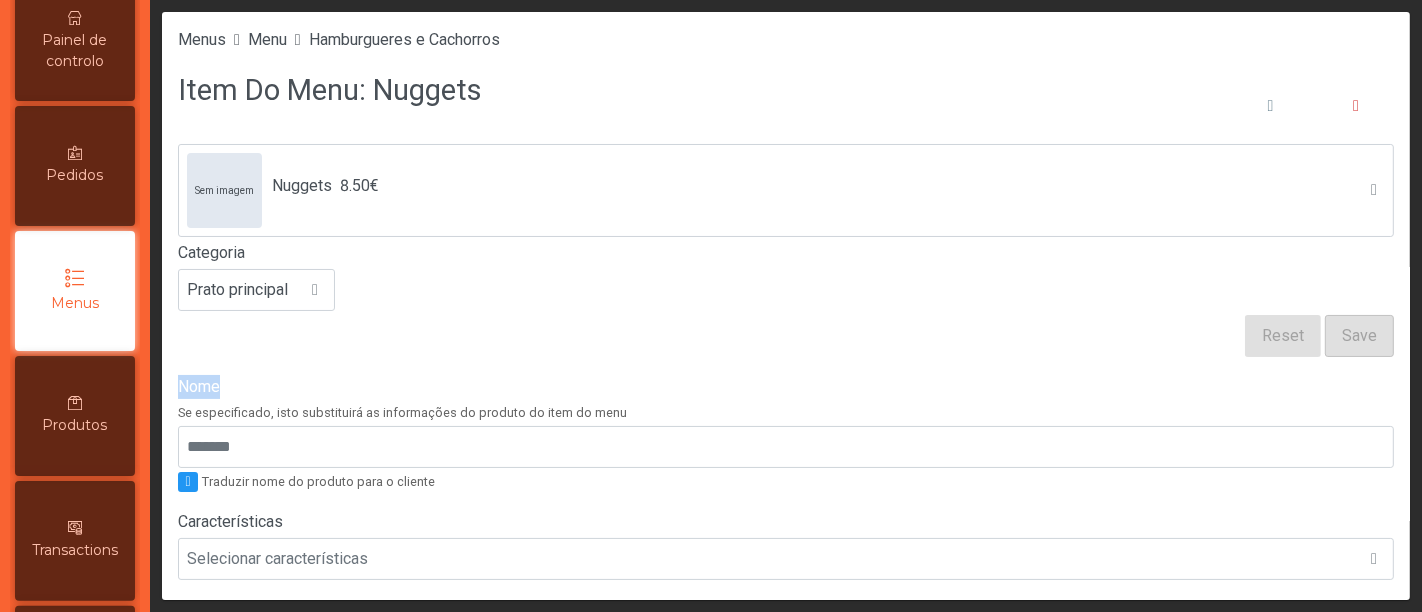 click on "Save" 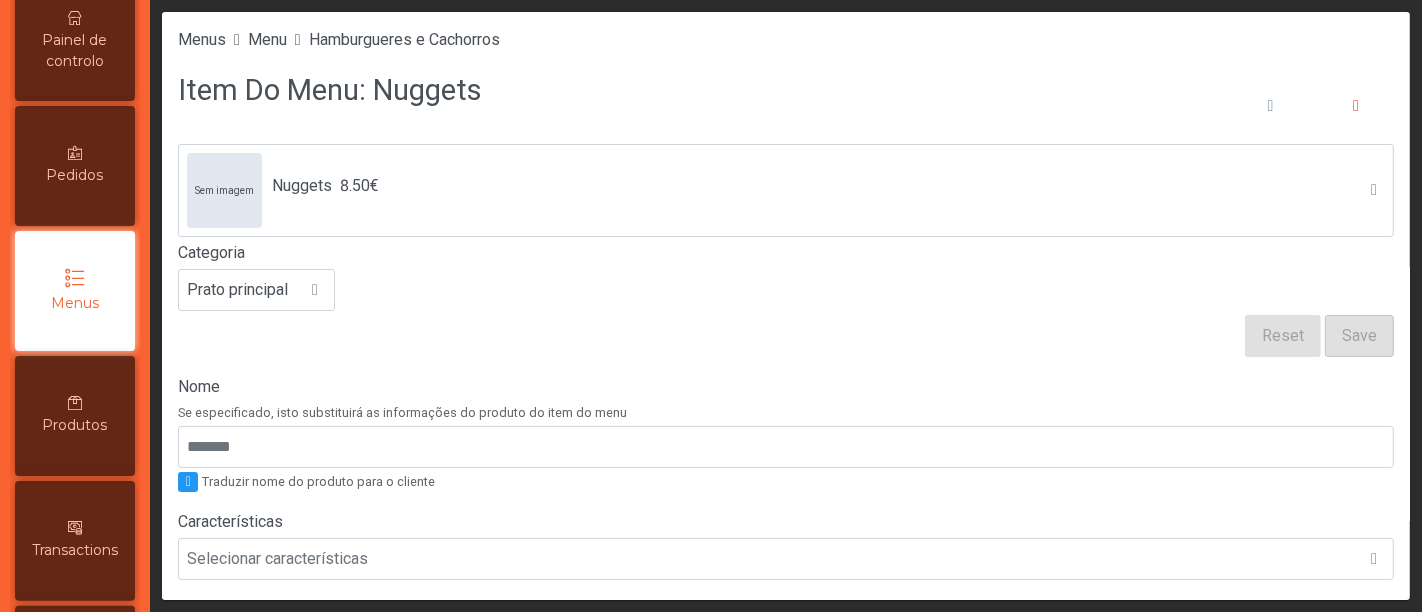 click on "Save" 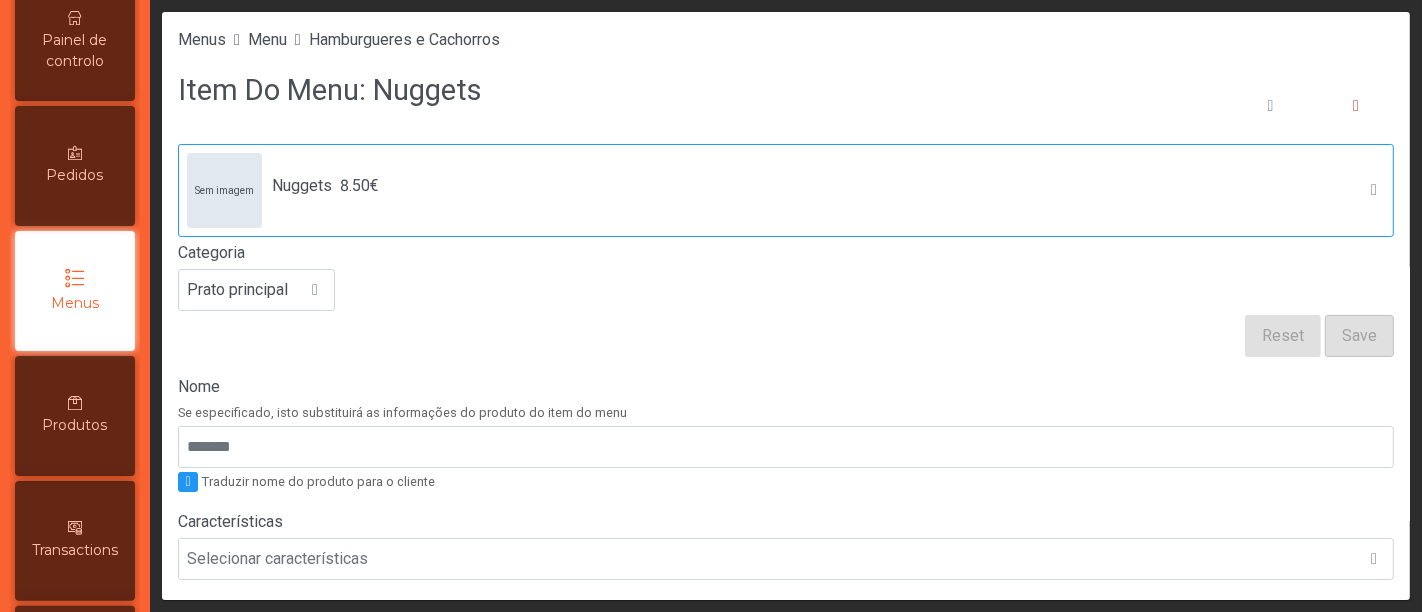 click 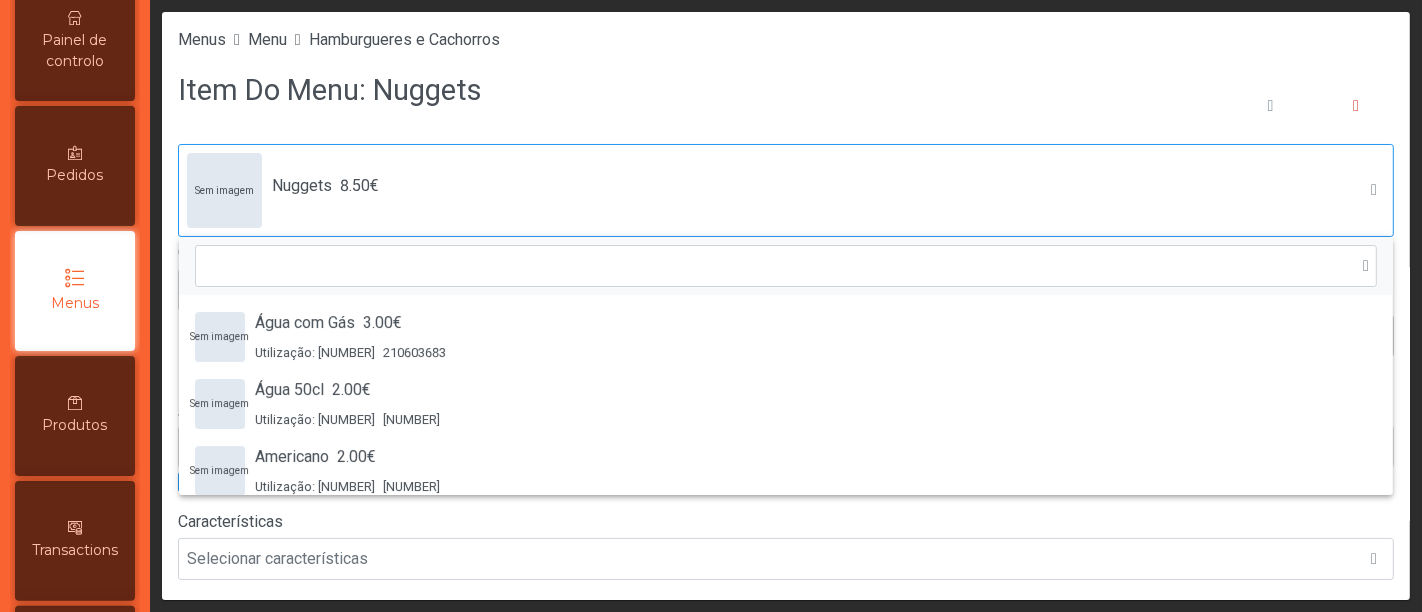 scroll, scrollTop: 14, scrollLeft: 102, axis: both 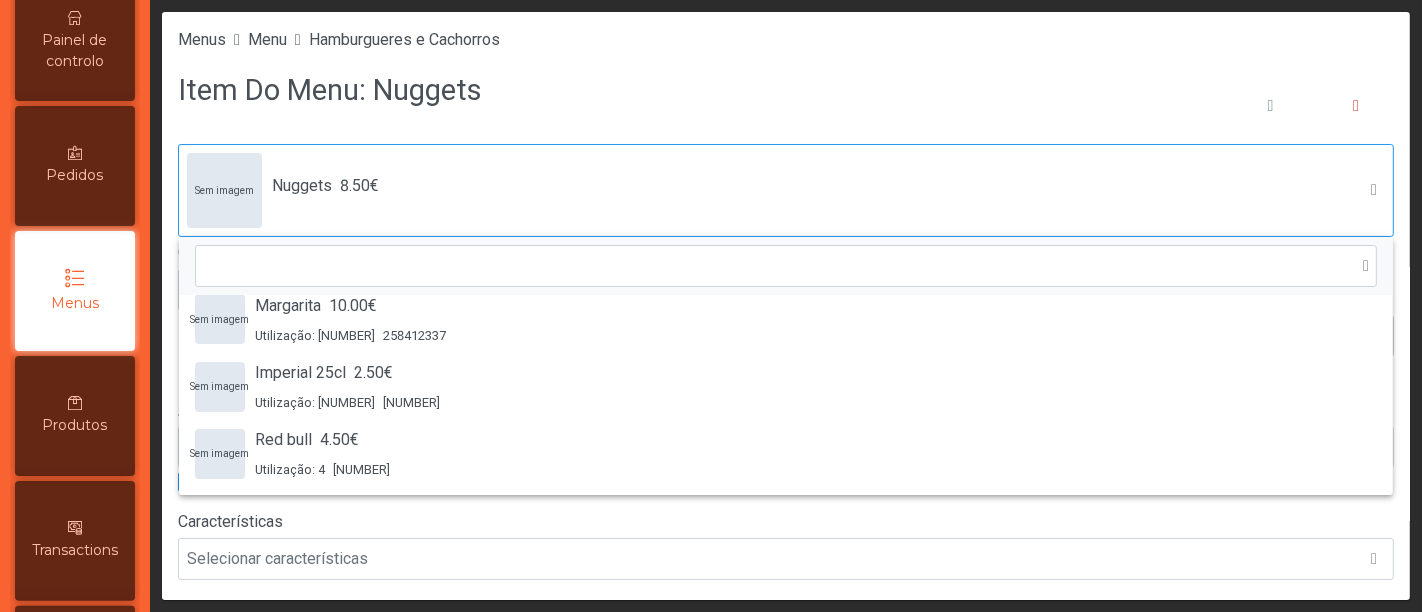 click 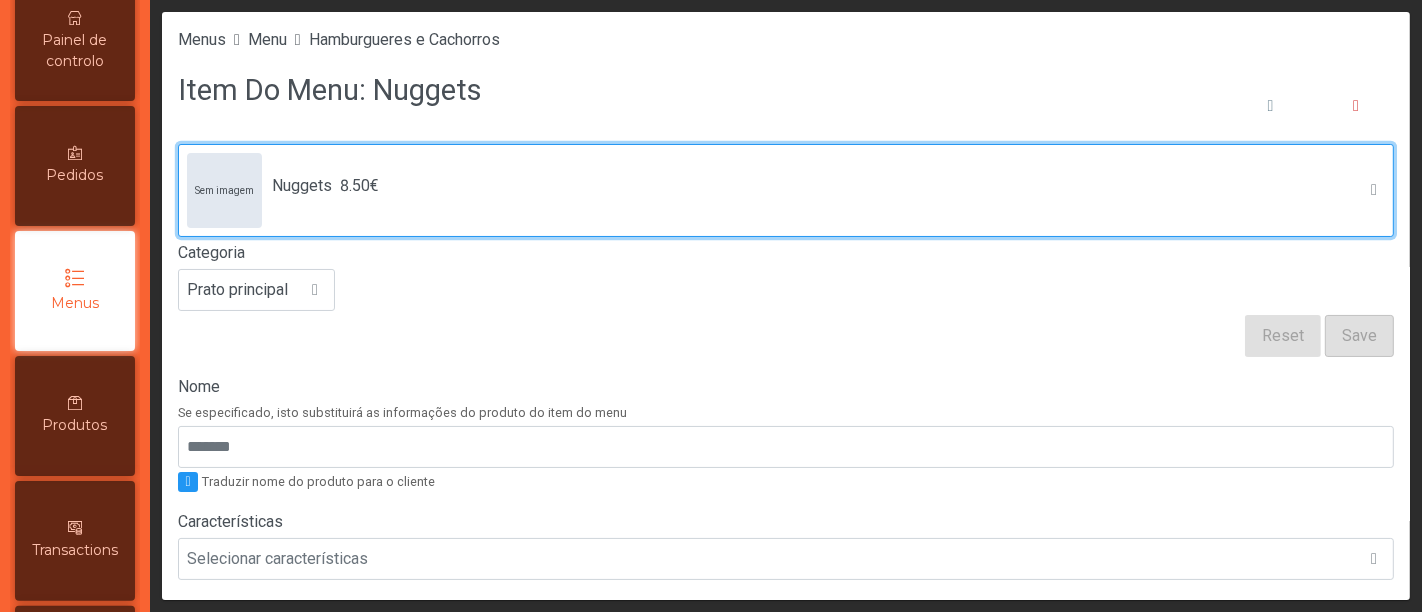 click on "Save" 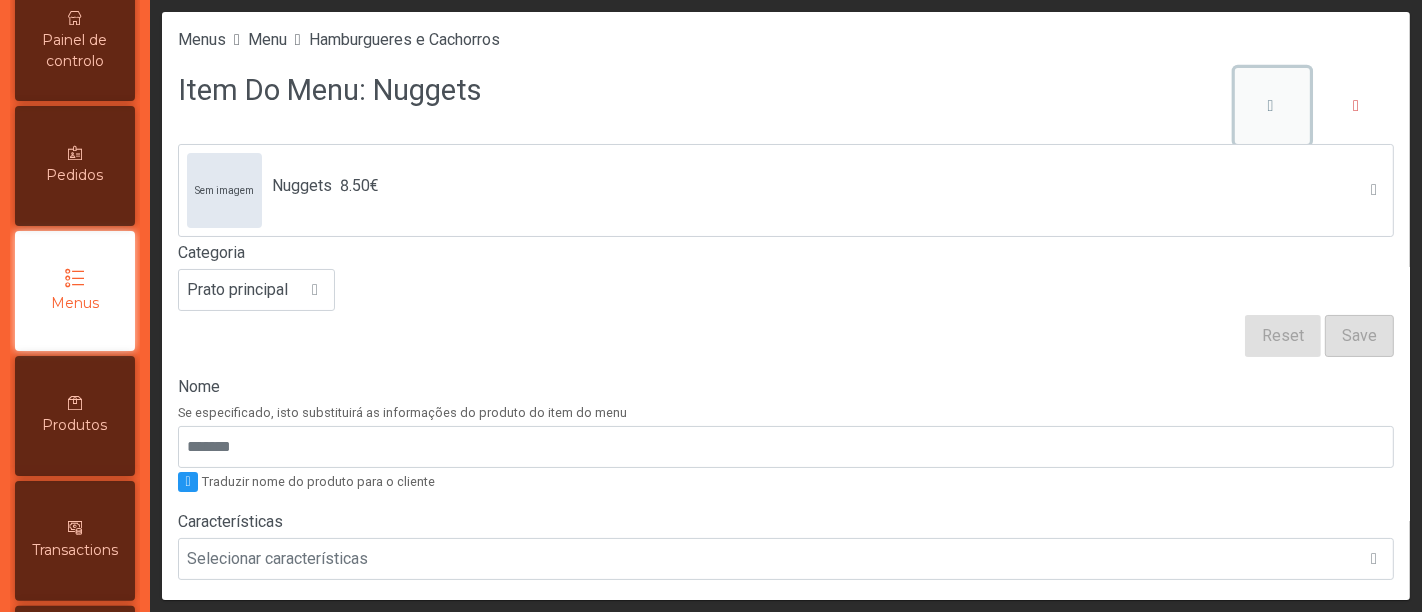 click 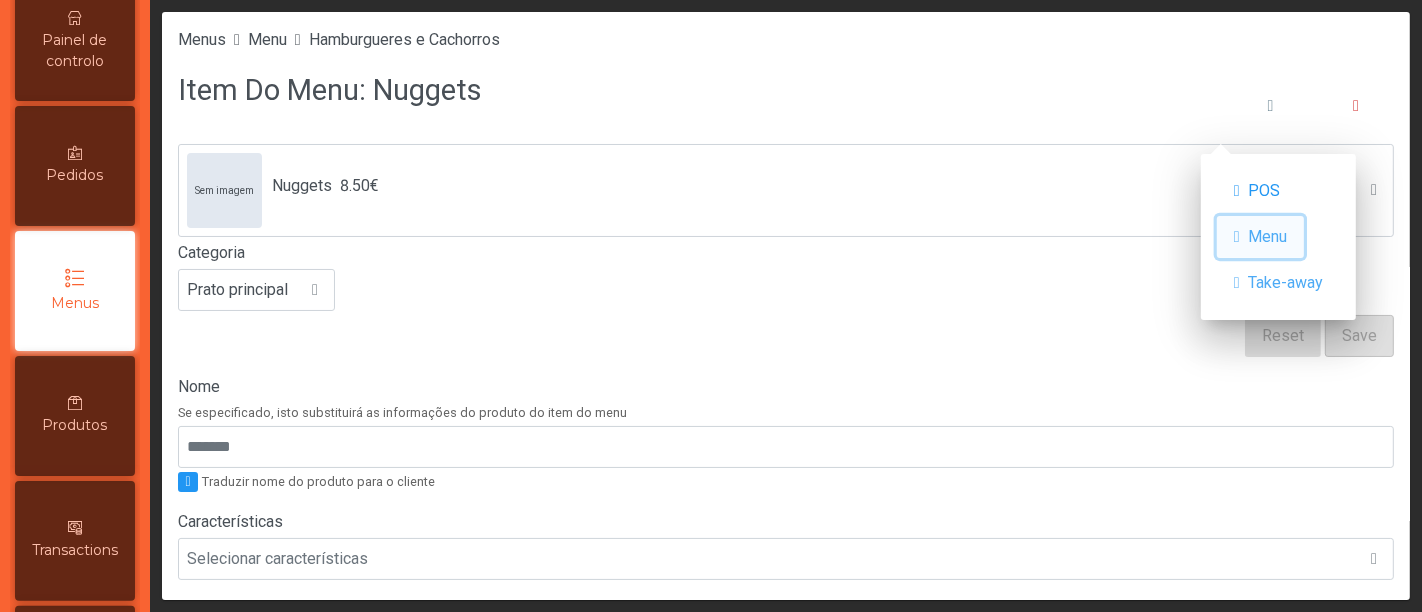 click on "Menu" at bounding box center (1267, 237) 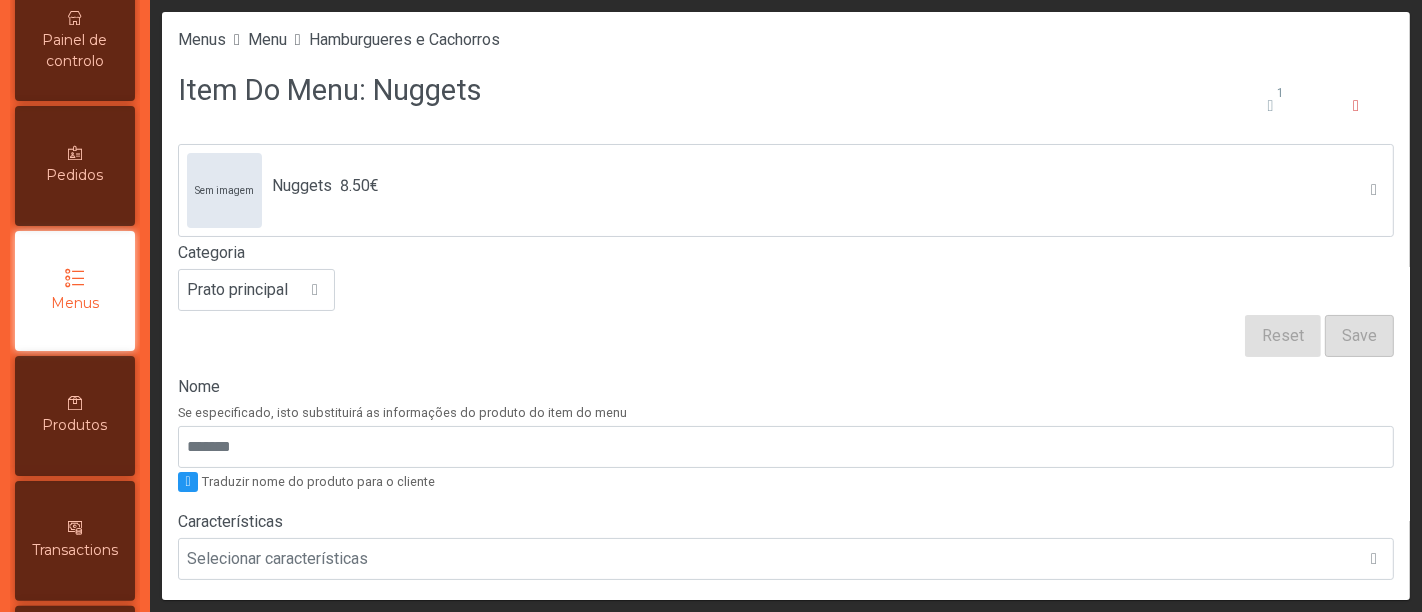 click on "Save" 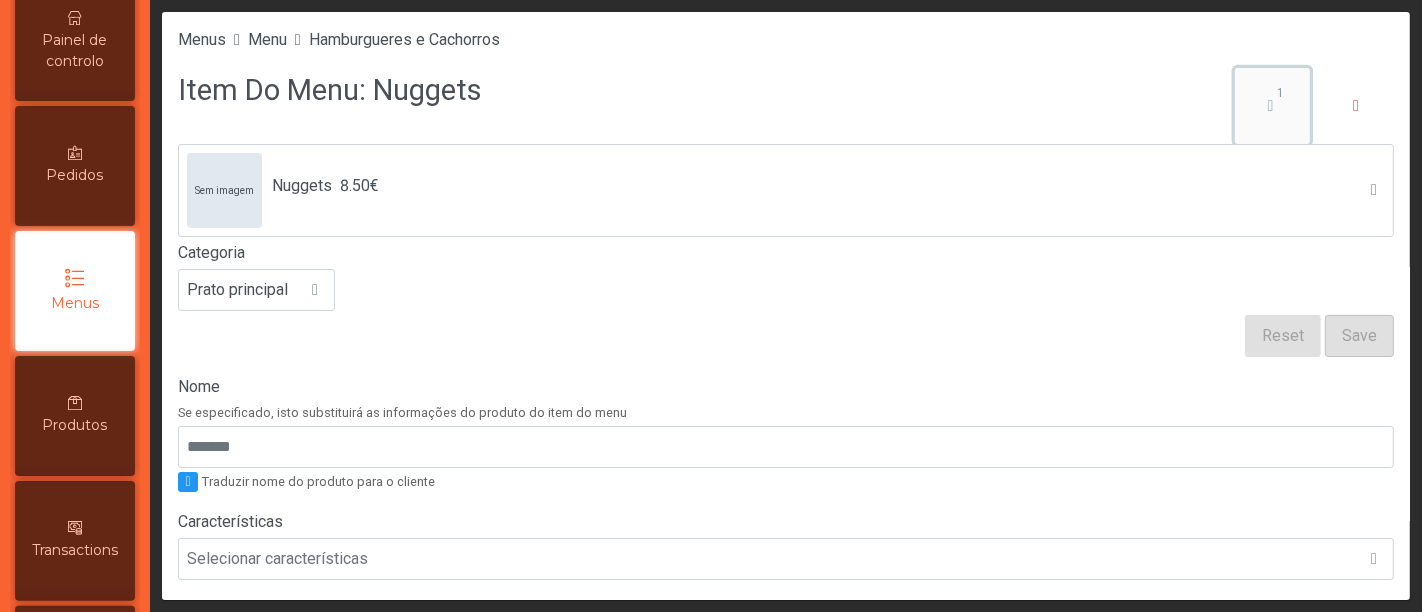 click on "1" 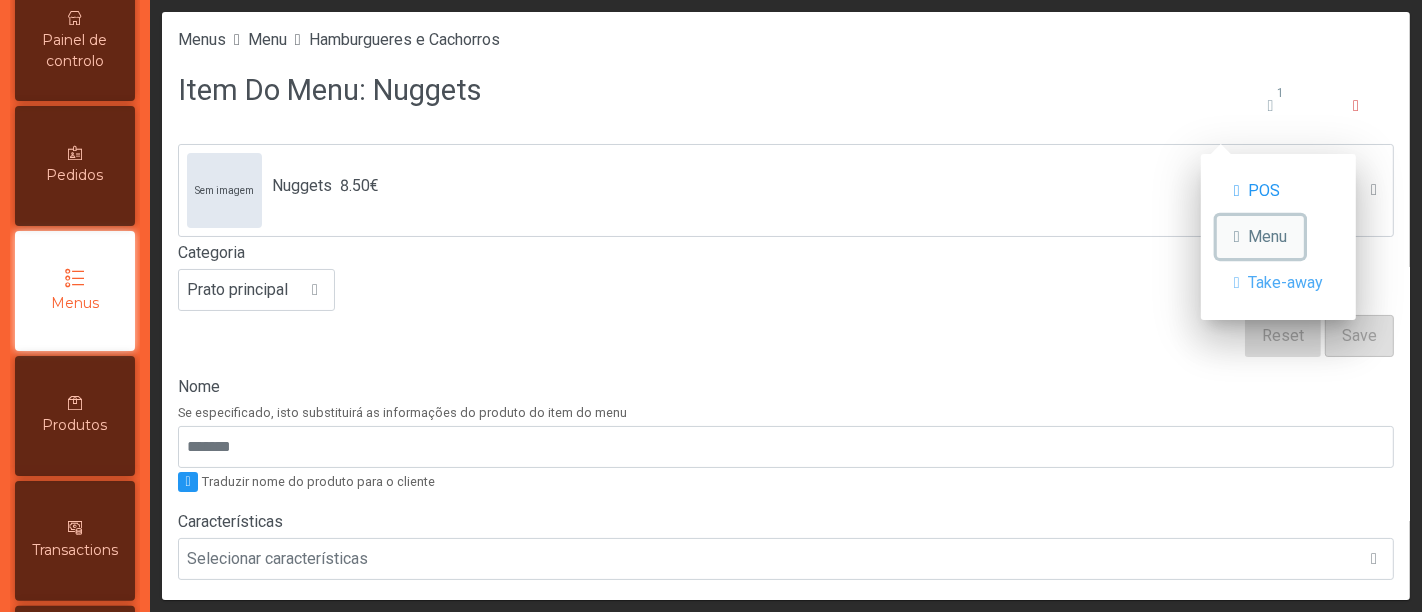 click on "Menu" at bounding box center (1267, 237) 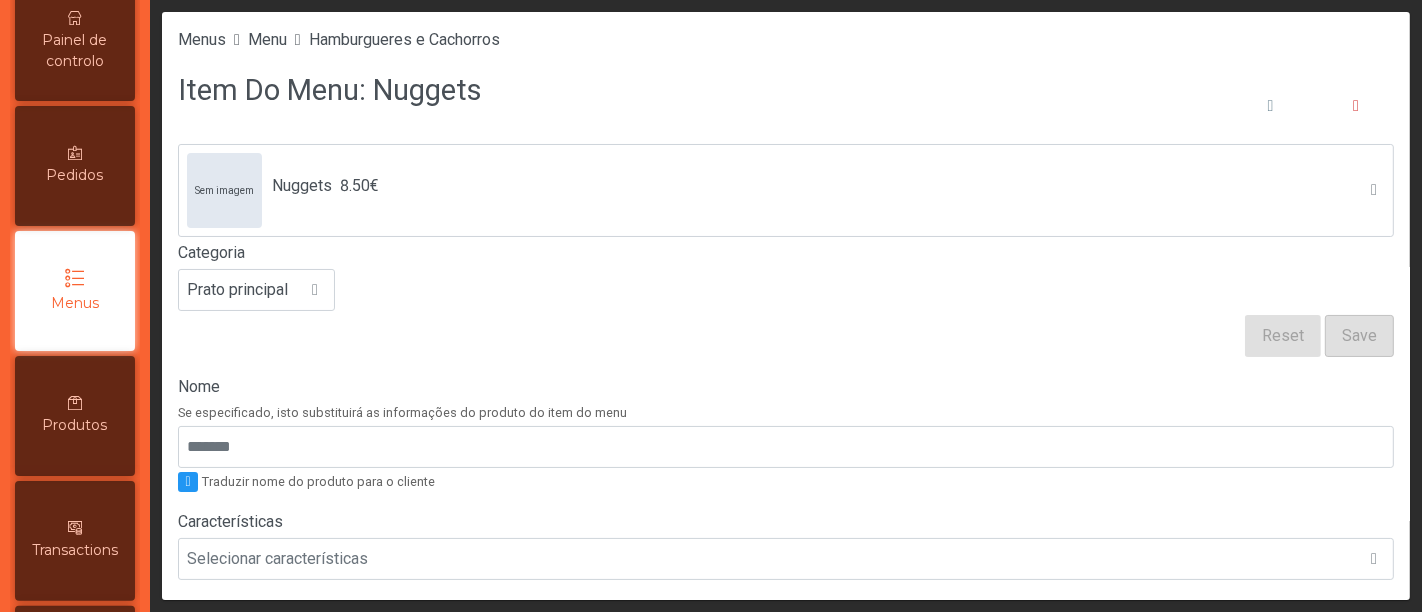click on "Menus" at bounding box center [75, 291] 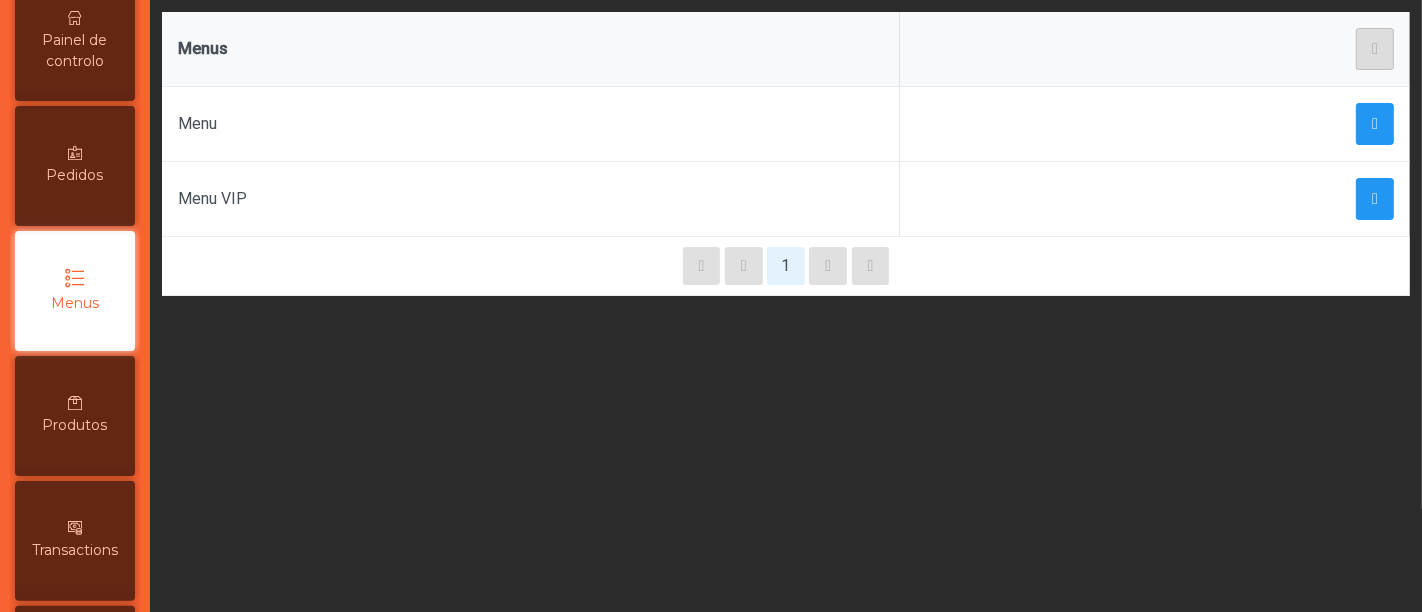 click on "Produtos" at bounding box center [75, 425] 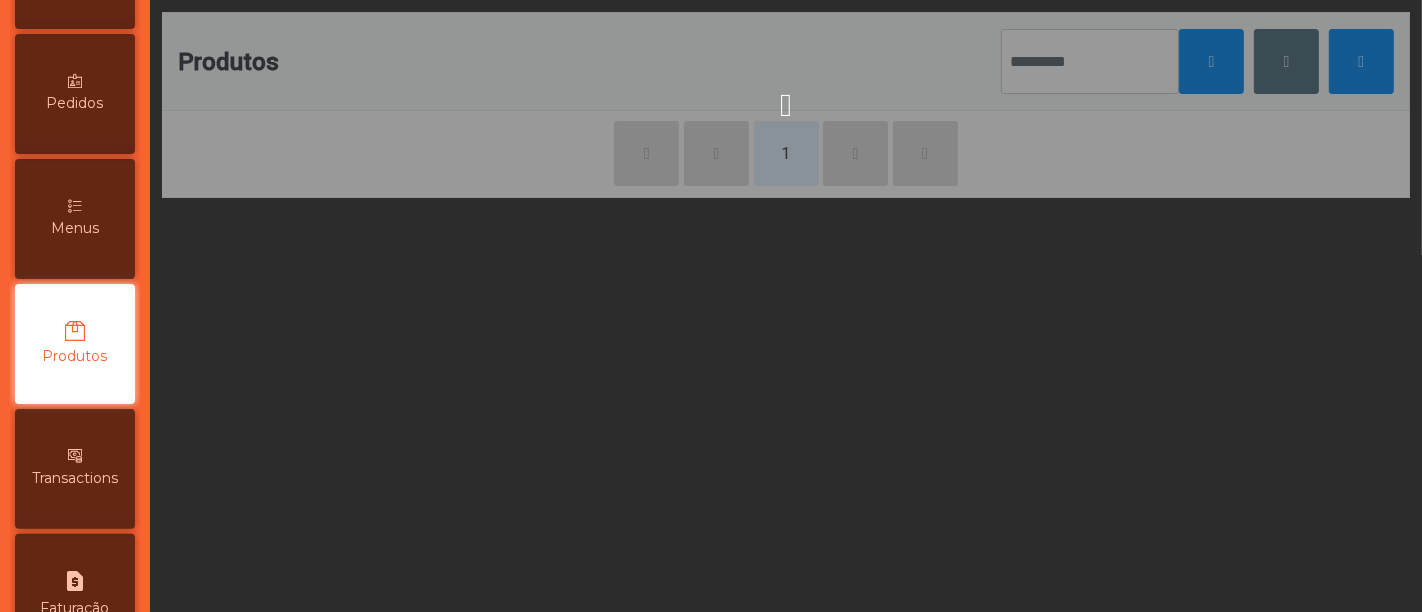 scroll, scrollTop: 333, scrollLeft: 0, axis: vertical 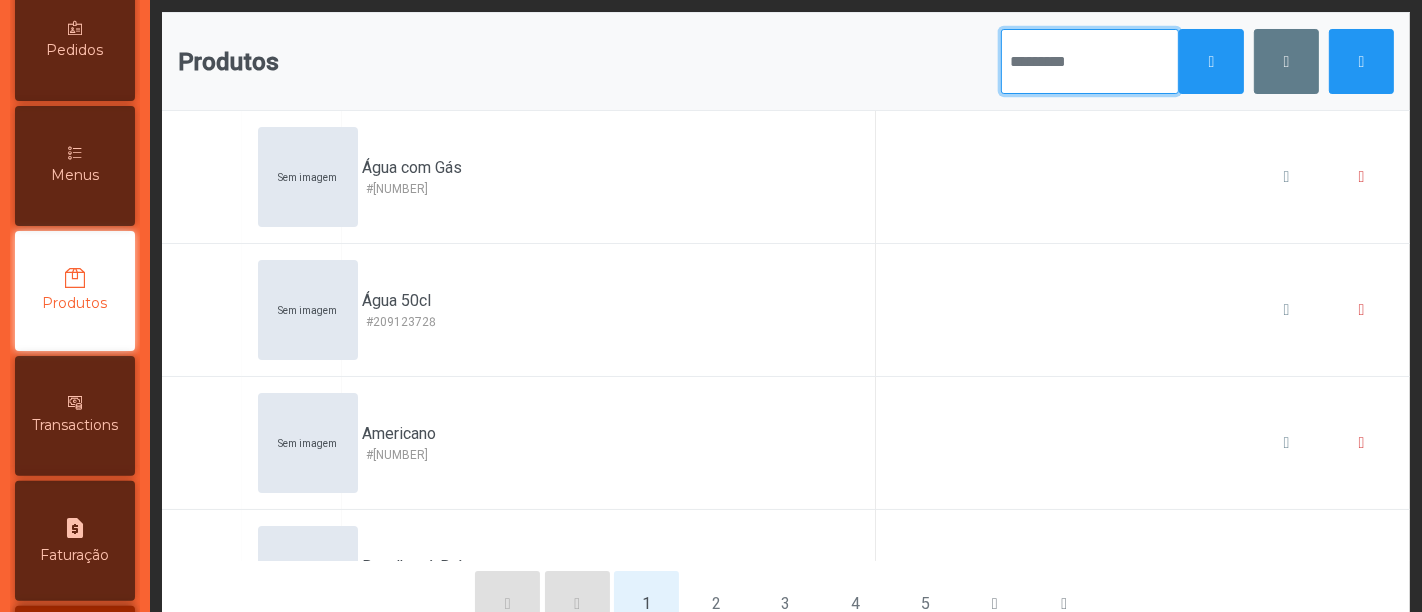 click 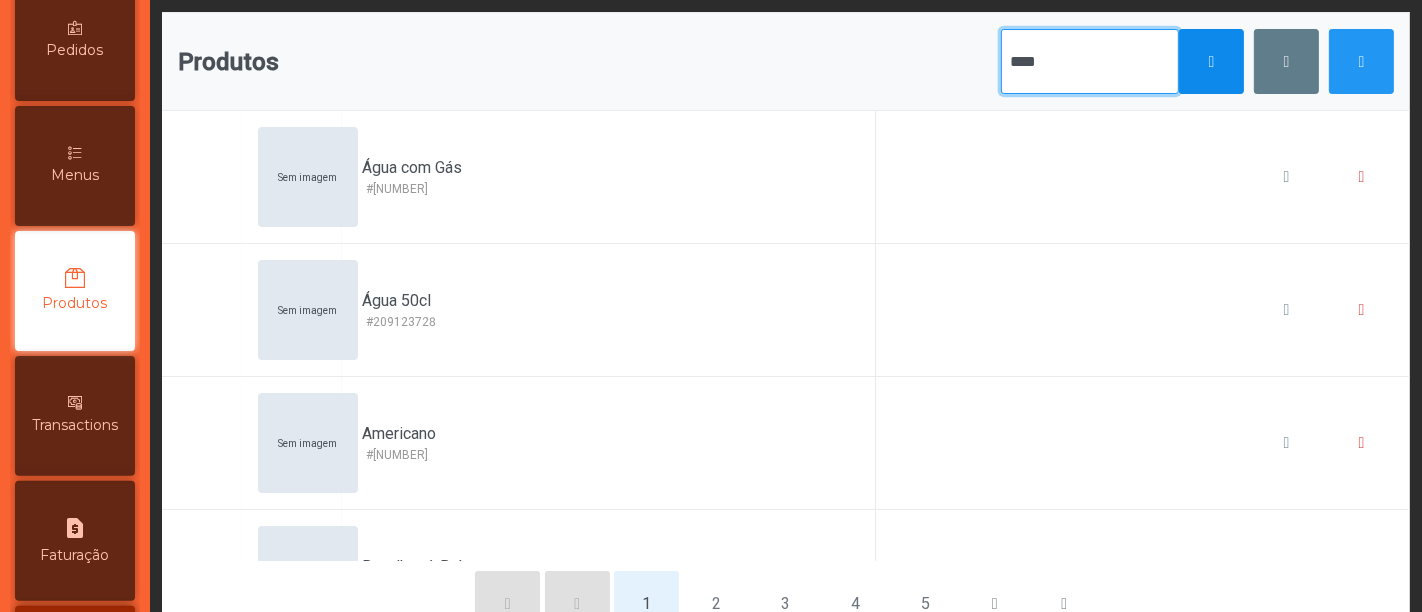 type on "****" 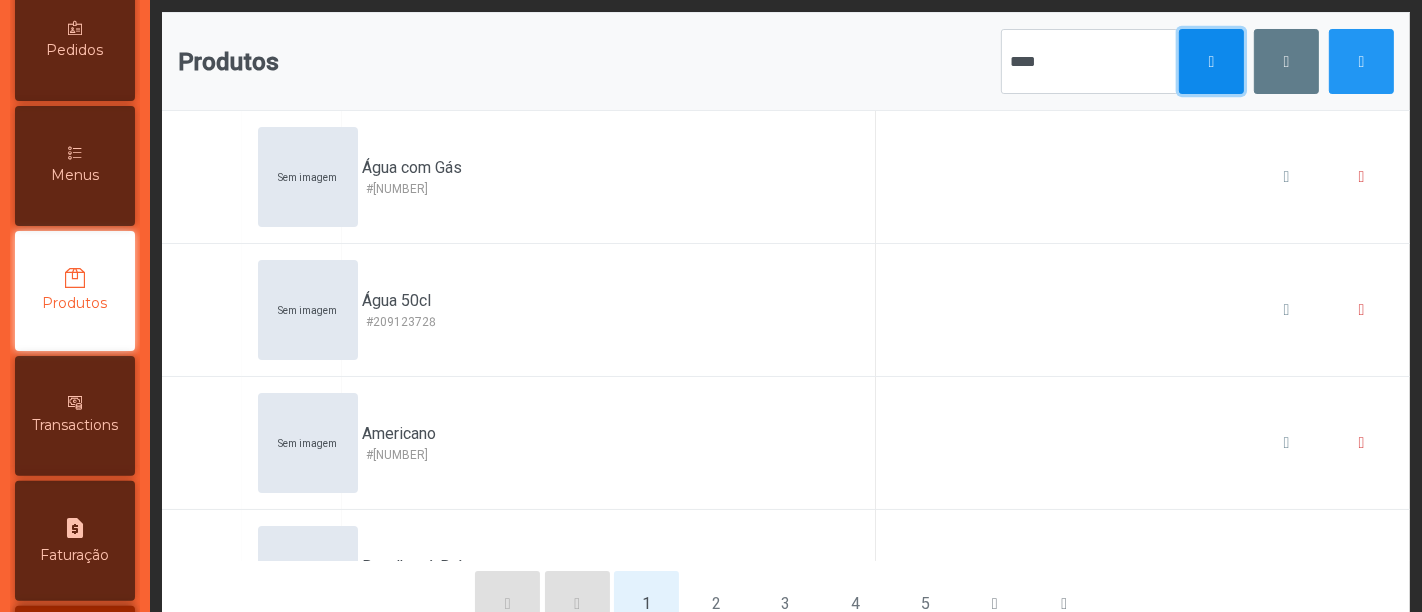 click 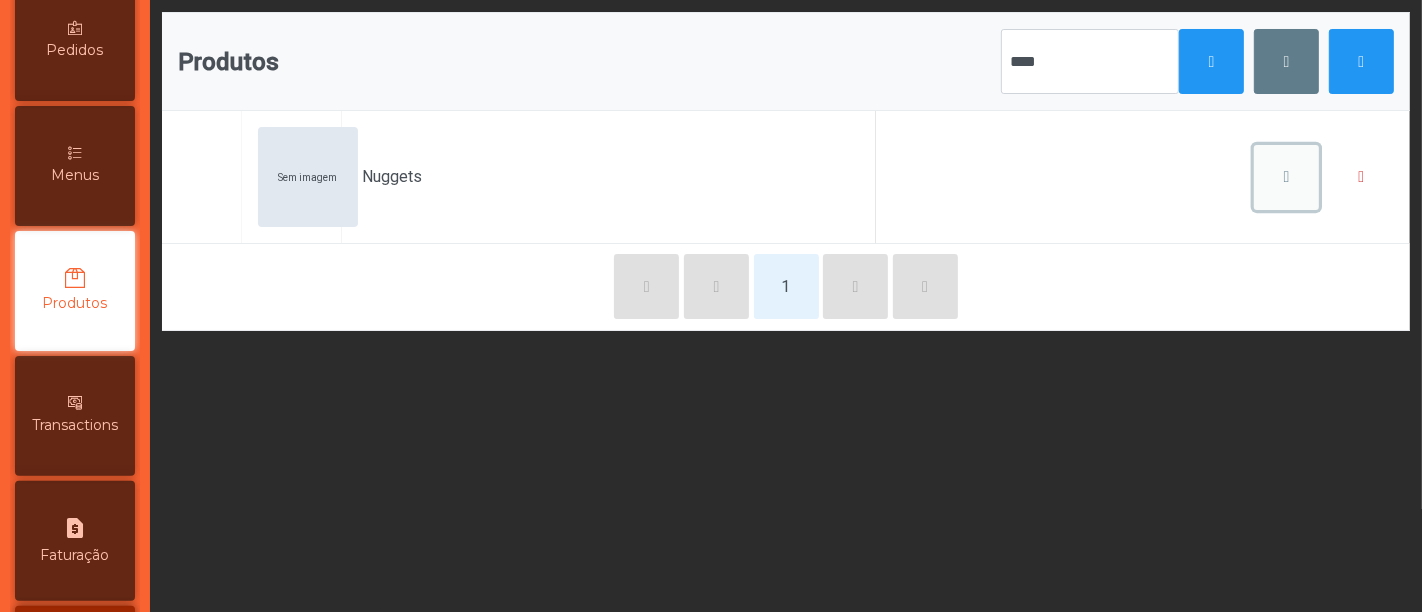 click 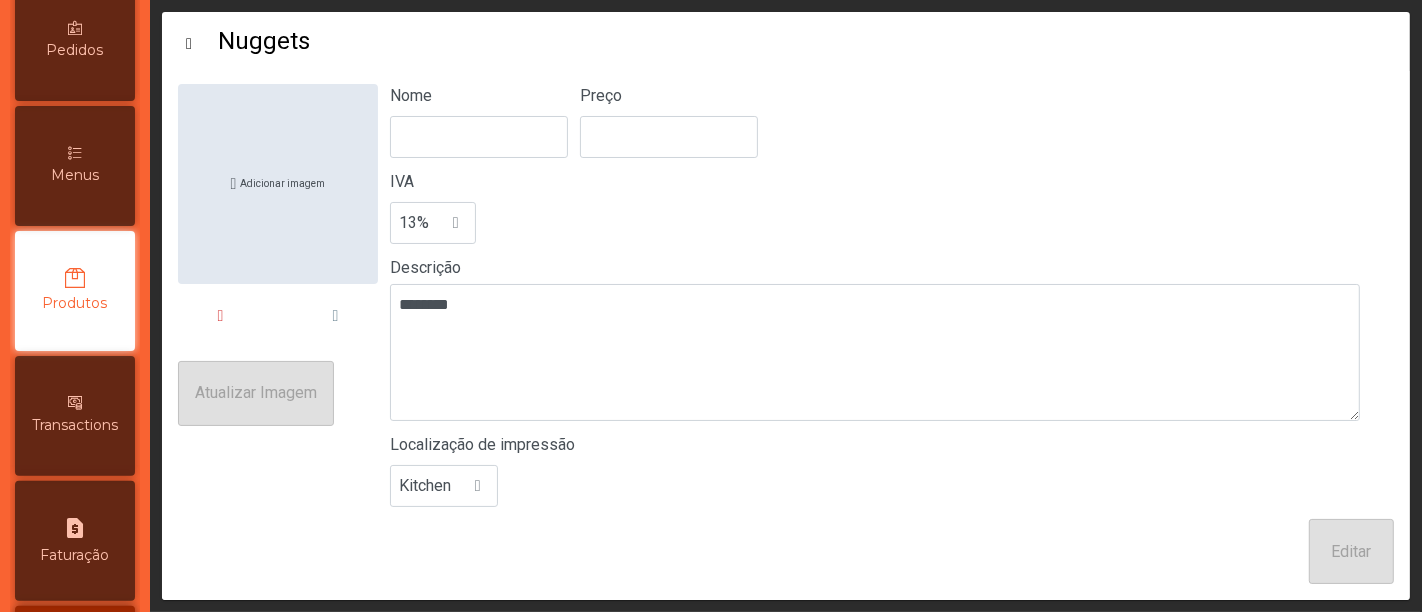 scroll, scrollTop: 66, scrollLeft: 0, axis: vertical 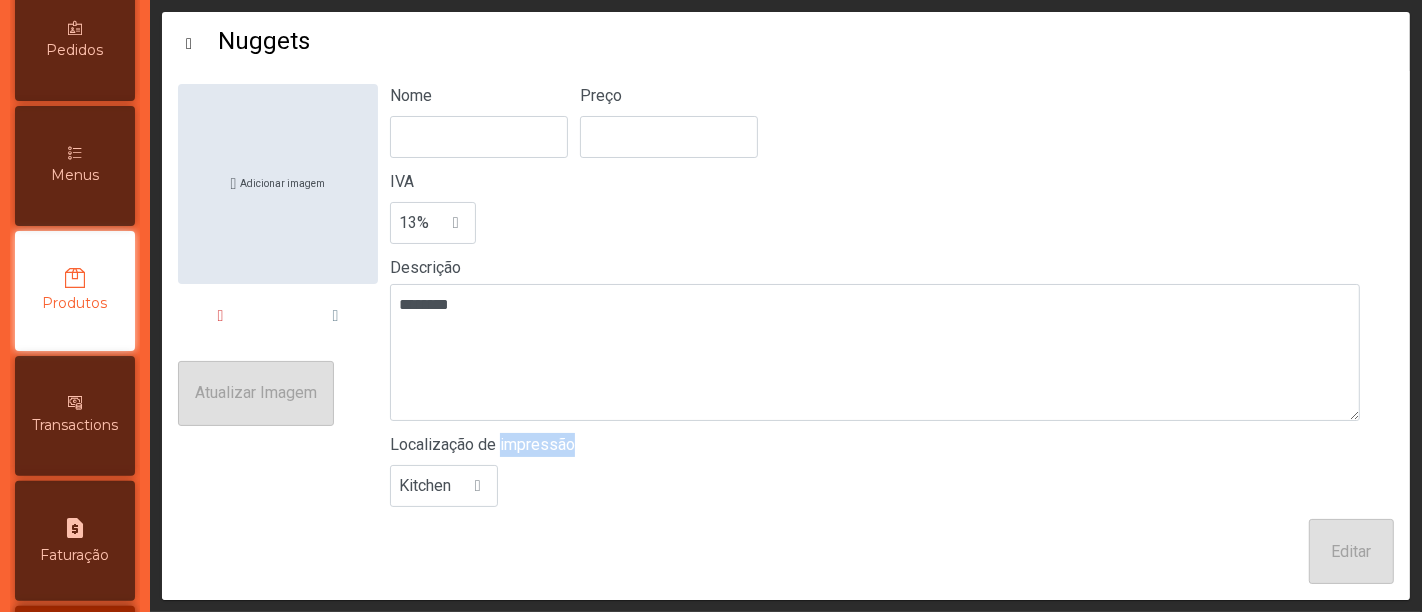 click on "Editar" at bounding box center [1351, 551] 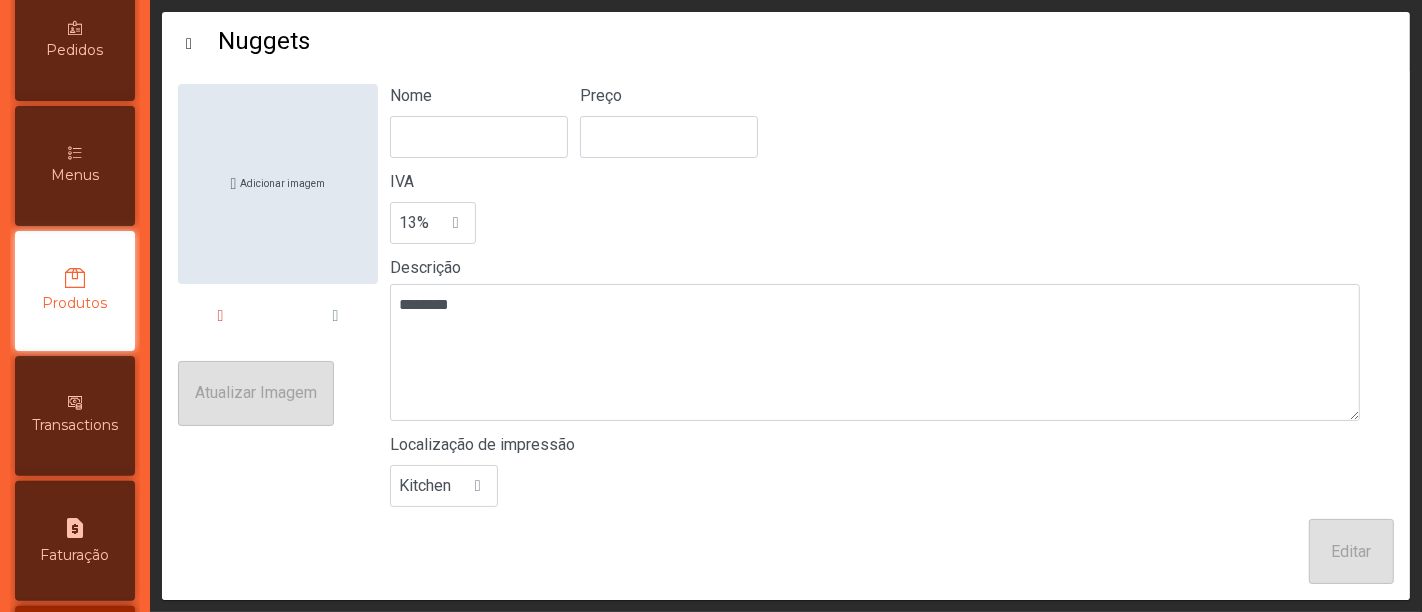 click at bounding box center [75, 153] 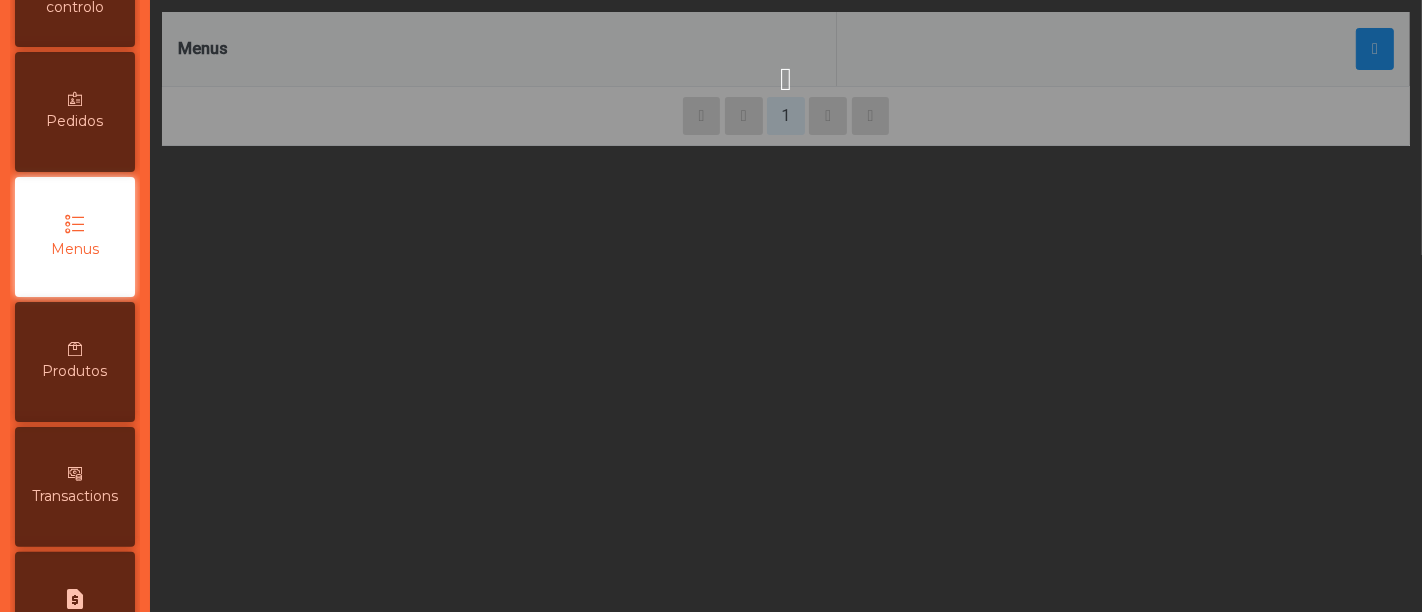 scroll, scrollTop: 208, scrollLeft: 0, axis: vertical 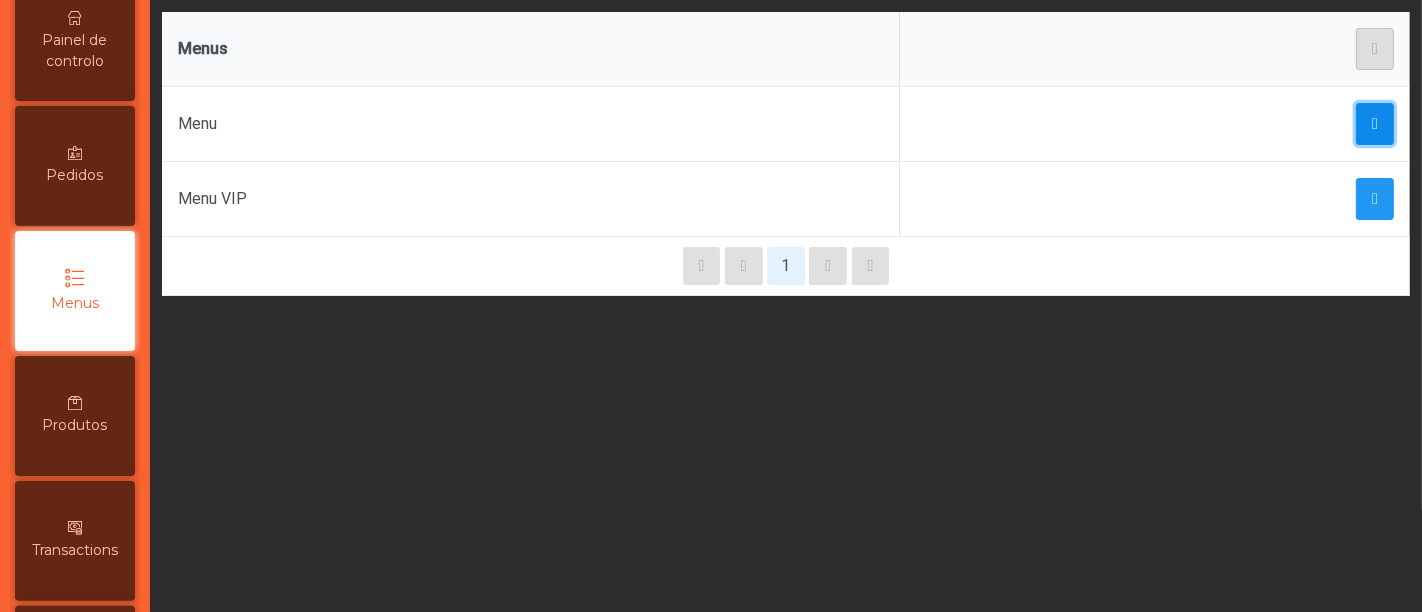 click 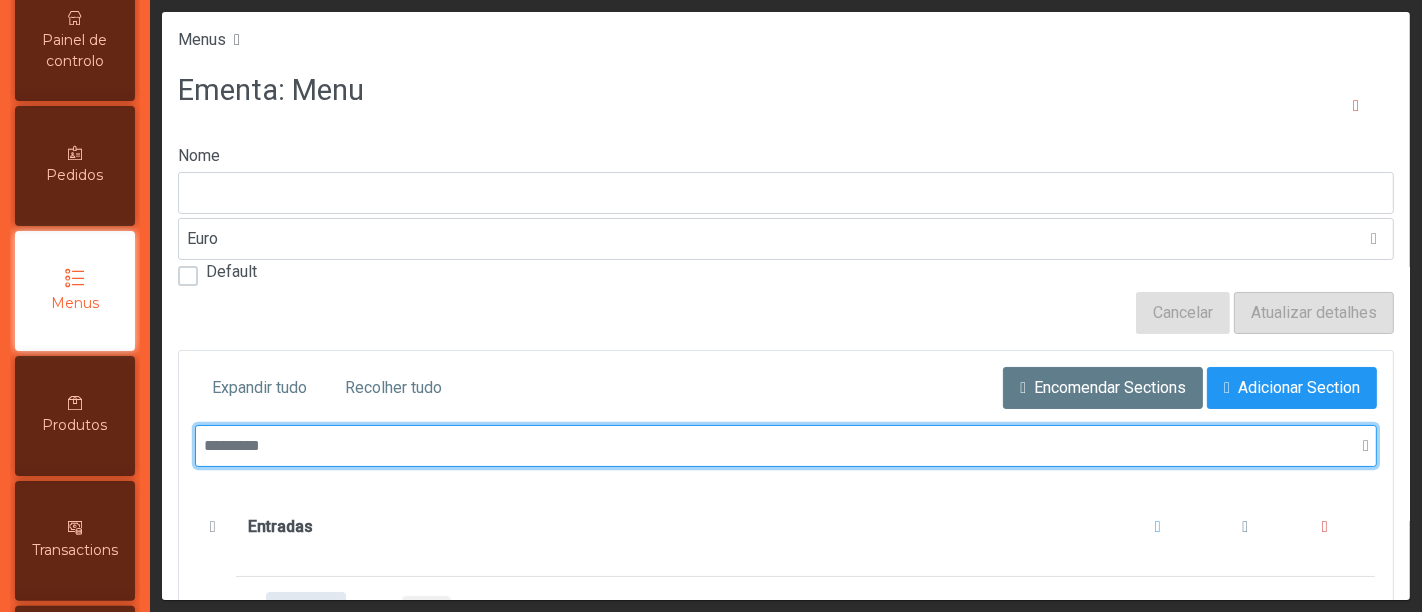 click 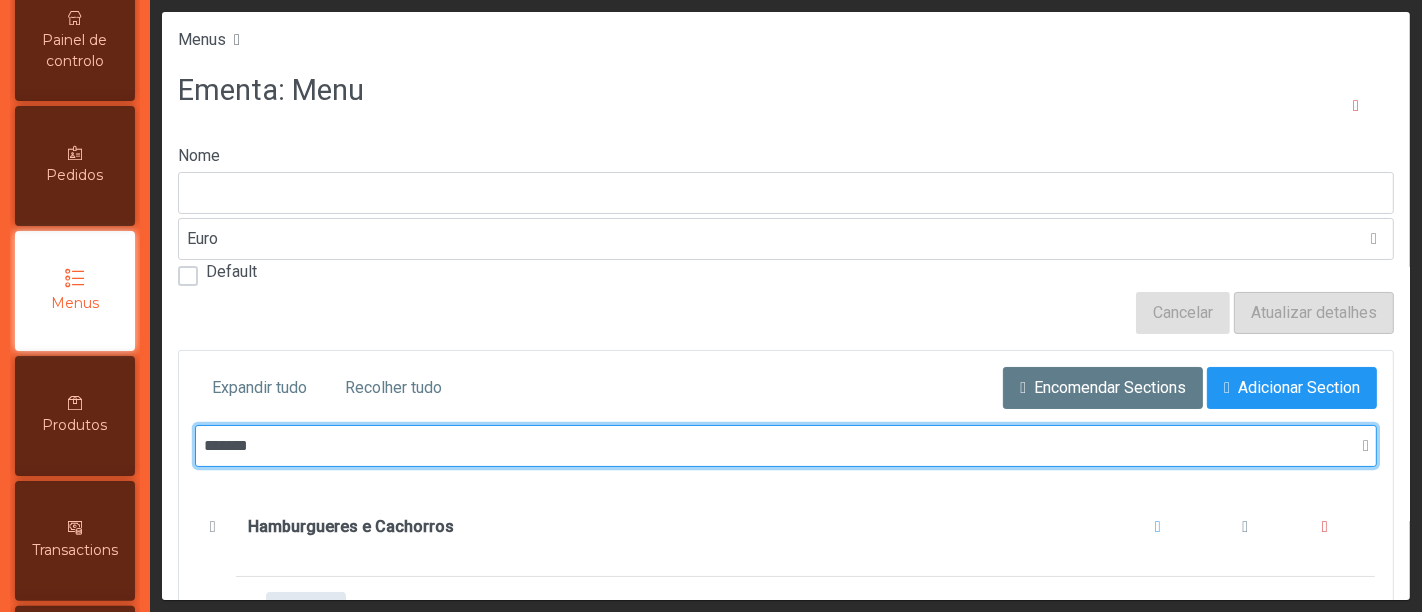 type on "*******" 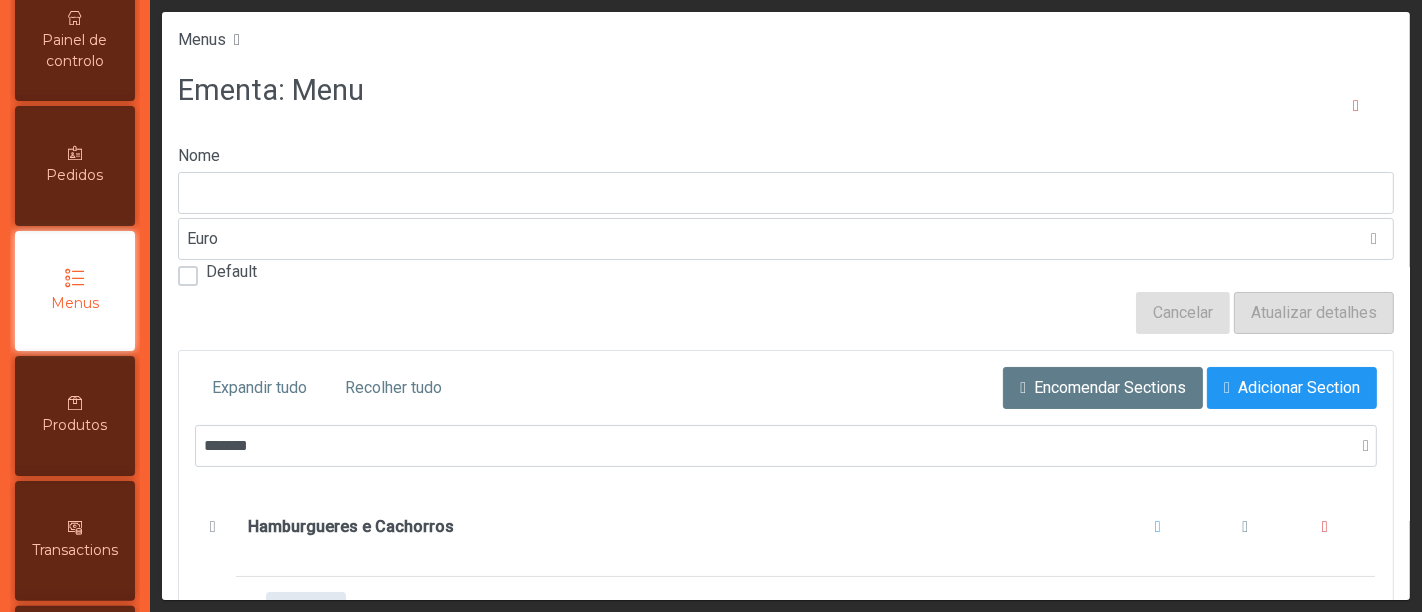 click 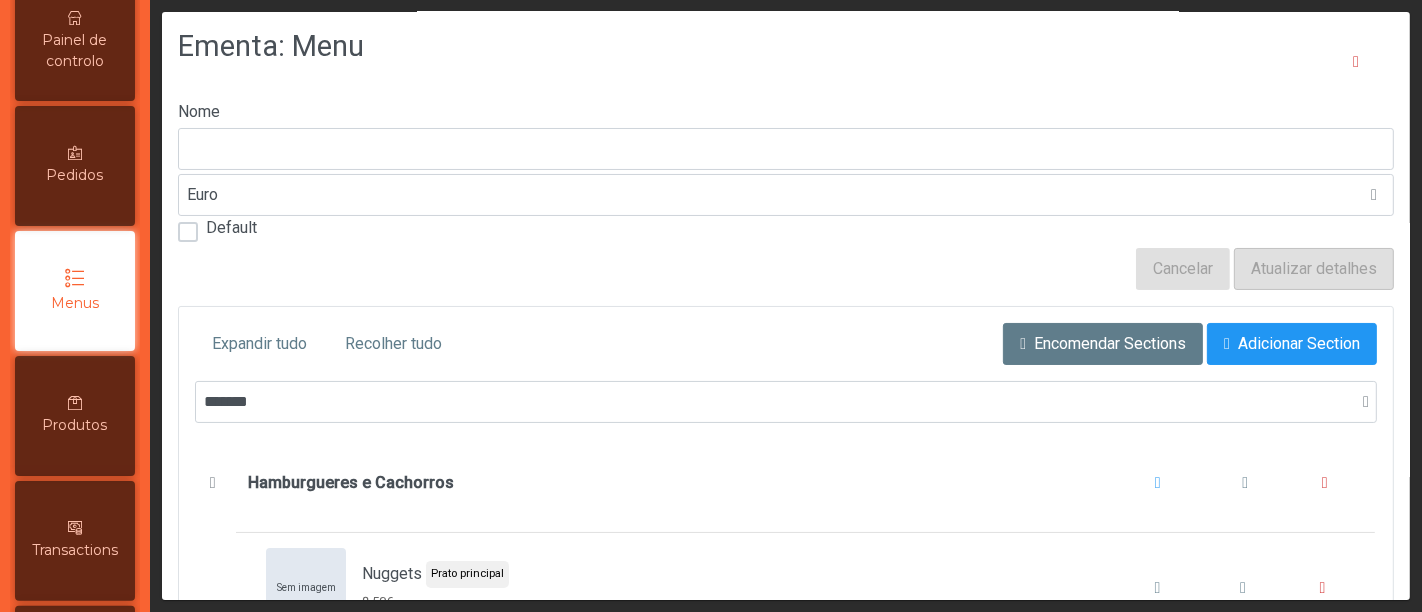 scroll, scrollTop: 150, scrollLeft: 0, axis: vertical 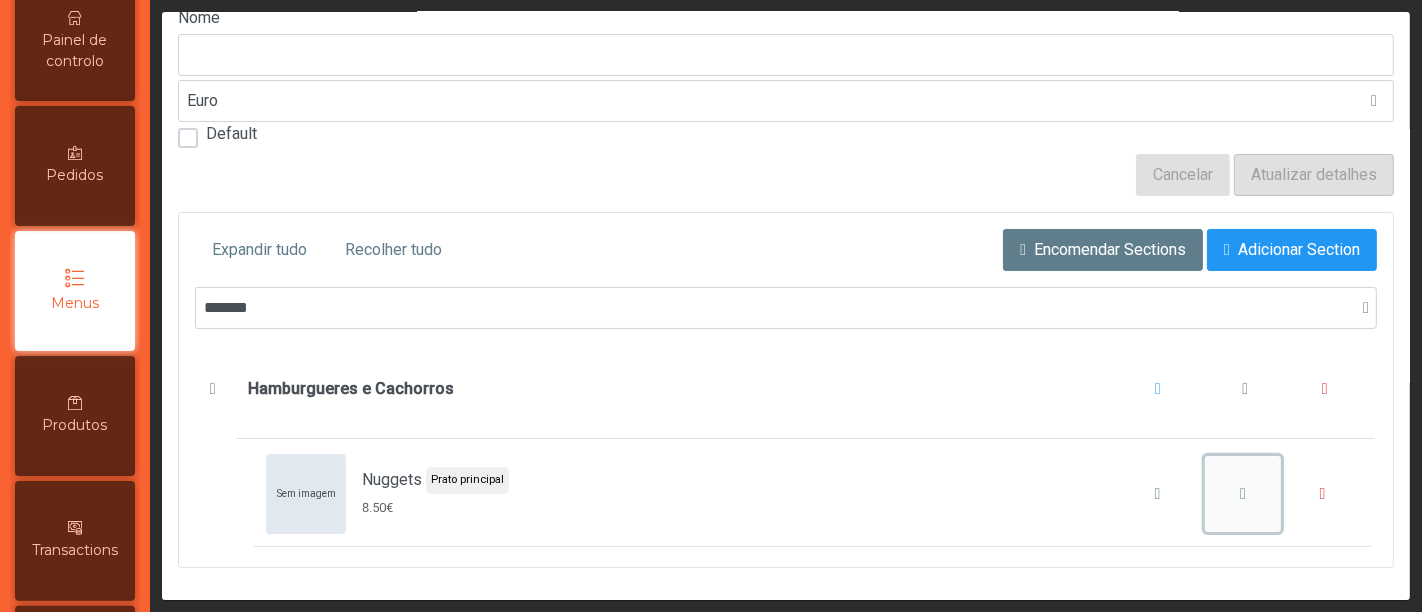 click 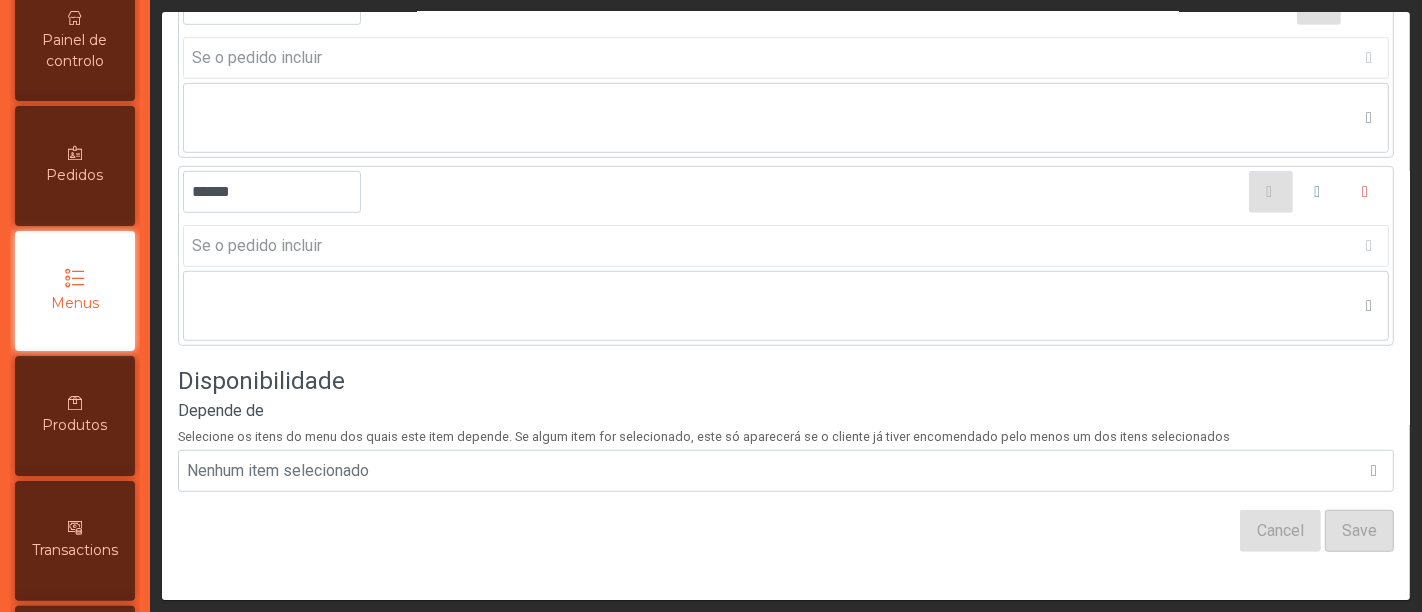 scroll, scrollTop: 1120, scrollLeft: 0, axis: vertical 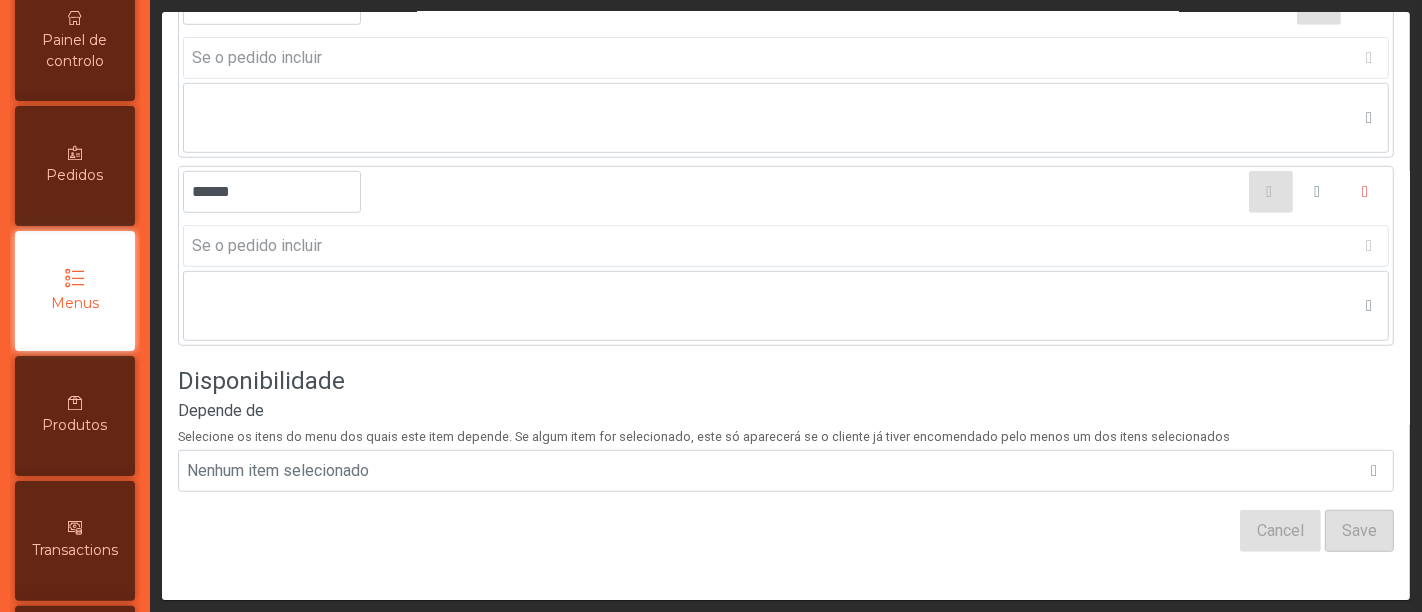 click on "Save" 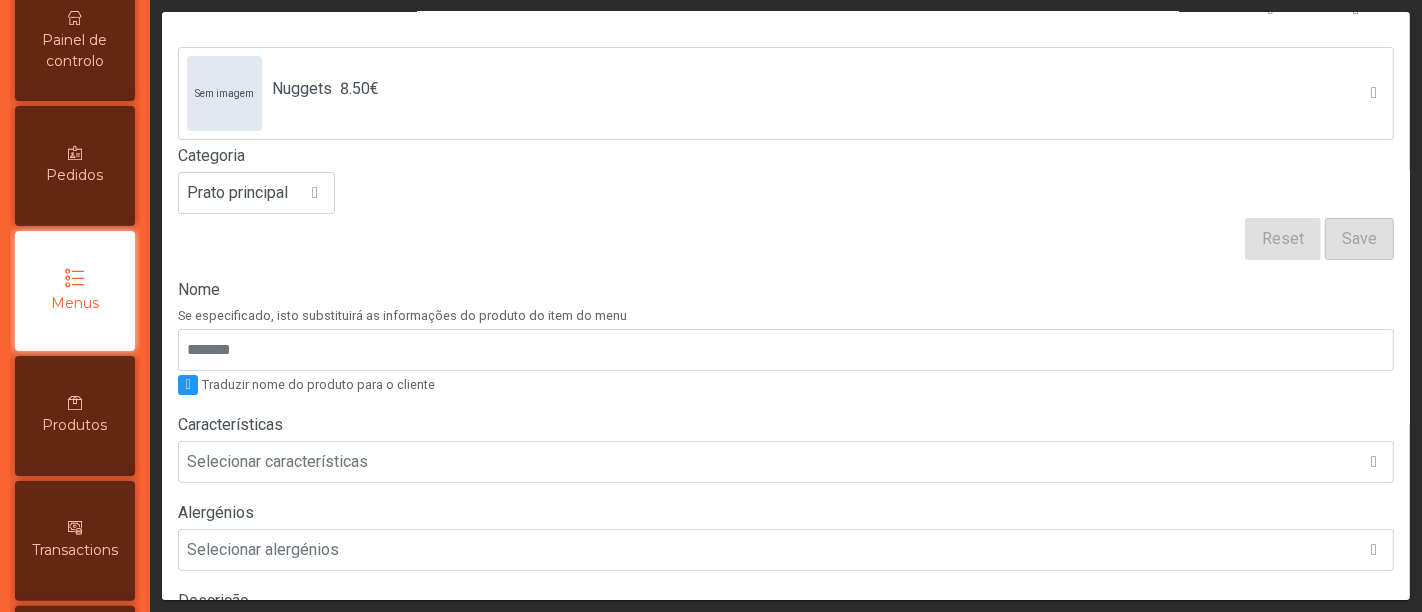 scroll, scrollTop: 8, scrollLeft: 0, axis: vertical 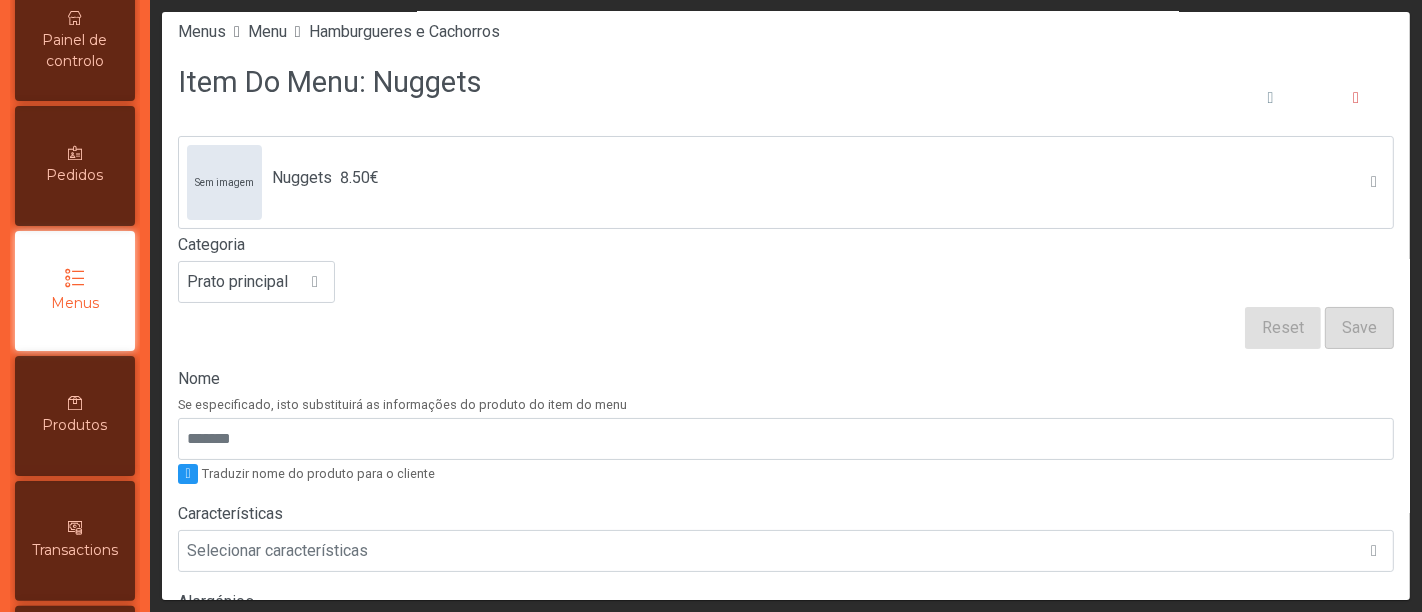 click on "Sem imagem  Nuggets 8.50€ Categoria Prato principal" 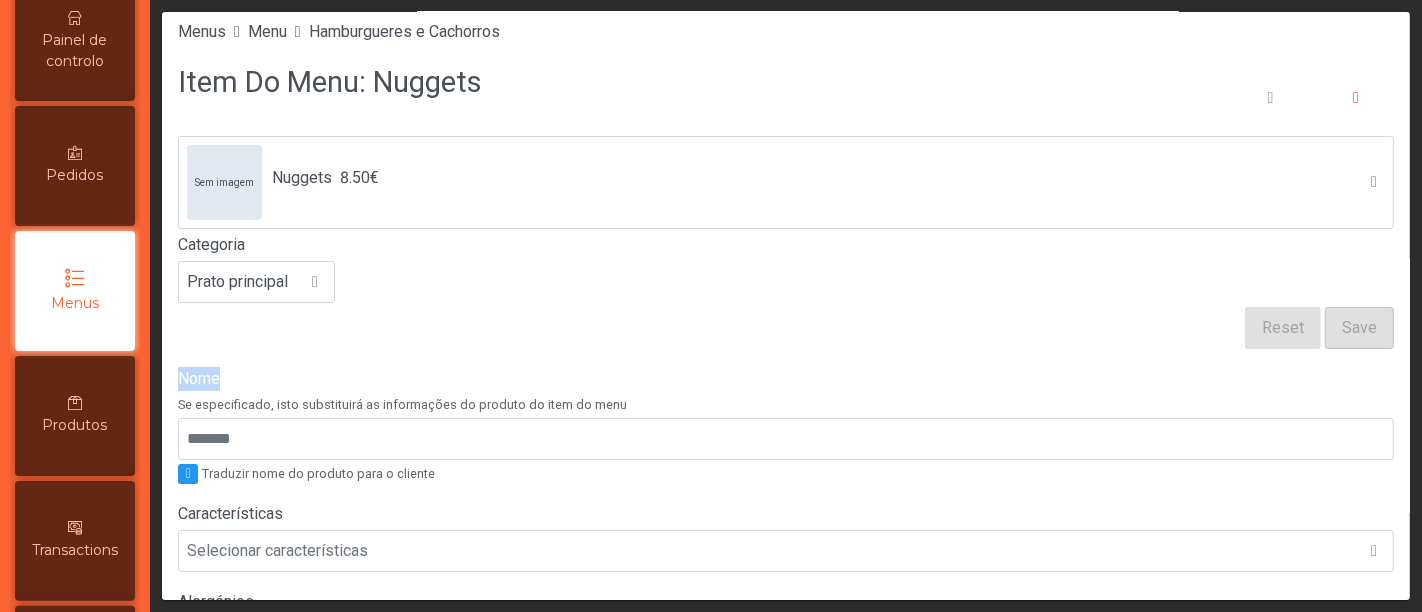 click on "Save" 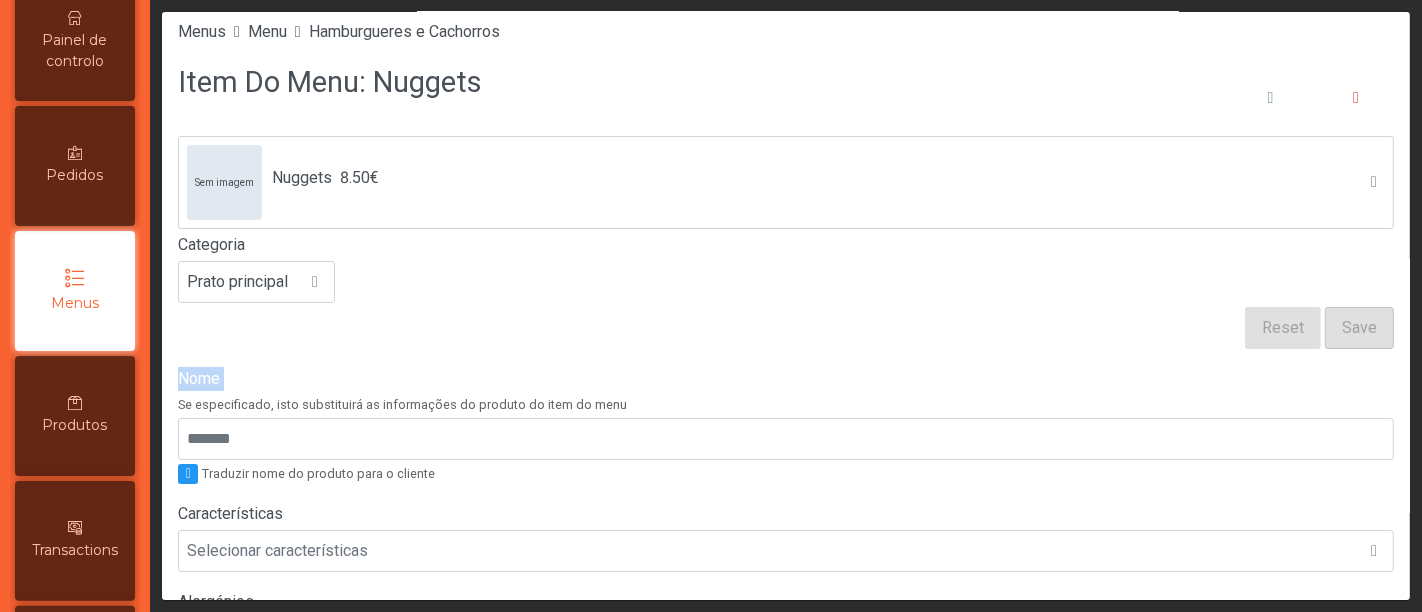 click on "Save" 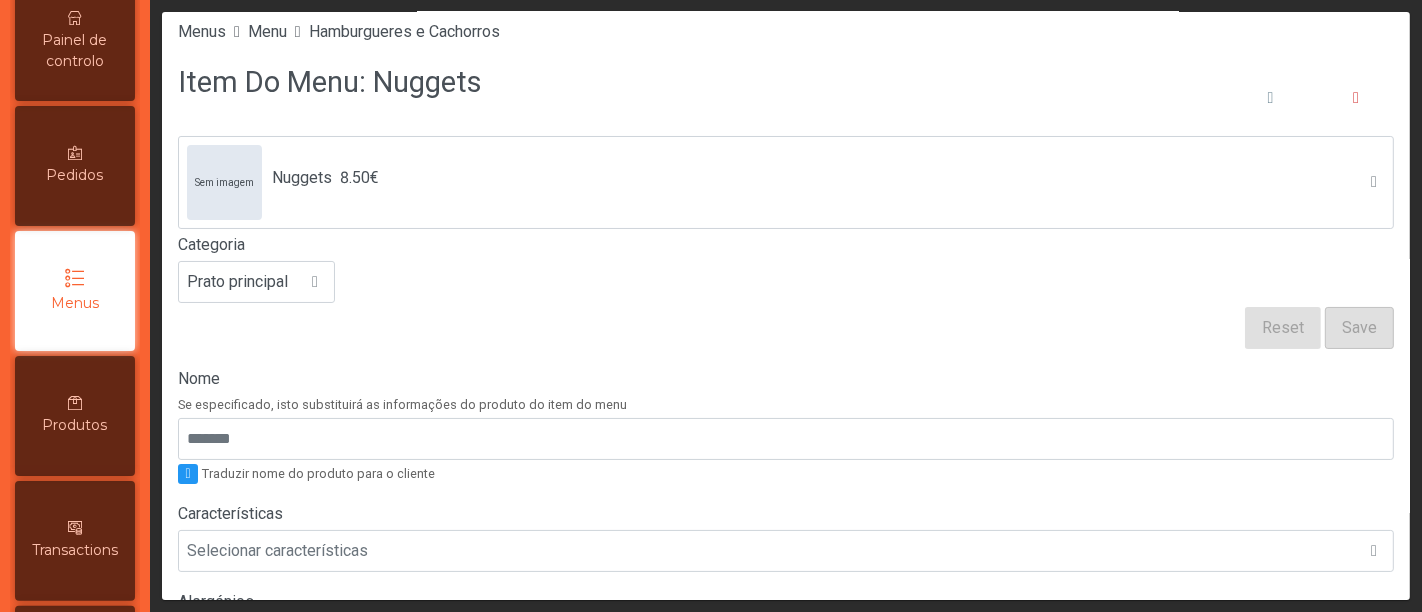 click on "Save" 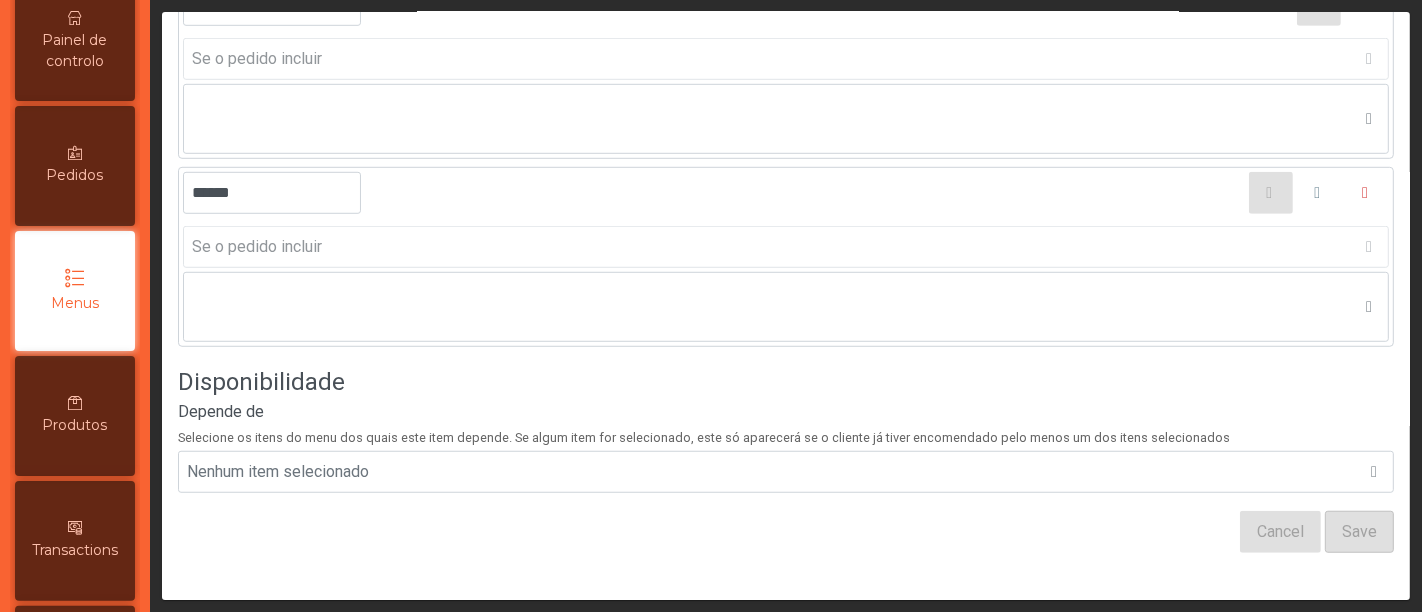 scroll, scrollTop: 1120, scrollLeft: 0, axis: vertical 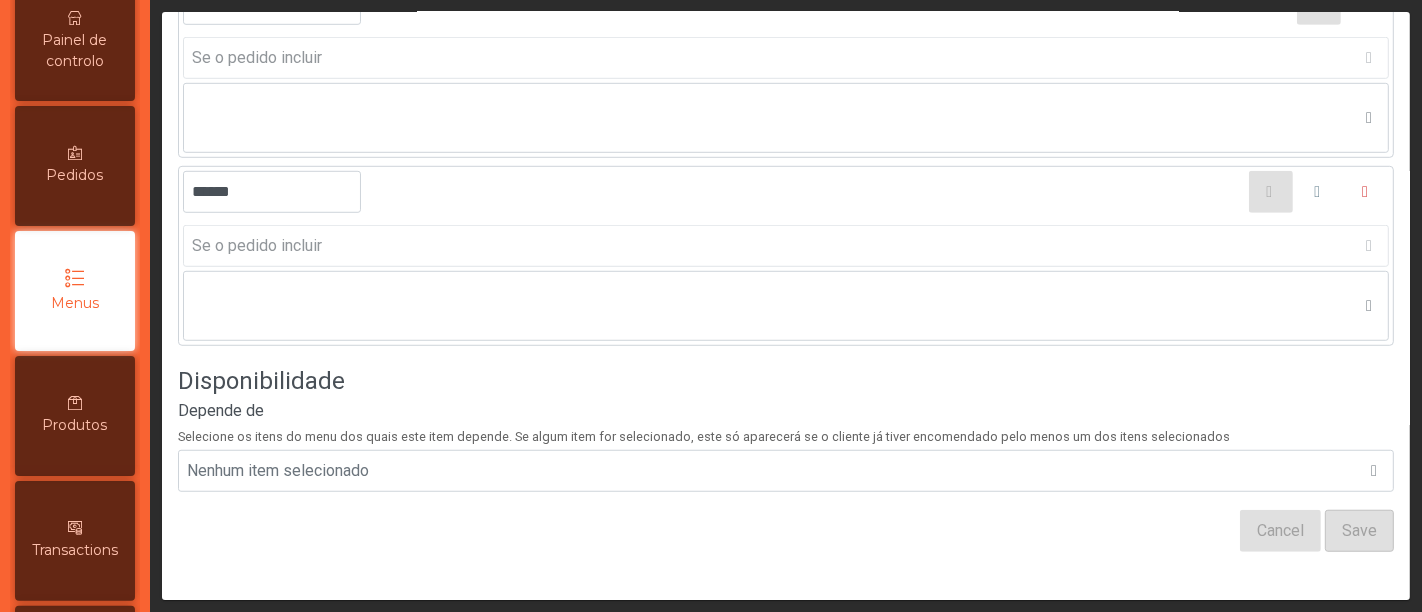 click on "Cancel" 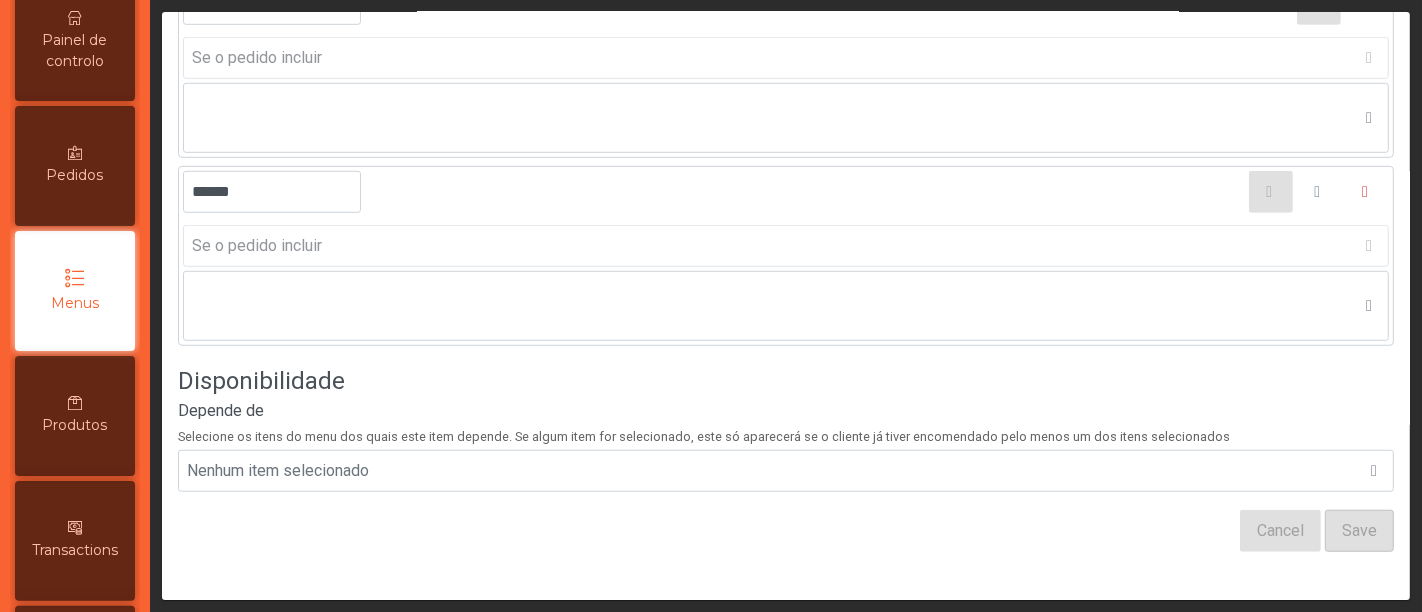 click on "Cancel Save" 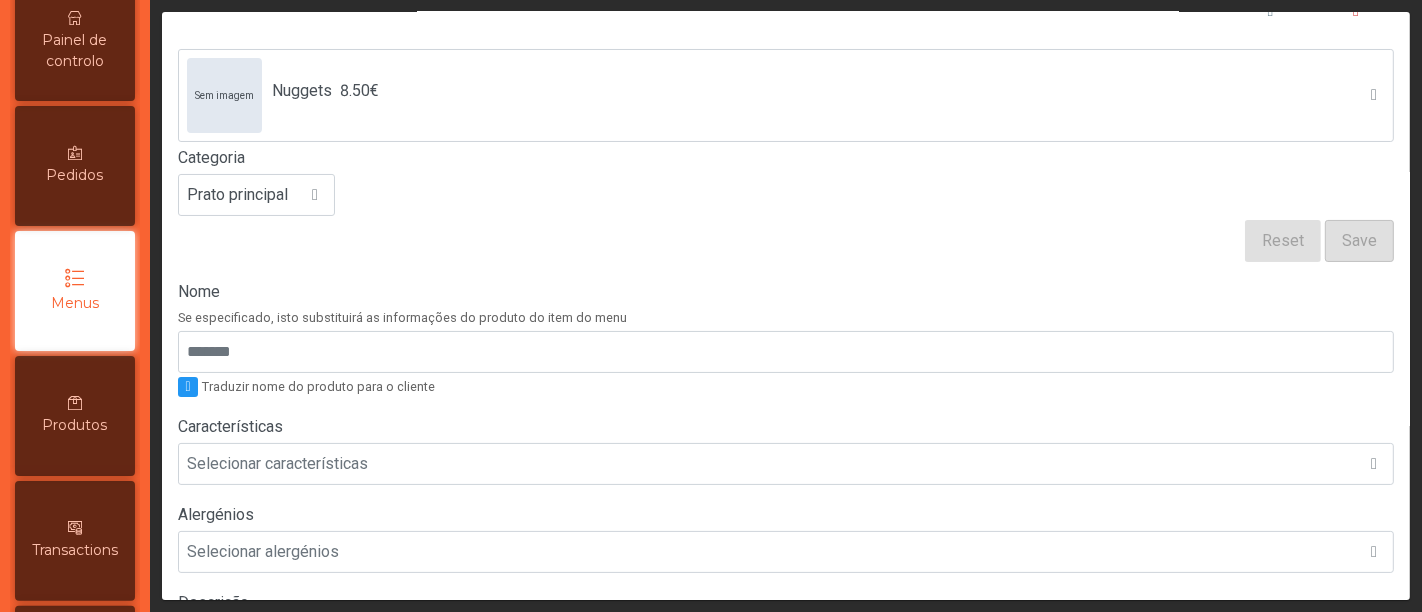 scroll, scrollTop: 0, scrollLeft: 0, axis: both 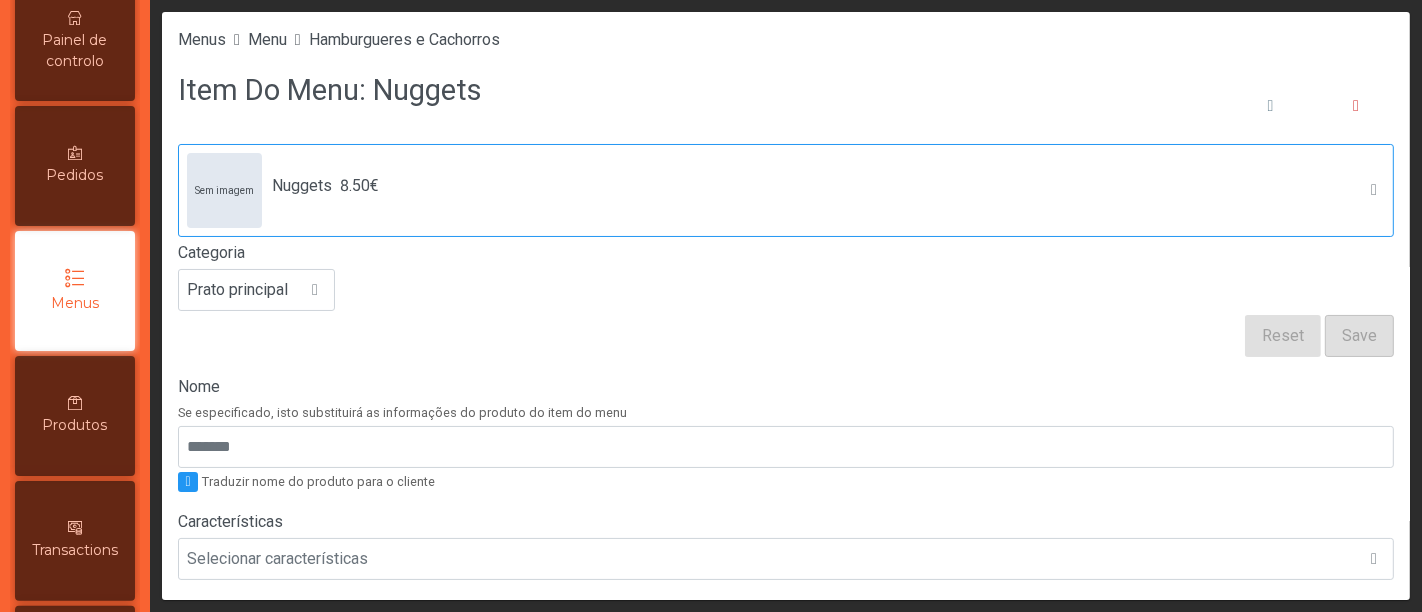 click 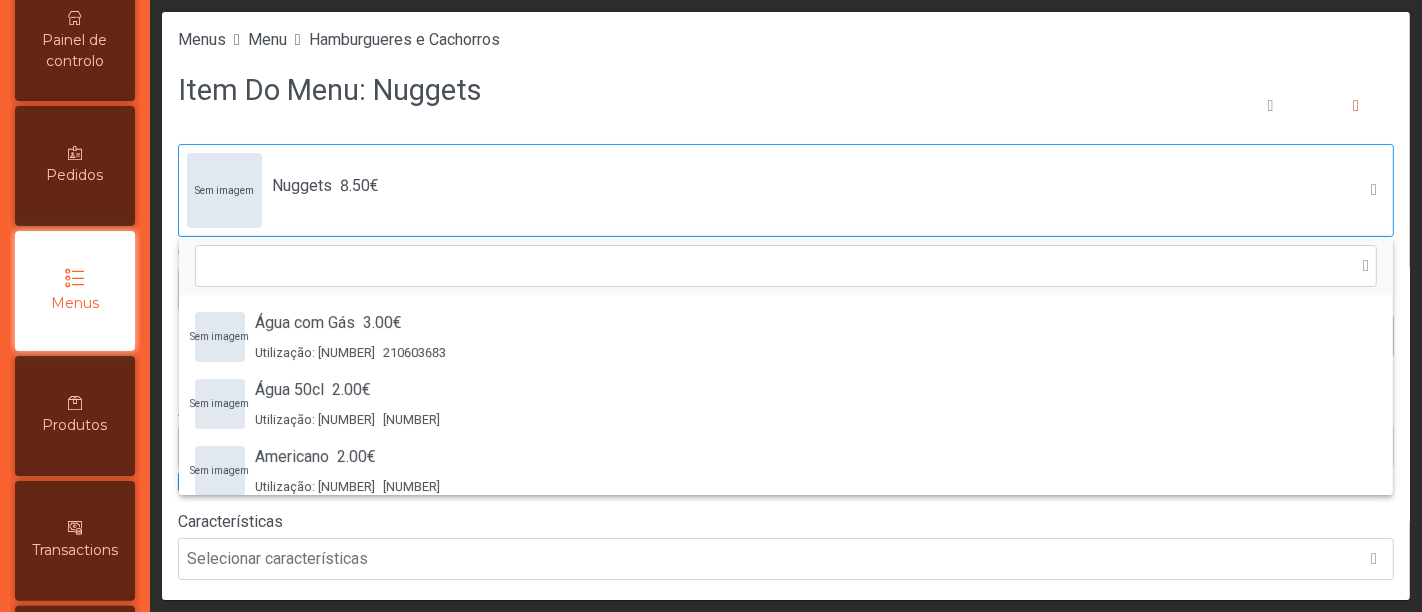 scroll, scrollTop: 14, scrollLeft: 102, axis: both 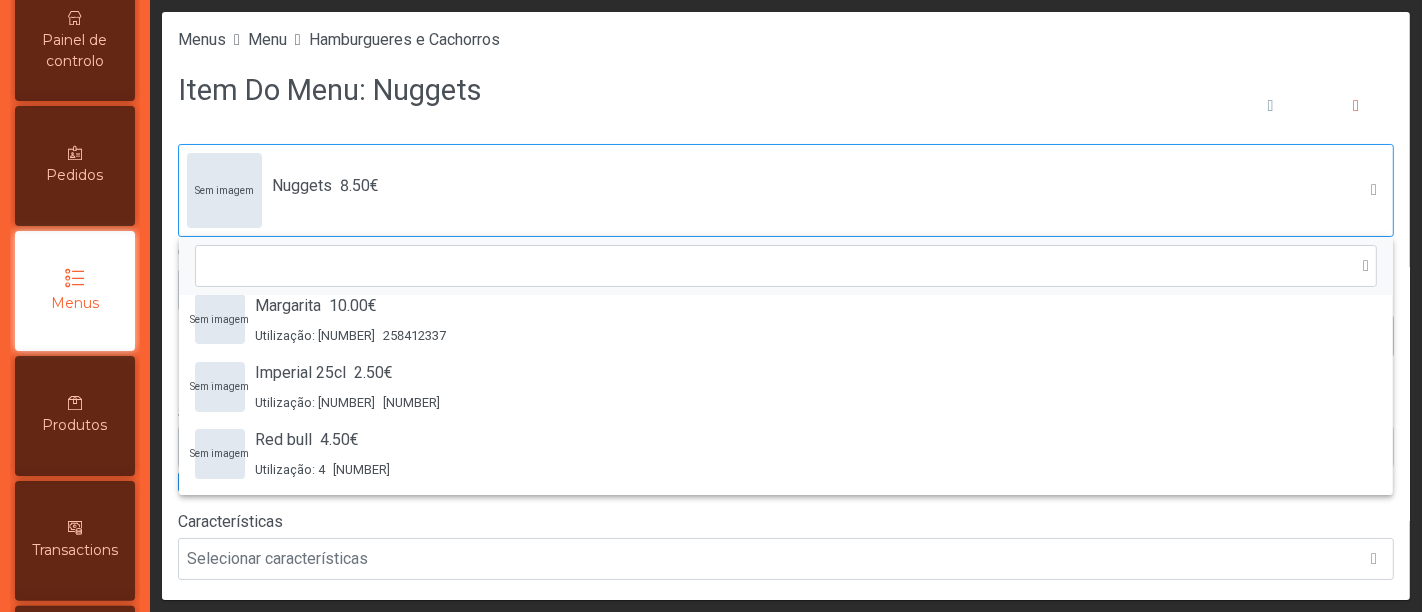 click 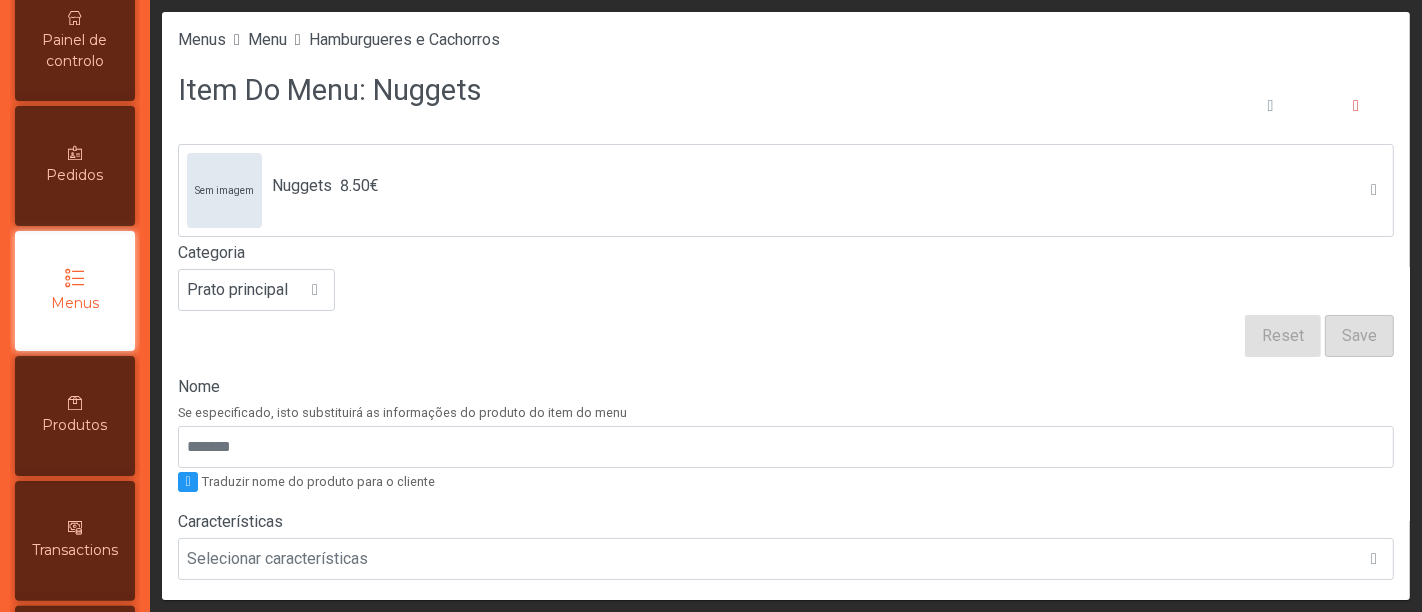 click on "Save" 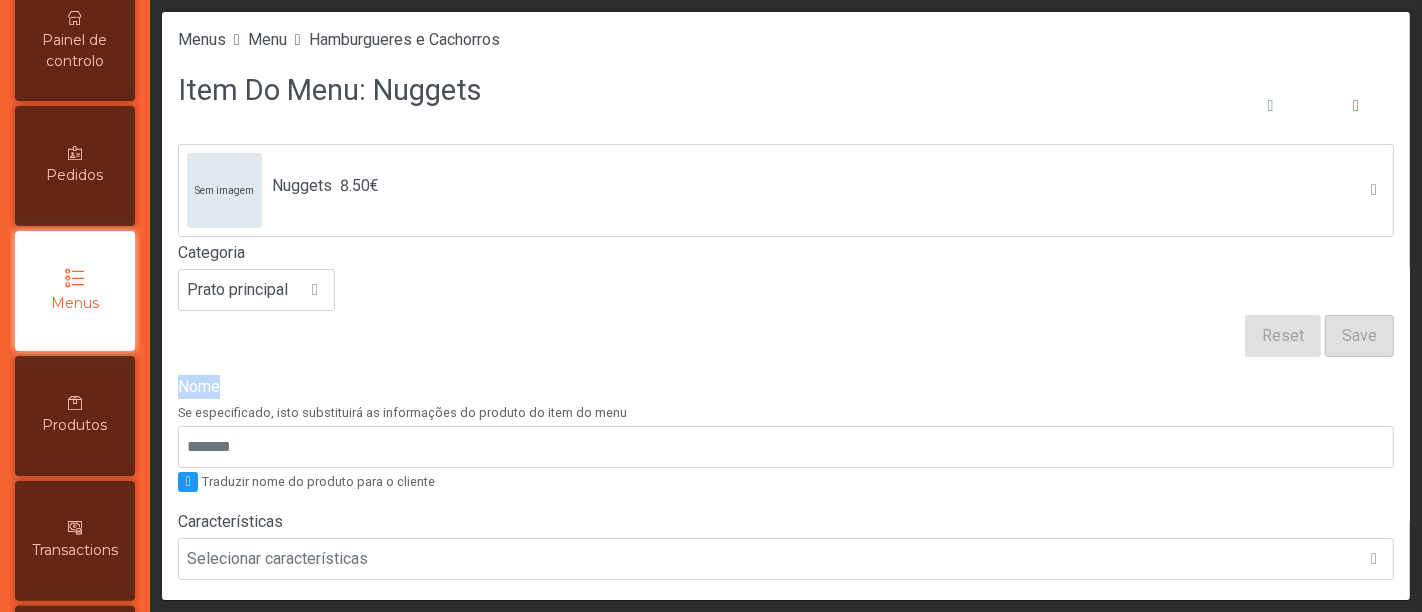 click on "Save" 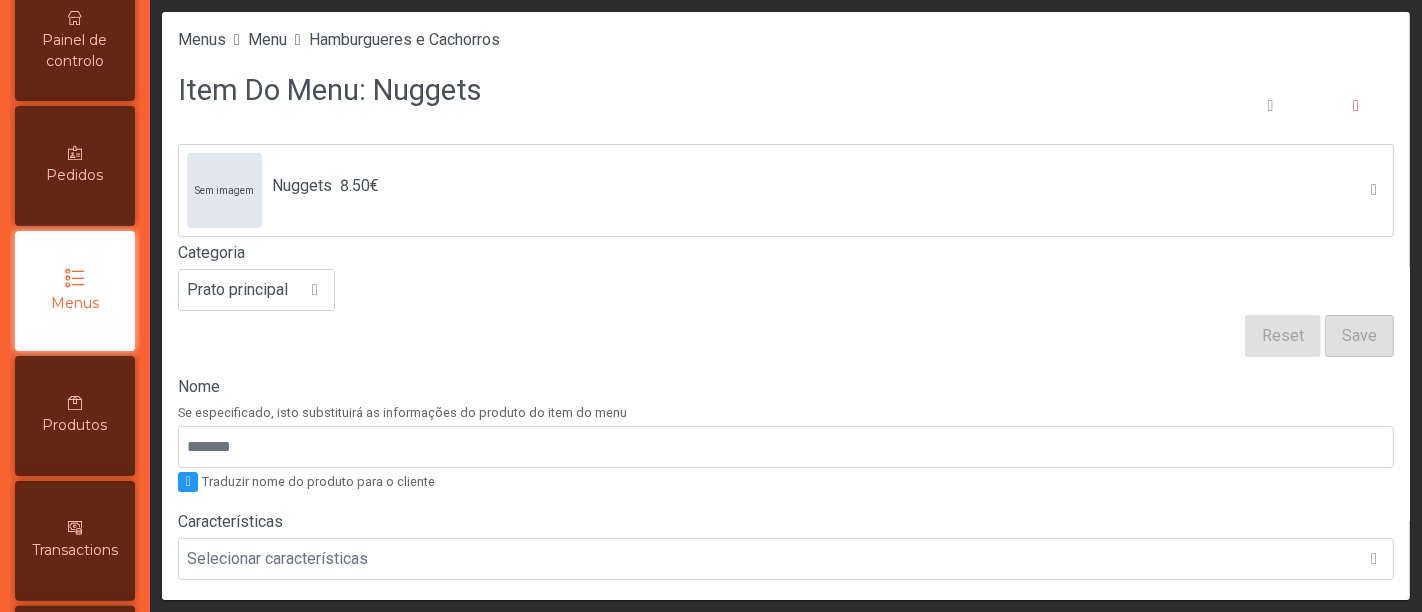 click on "Save" 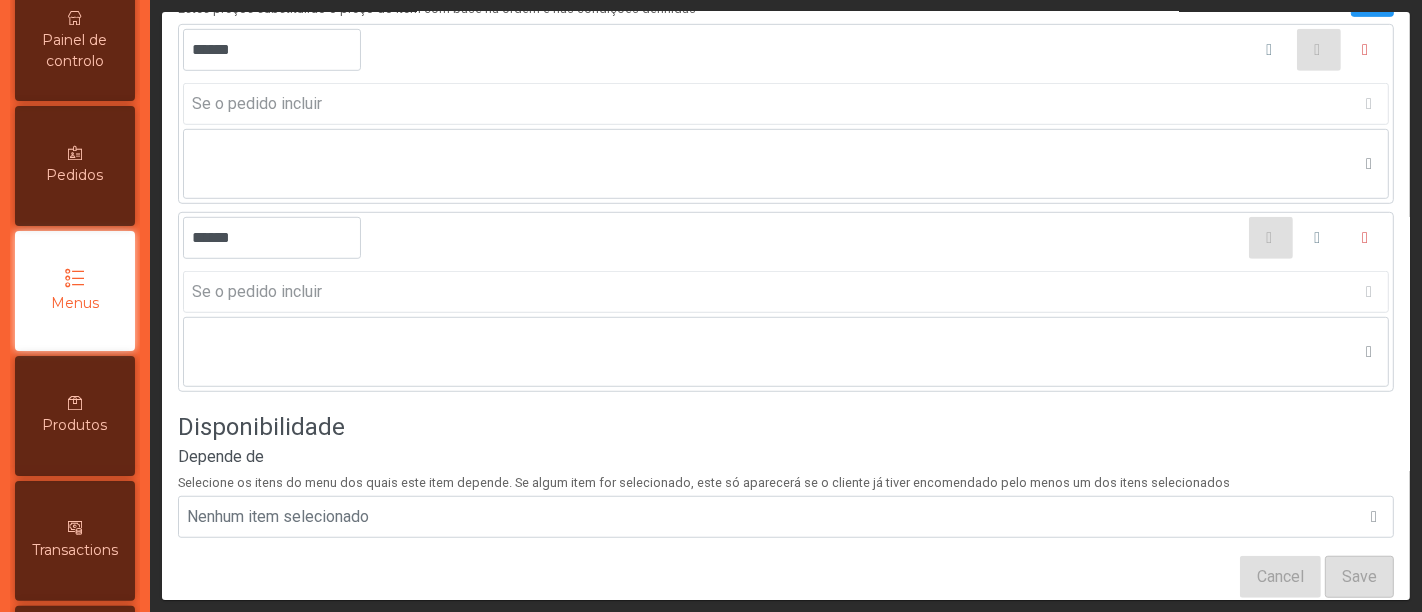 scroll, scrollTop: 1111, scrollLeft: 0, axis: vertical 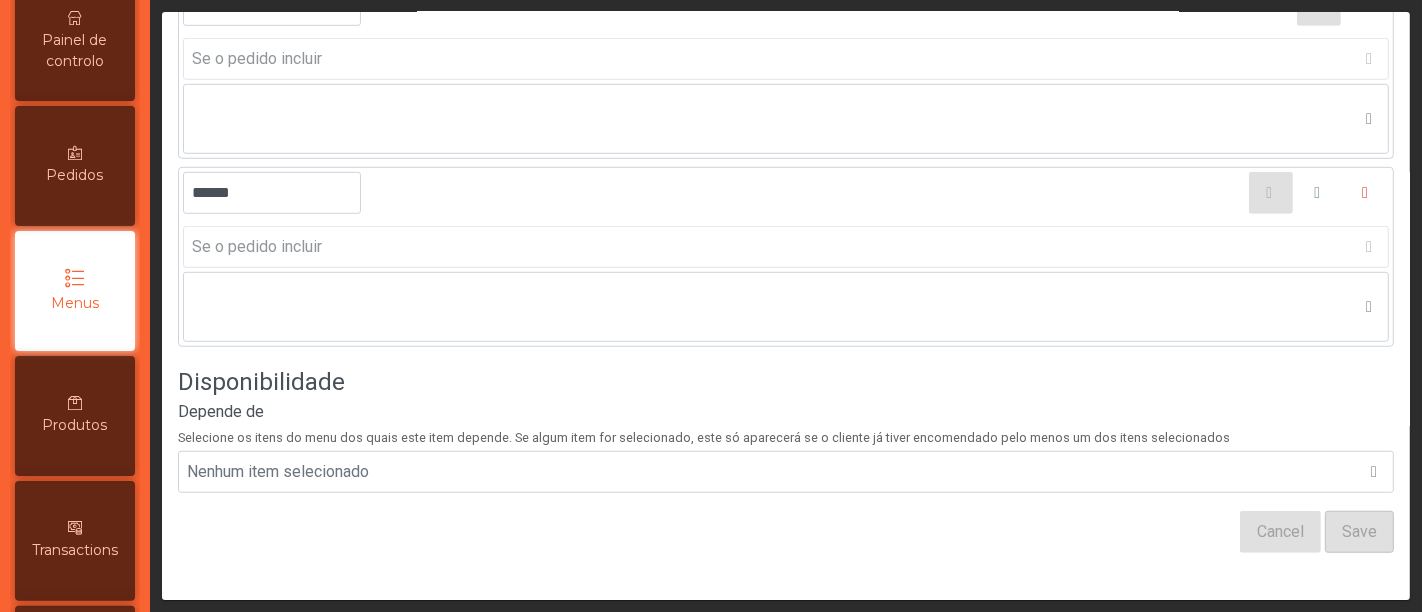 click on "Save" 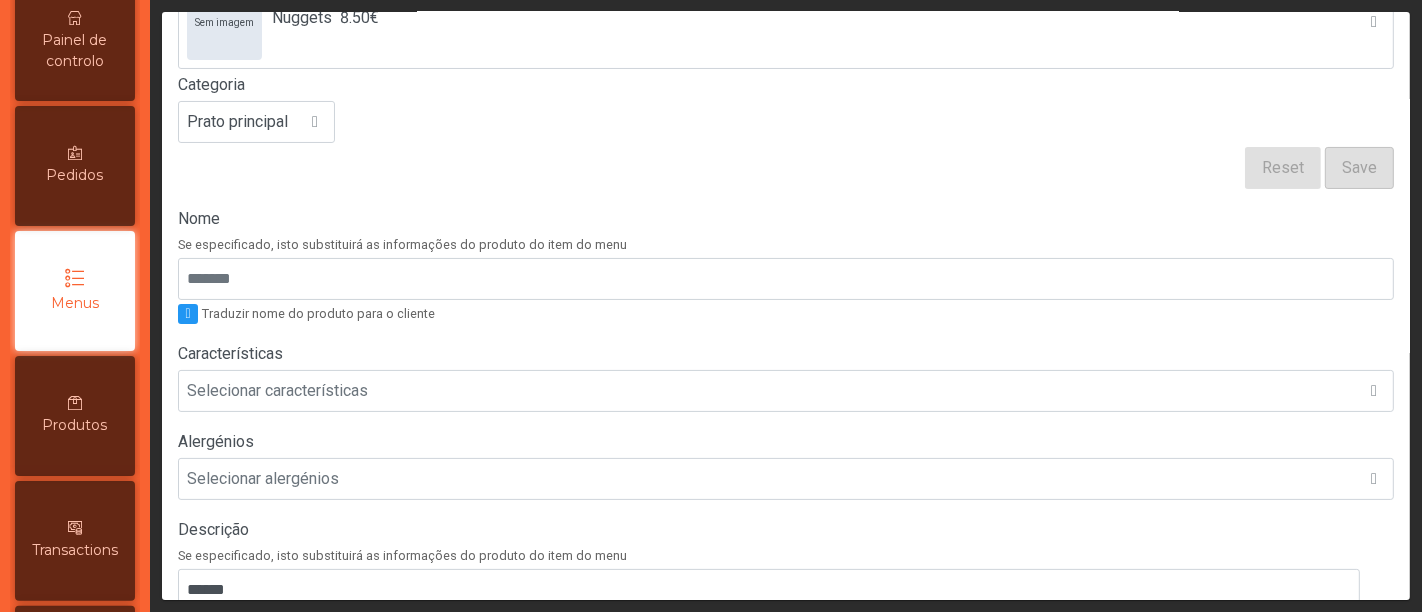 scroll, scrollTop: 0, scrollLeft: 0, axis: both 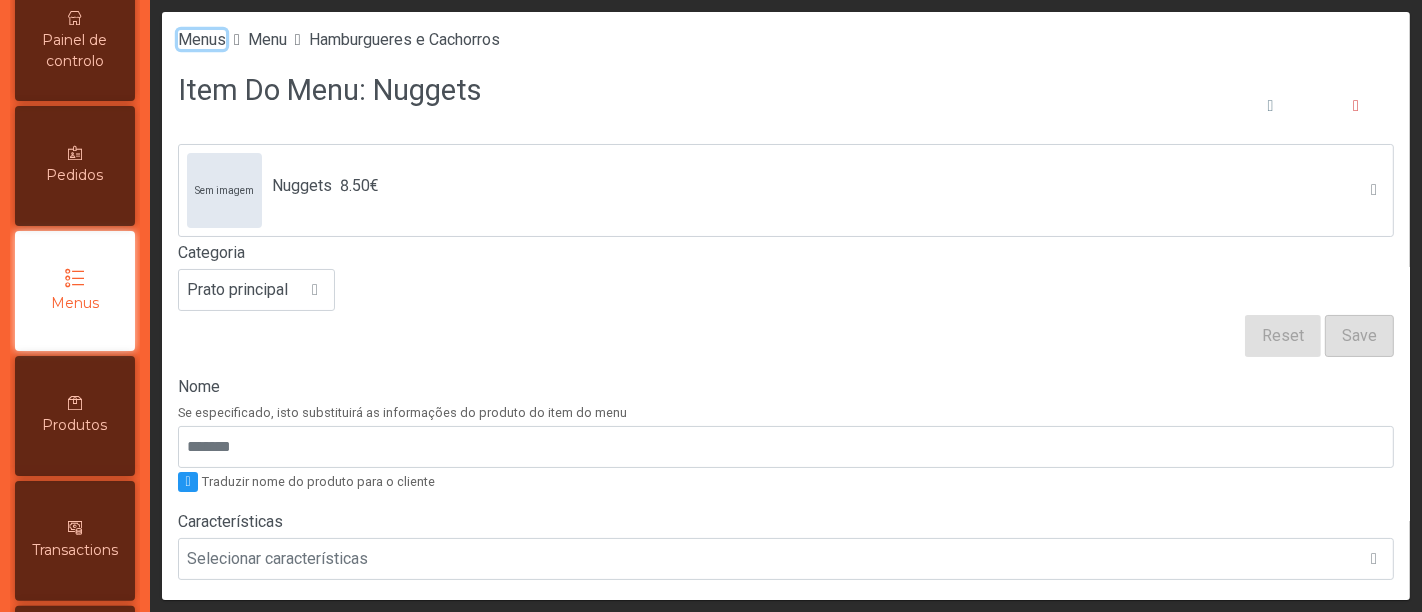 click on "Menus" 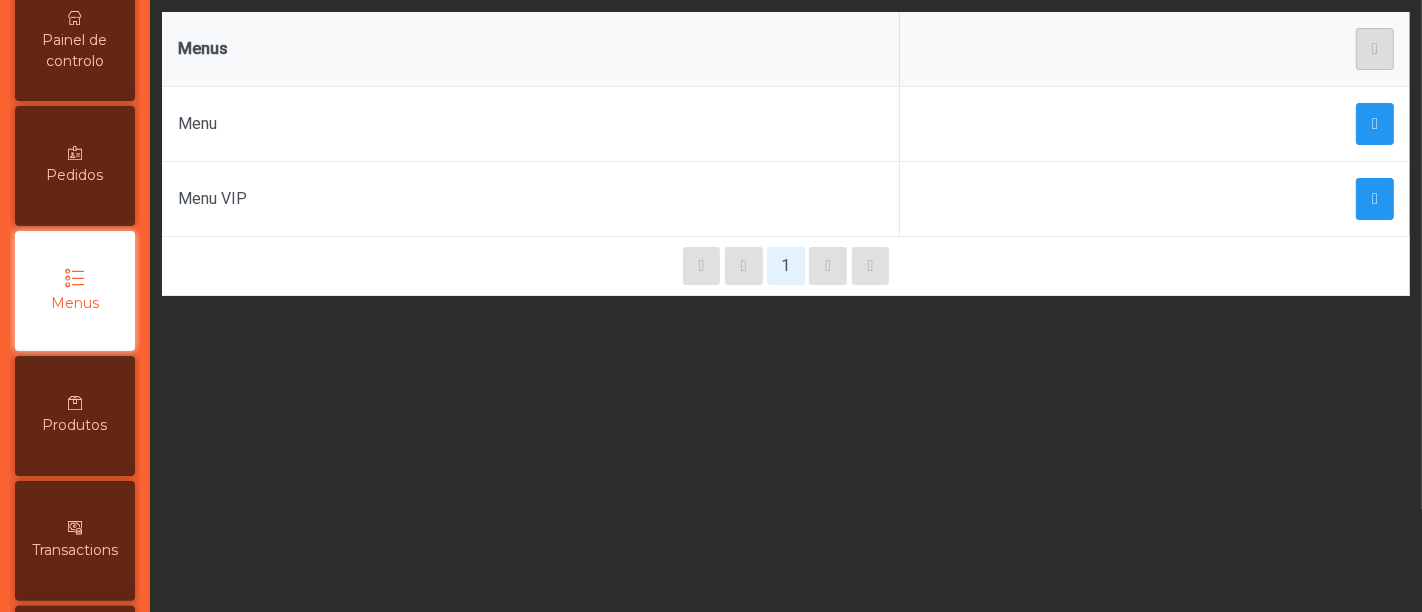 click on "Menu" 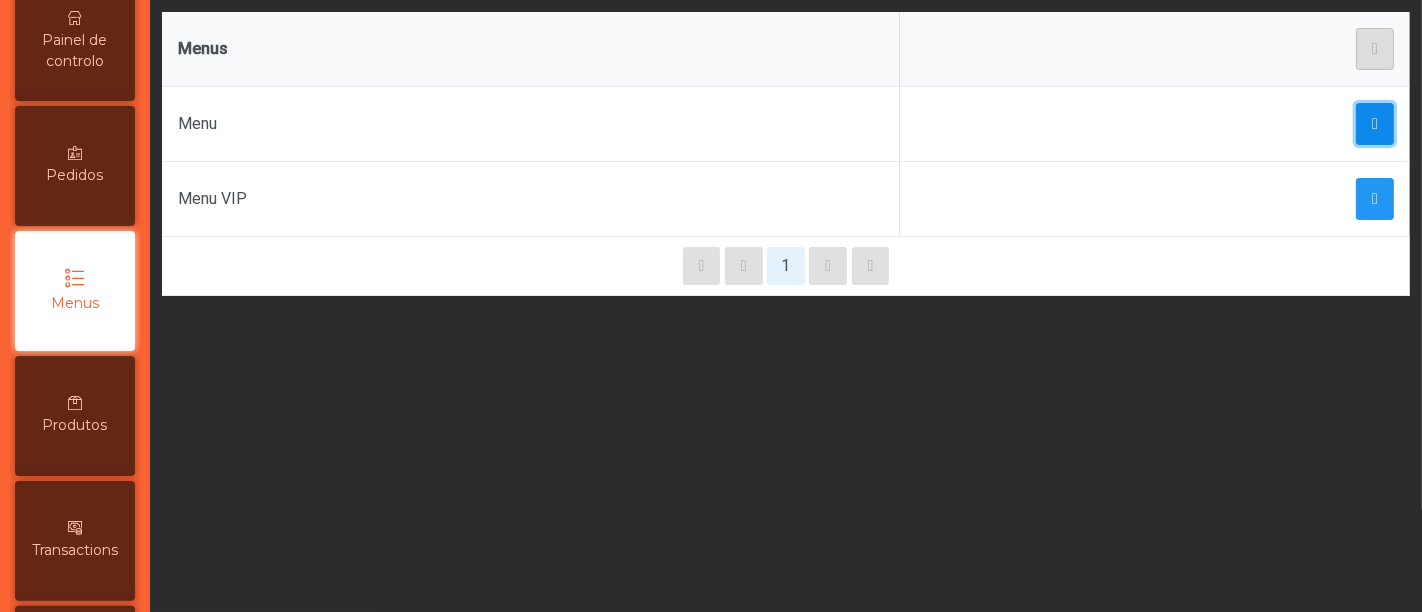 click 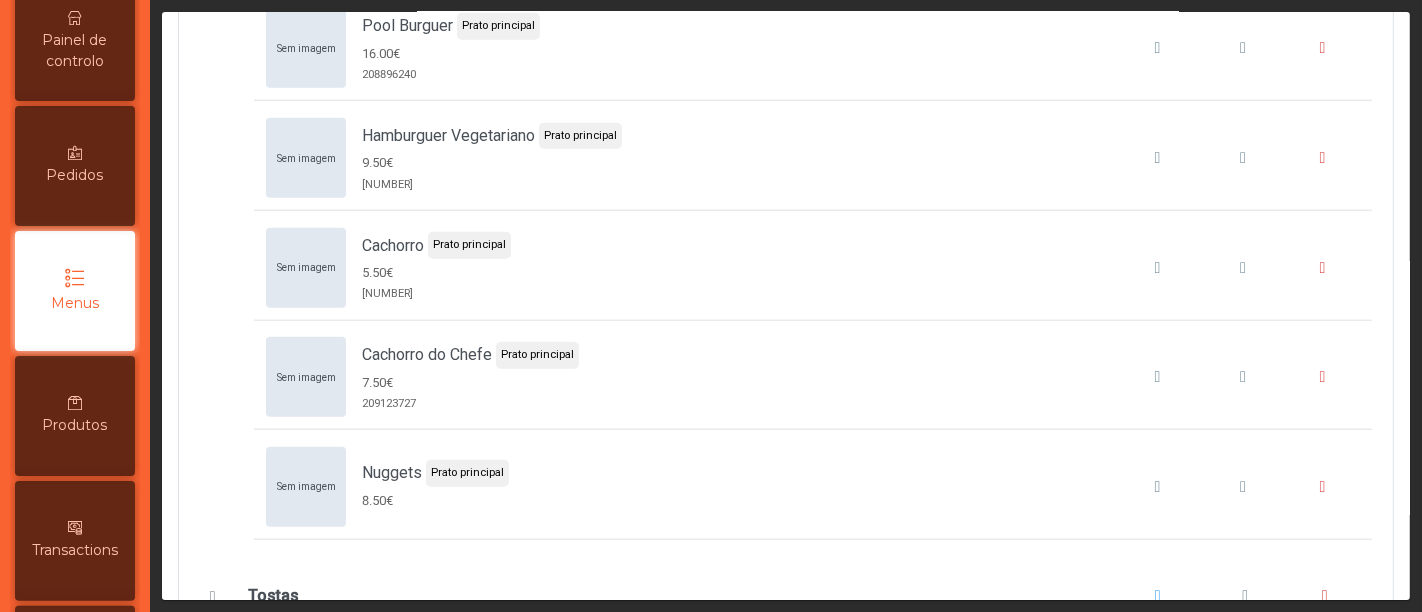 scroll, scrollTop: 1788, scrollLeft: 0, axis: vertical 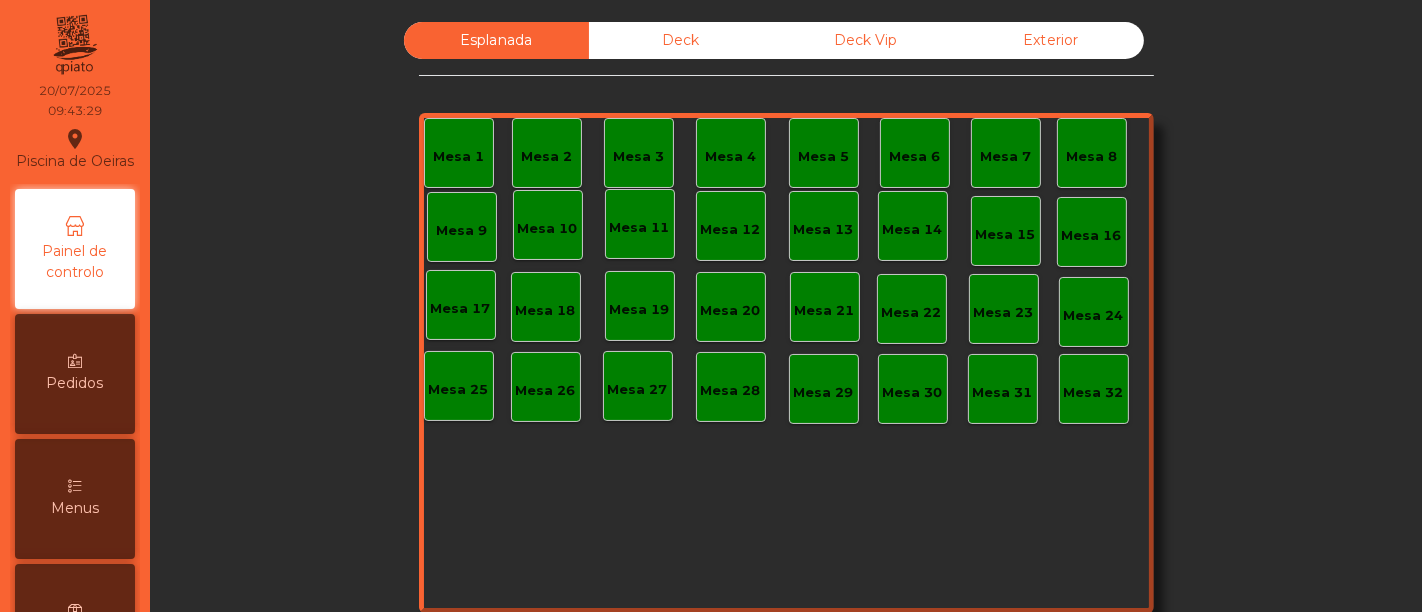 click on "Esplanada   Deck   Deck Vip   Exterior   Mesa 1   Mesa 2   Mesa 3   Mesa 4   Mesa 5   Mesa 6   Mesa 7   Mesa 8   Mesa 9   Mesa 10   Mesa 11   Mesa 12   Mesa 13   Mesa 15   Mesa 16   Mesa 17   Mesa 18   Mesa 19   Mesa 20   Mesa 21   Mesa 22   Mesa 23   Mesa 24   Mesa 25   Mesa 26   Mesa 27   Mesa 28   Mesa 29   Mesa 30   Mesa 31   Mesa 32   Mesa 14  Reserva na próxima hora Pedindo a conta A chamar" 